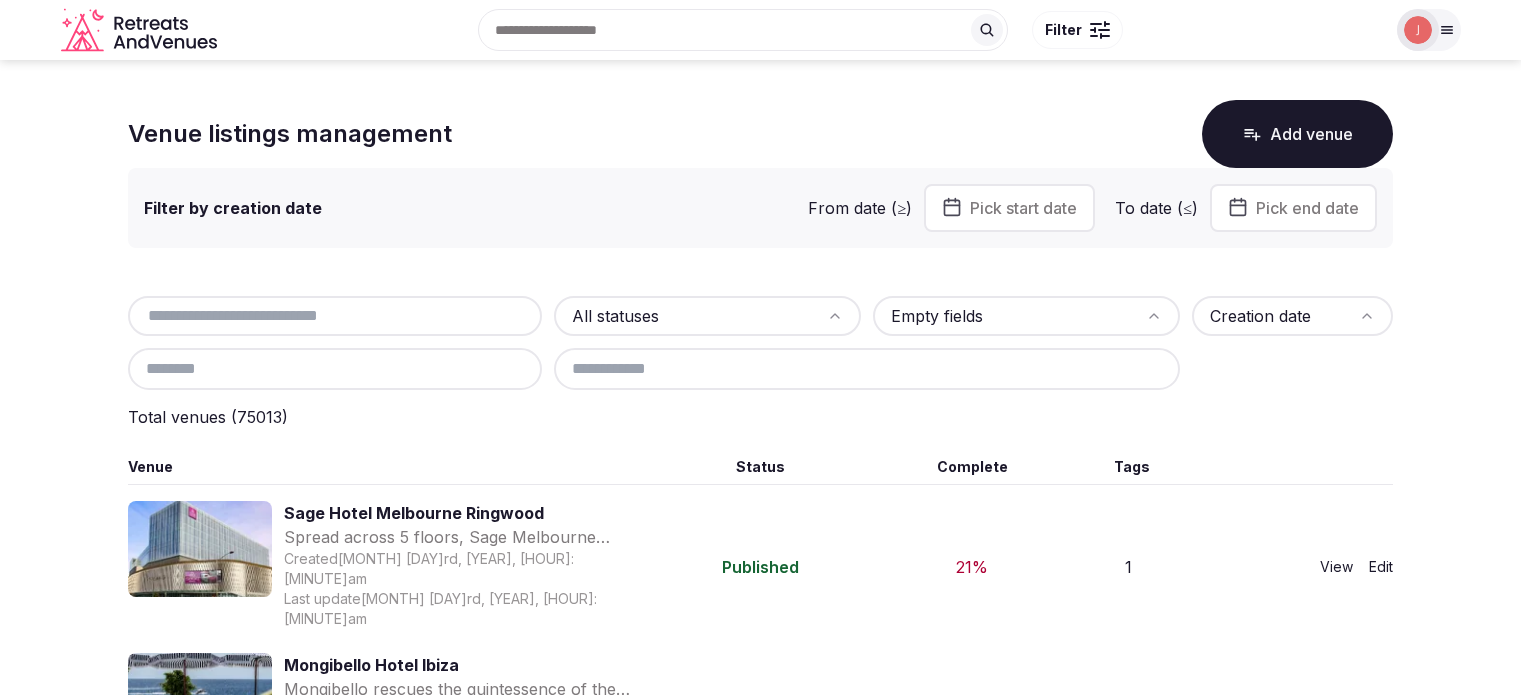 scroll, scrollTop: 0, scrollLeft: 0, axis: both 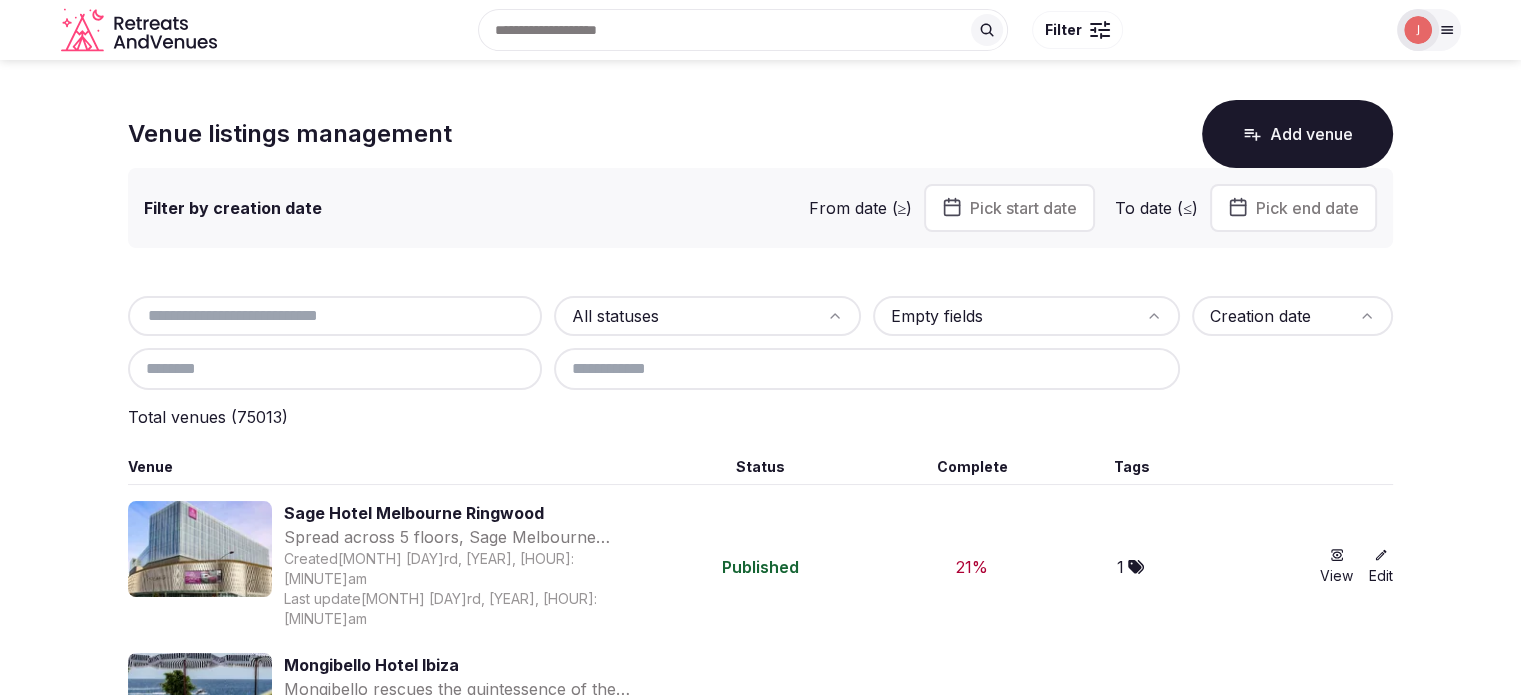 click on "Filter by creation date" at bounding box center (233, 208) 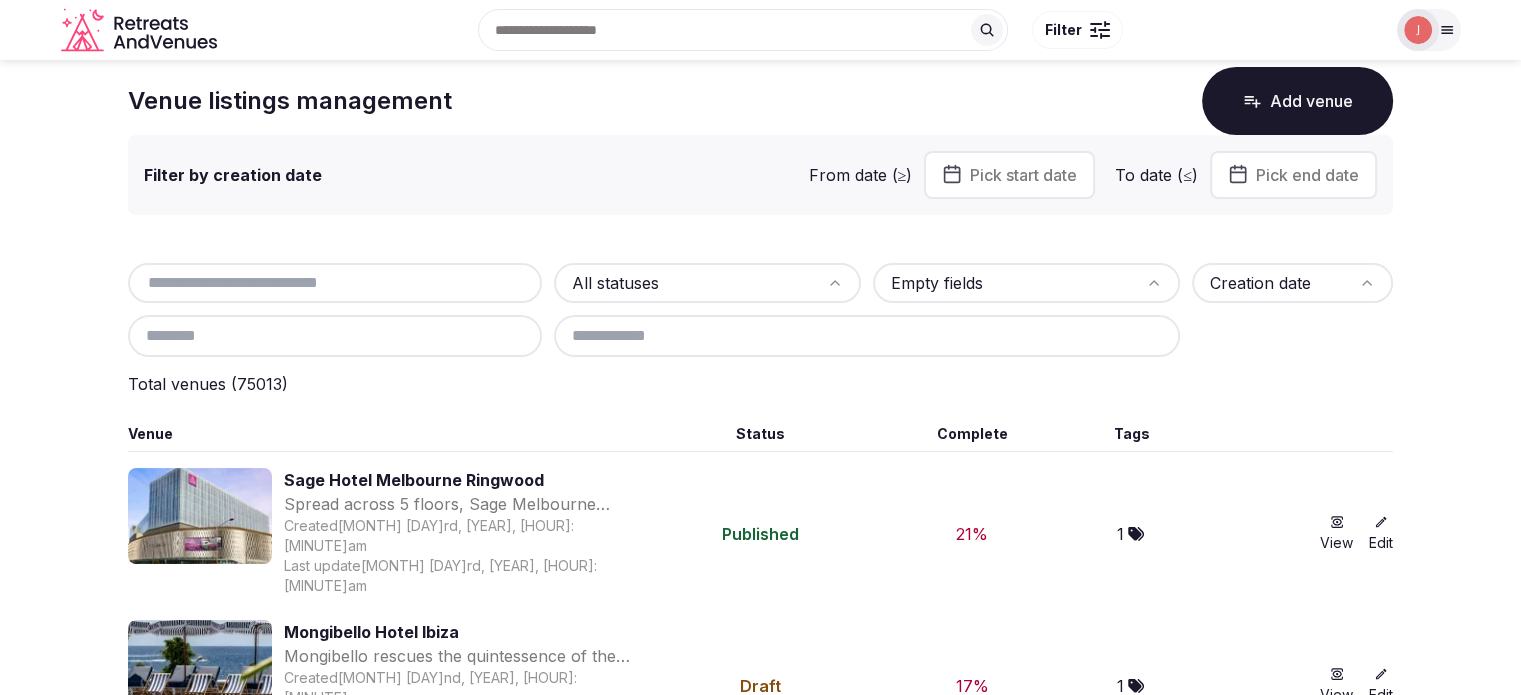 scroll, scrollTop: 0, scrollLeft: 0, axis: both 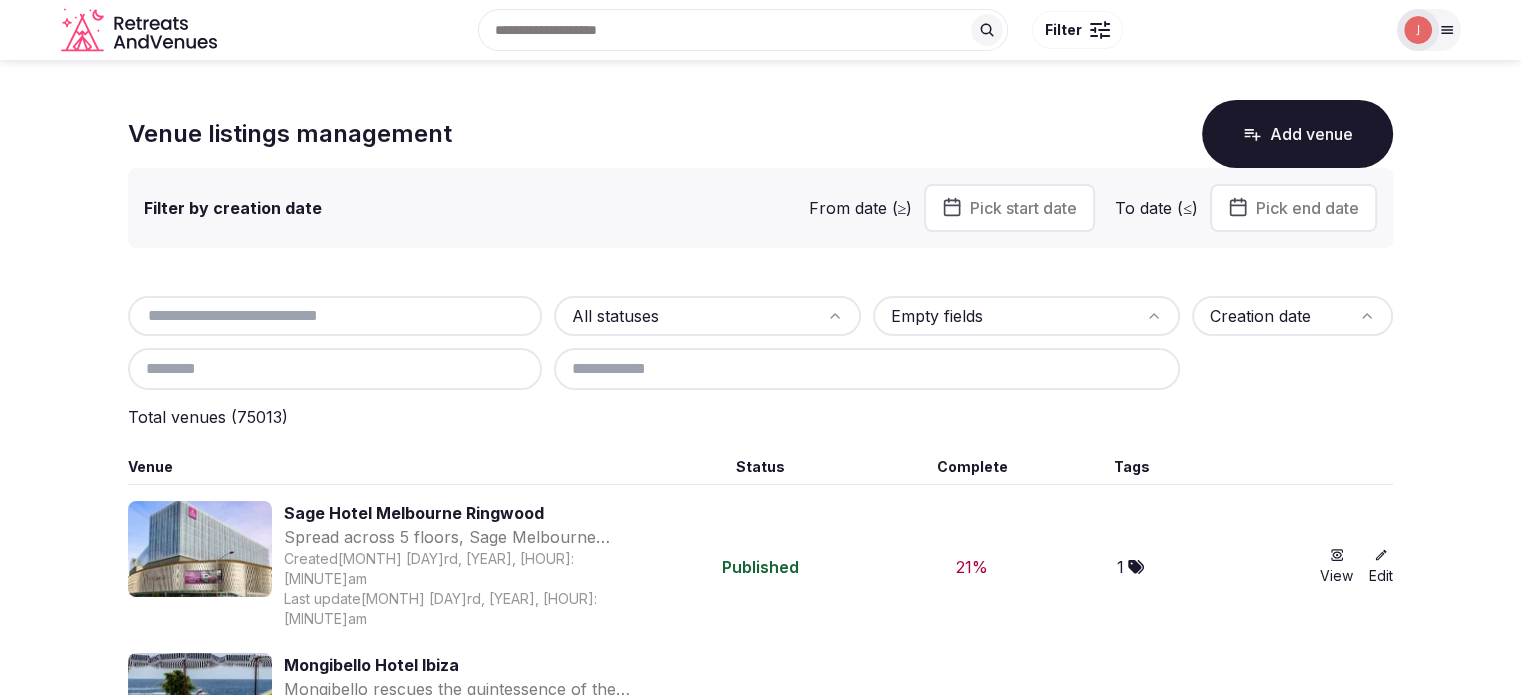 click at bounding box center (1418, 30) 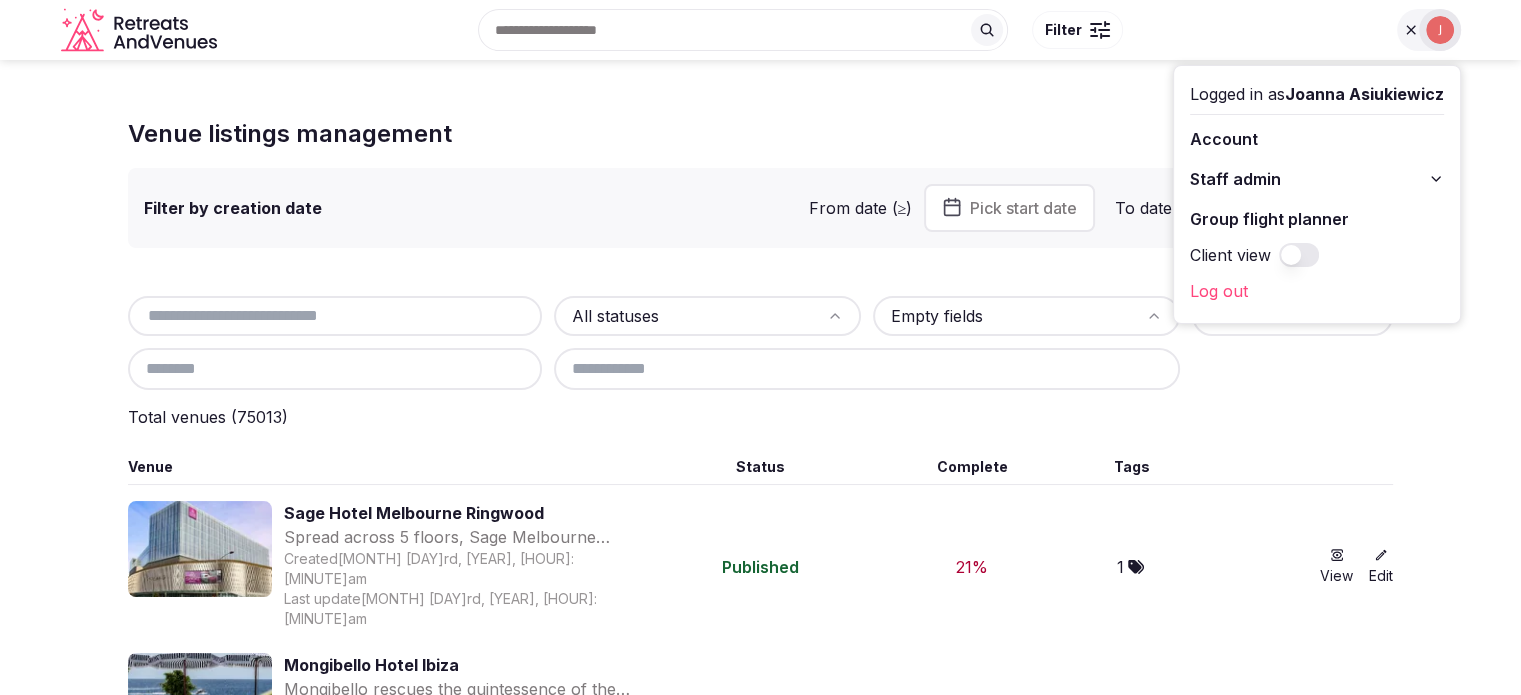 click on "Staff admin" at bounding box center (1235, 179) 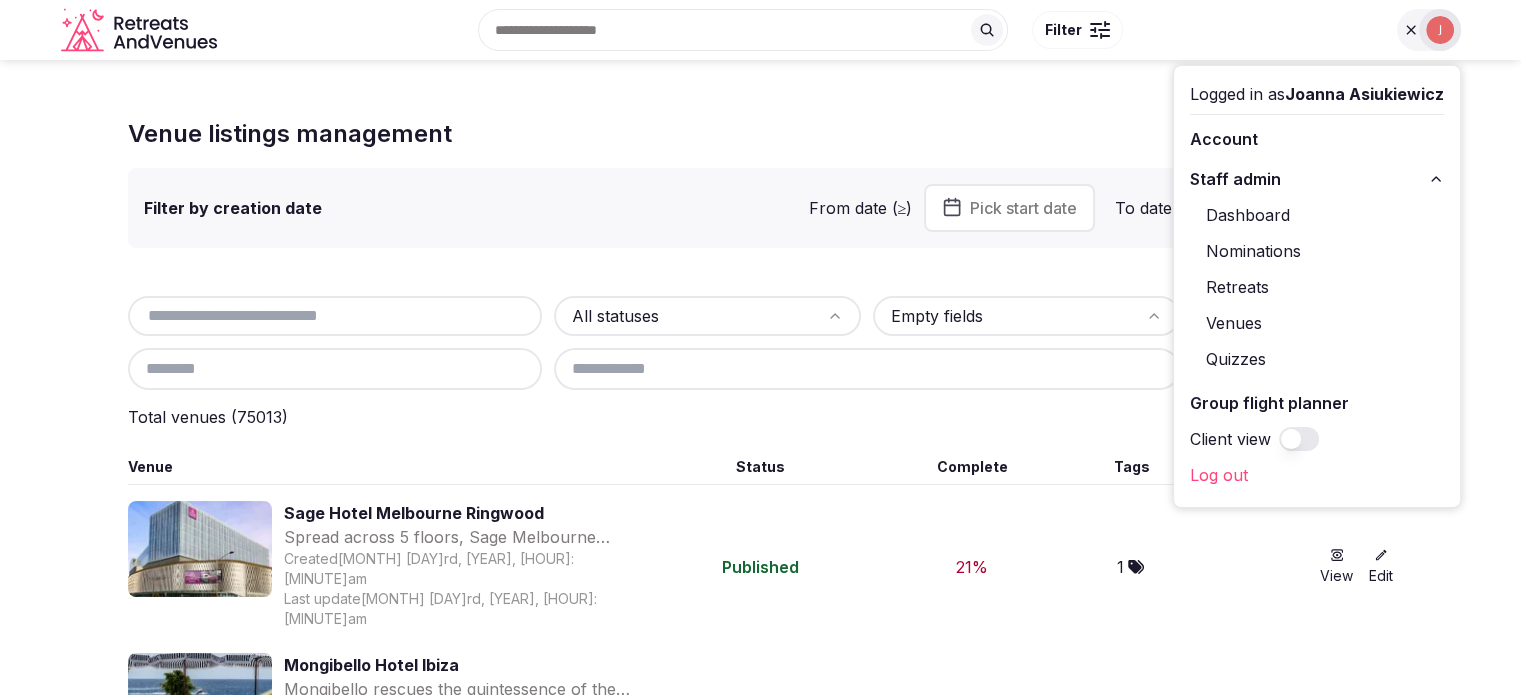 click on "Dashboard" at bounding box center (1317, 215) 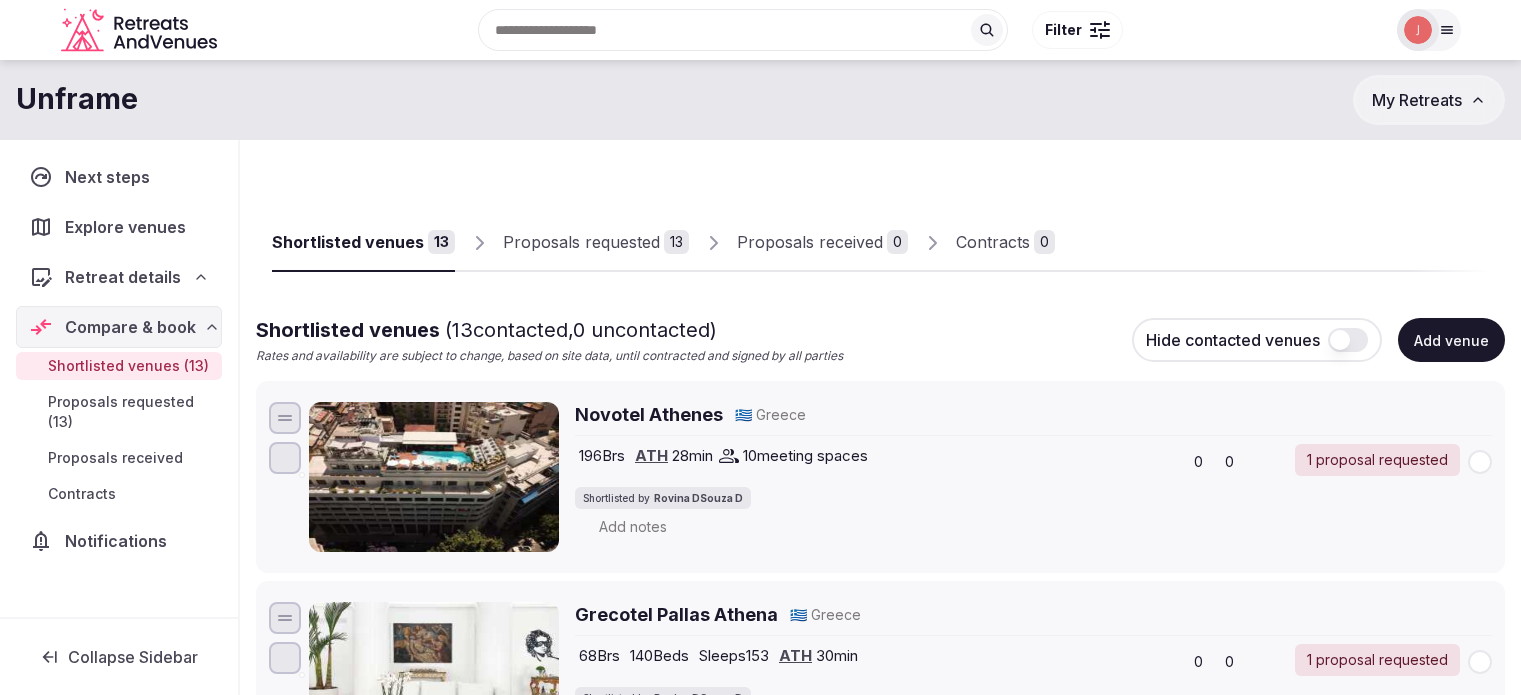 scroll, scrollTop: 0, scrollLeft: 0, axis: both 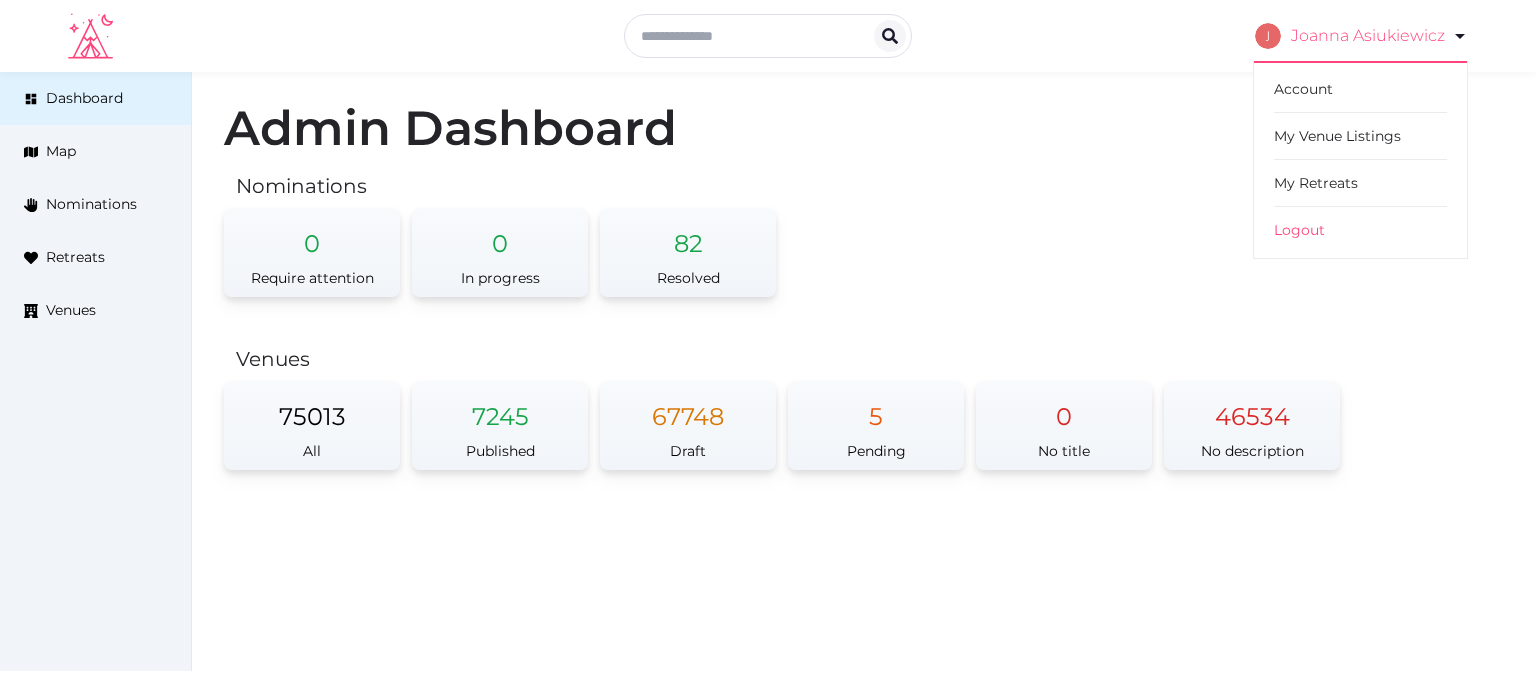 click on "Joanna Asiukiewicz" at bounding box center (1361, 36) 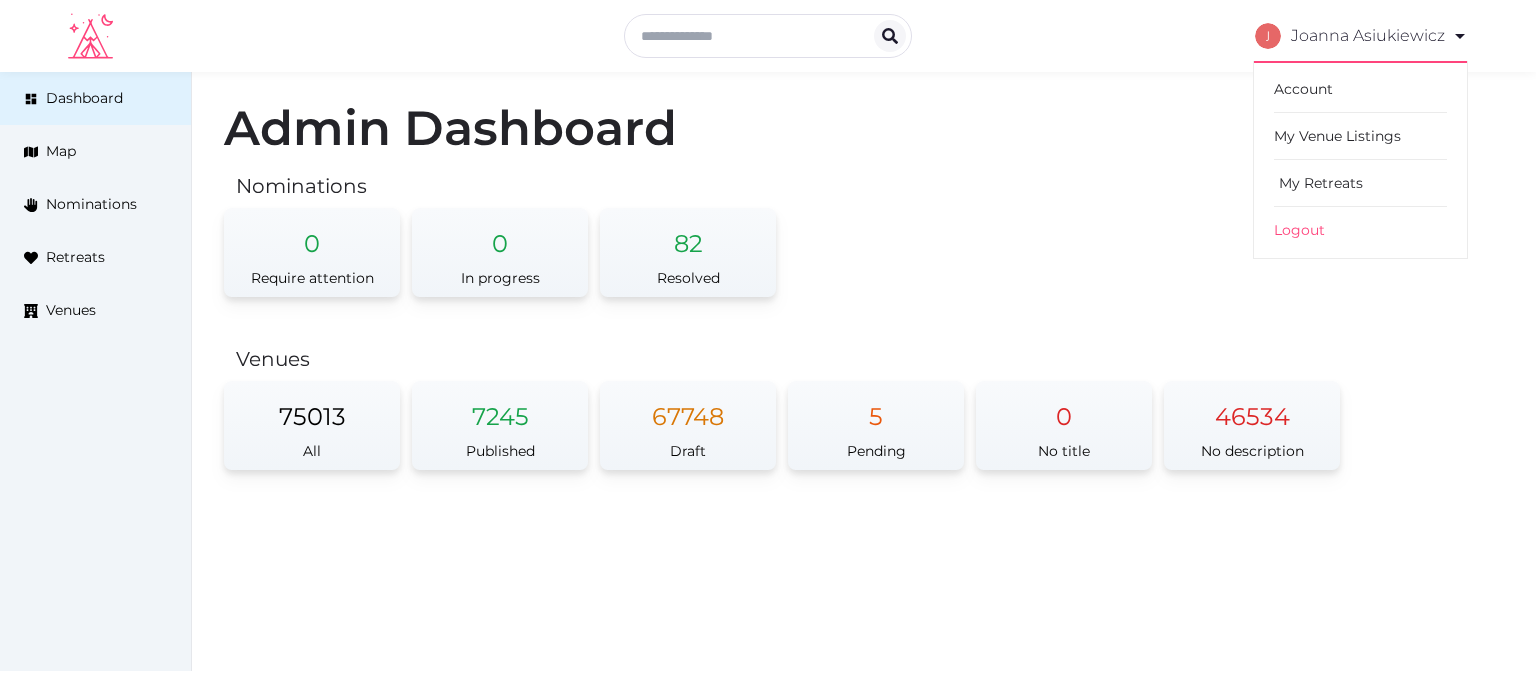 click on "My Retreats" at bounding box center (1360, 183) 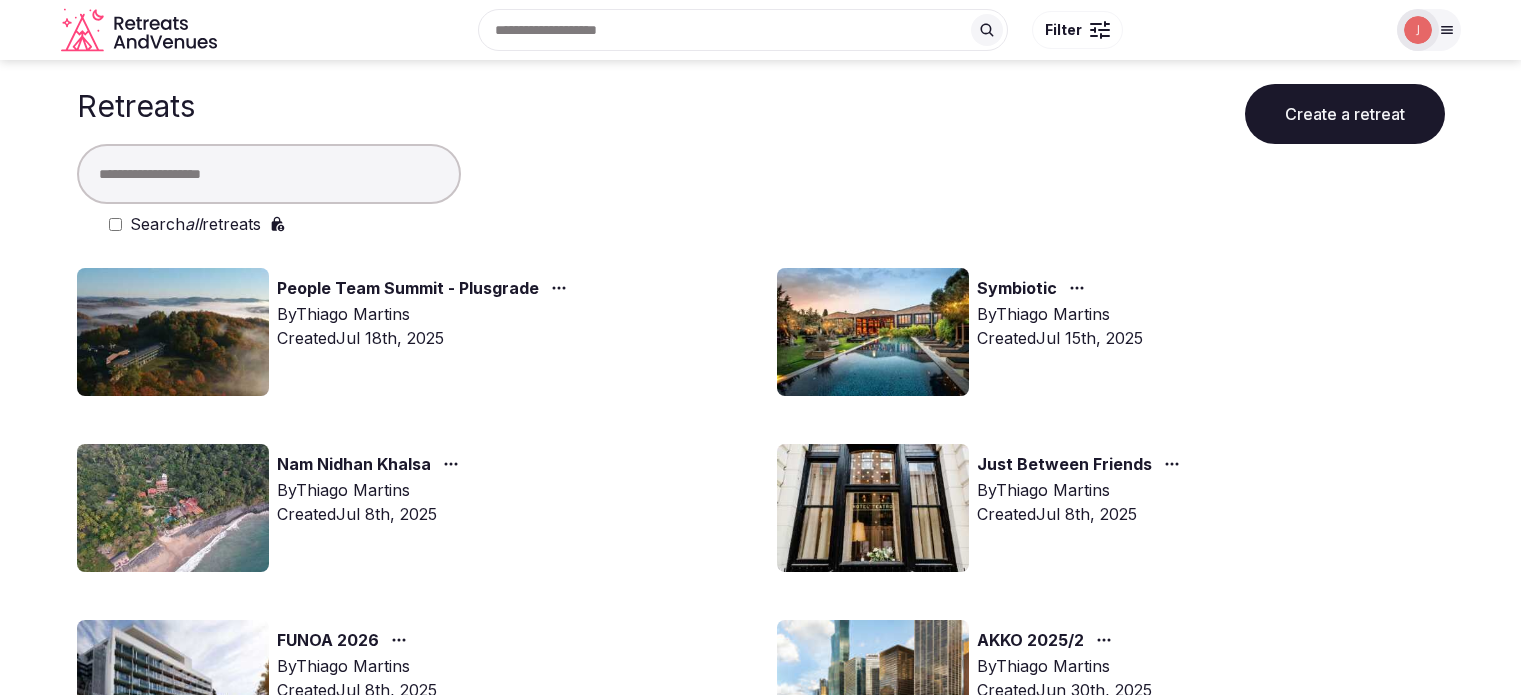 scroll, scrollTop: 0, scrollLeft: 0, axis: both 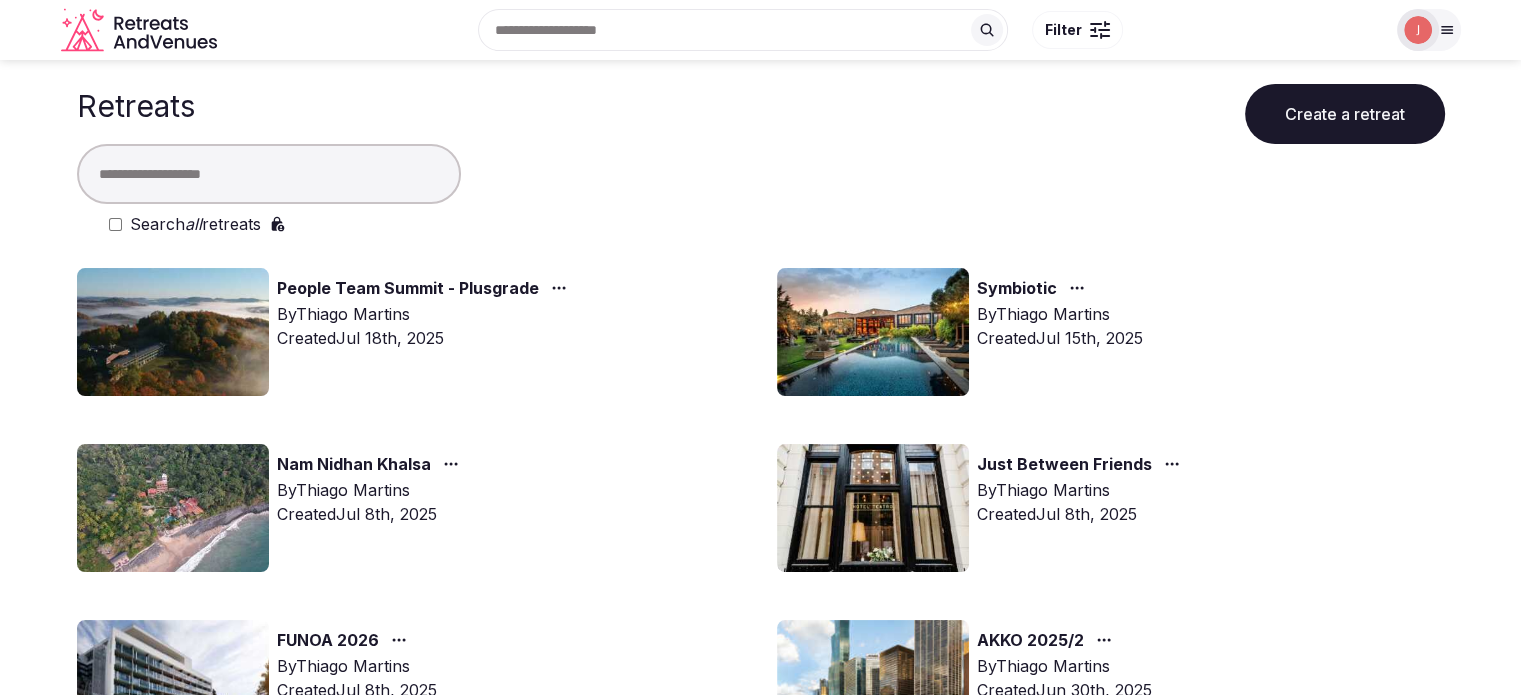 click at bounding box center [269, 174] 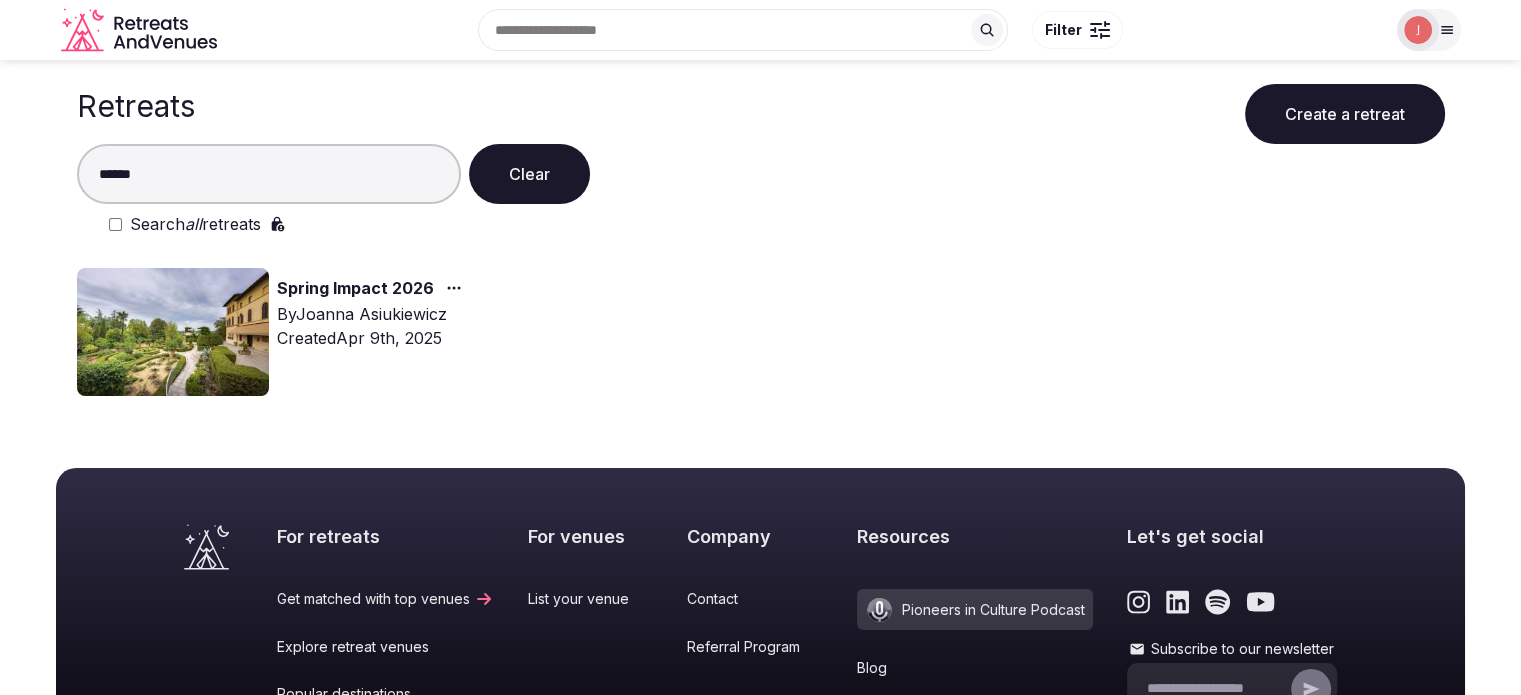 type on "******" 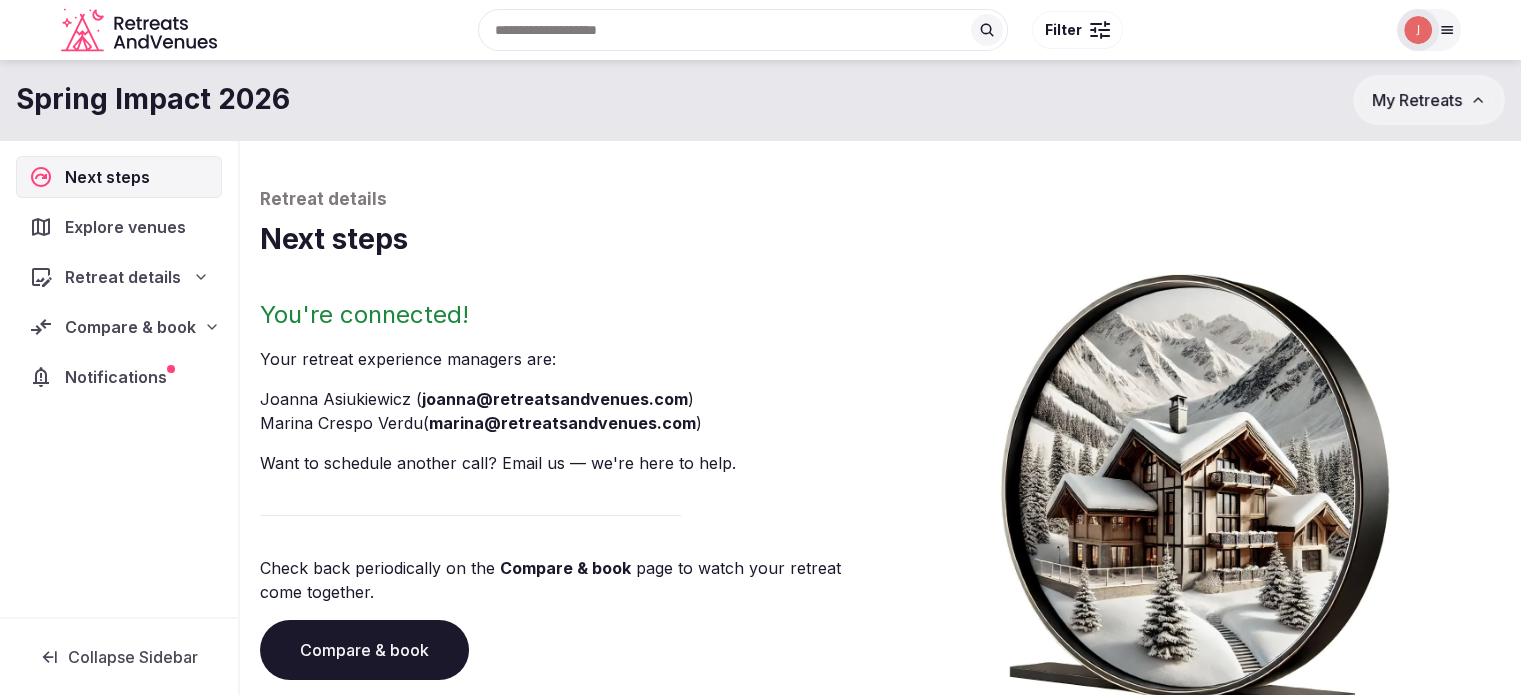 click on "Next steps Explore venues Retreat details Compare & book Notifications" at bounding box center (119, 378) 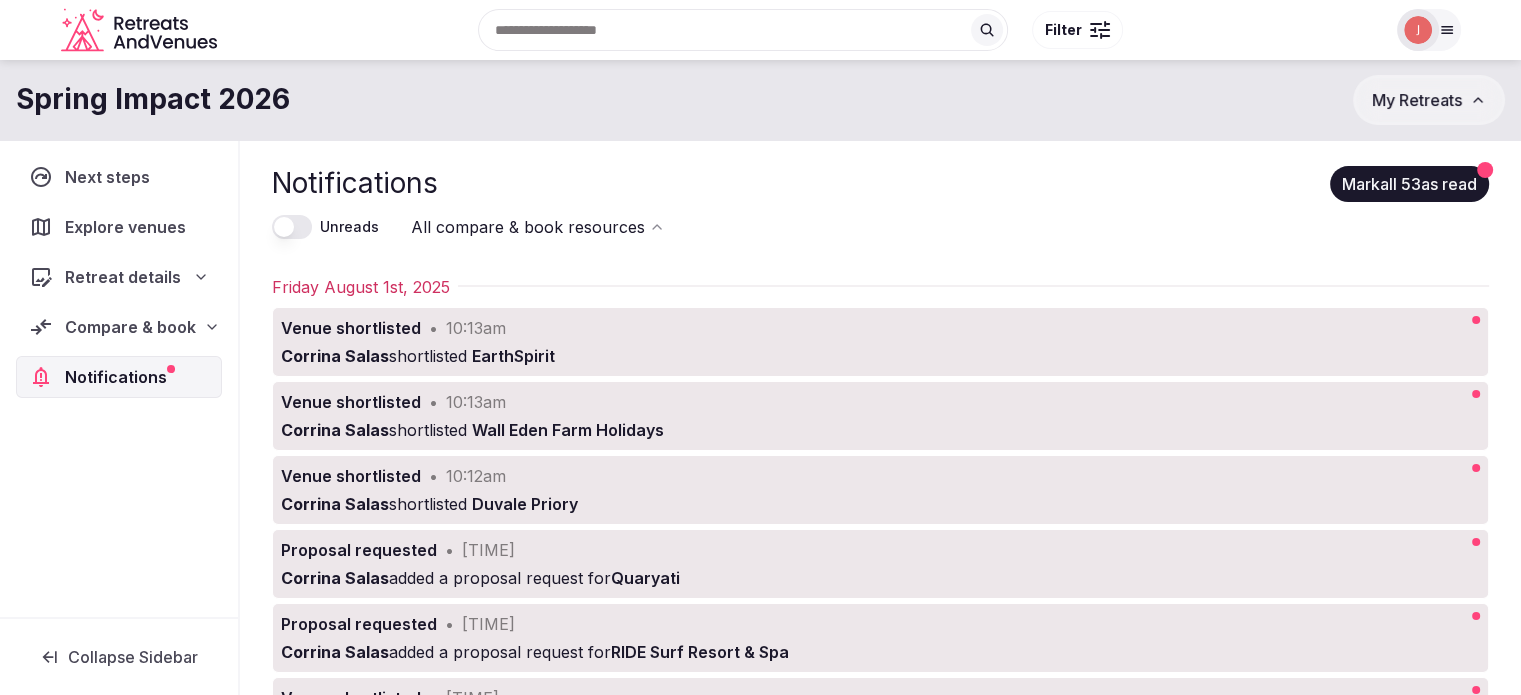 click on "Retreat details" at bounding box center (119, 277) 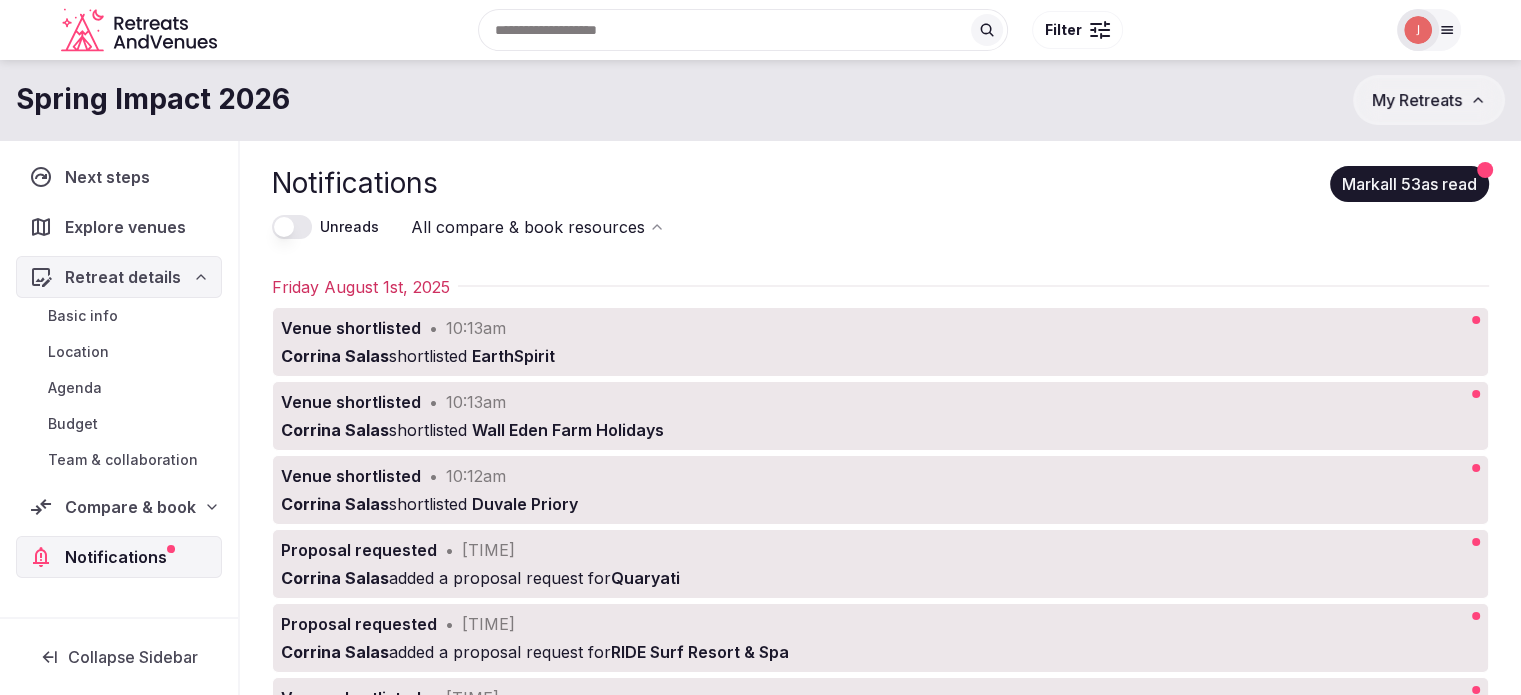 click on "Compare & book" at bounding box center [130, 507] 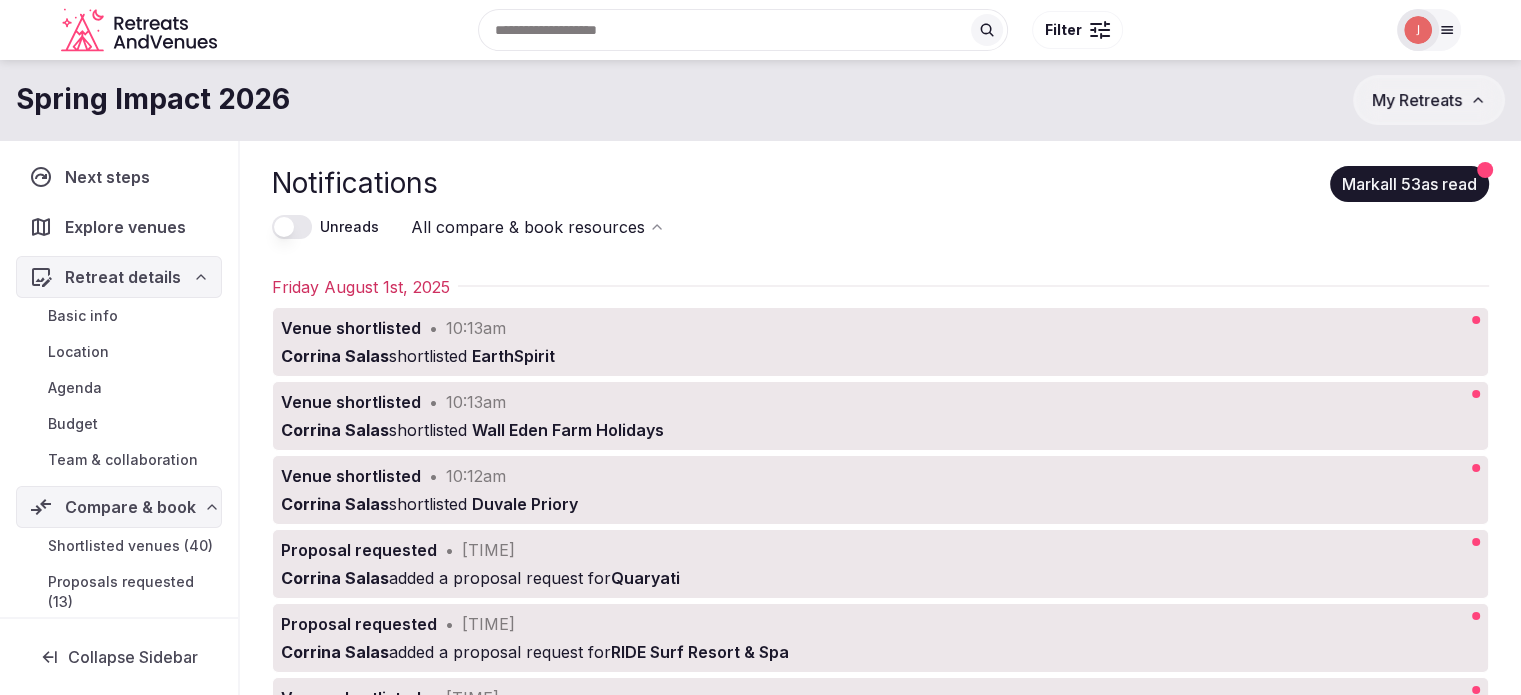 scroll, scrollTop: 178, scrollLeft: 0, axis: vertical 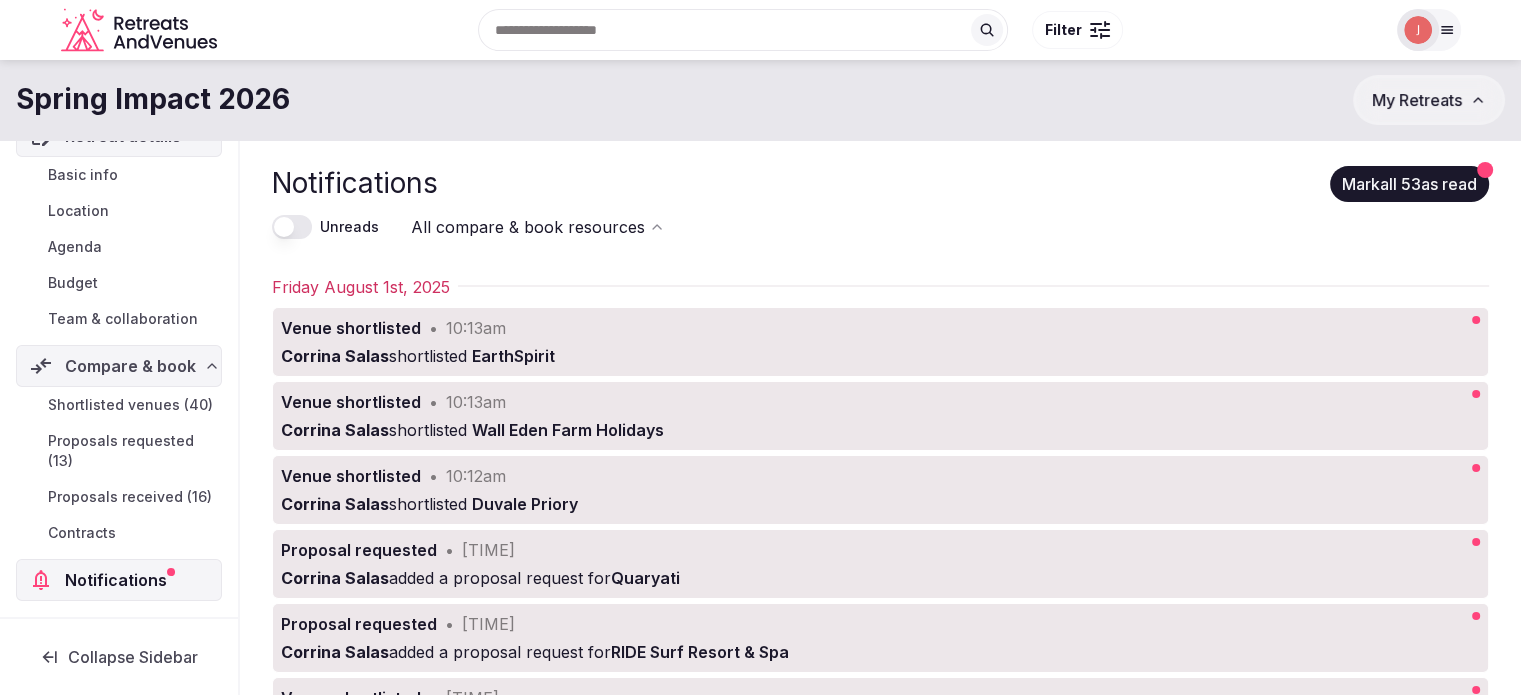 click on "Proposals received (16)" at bounding box center (130, 497) 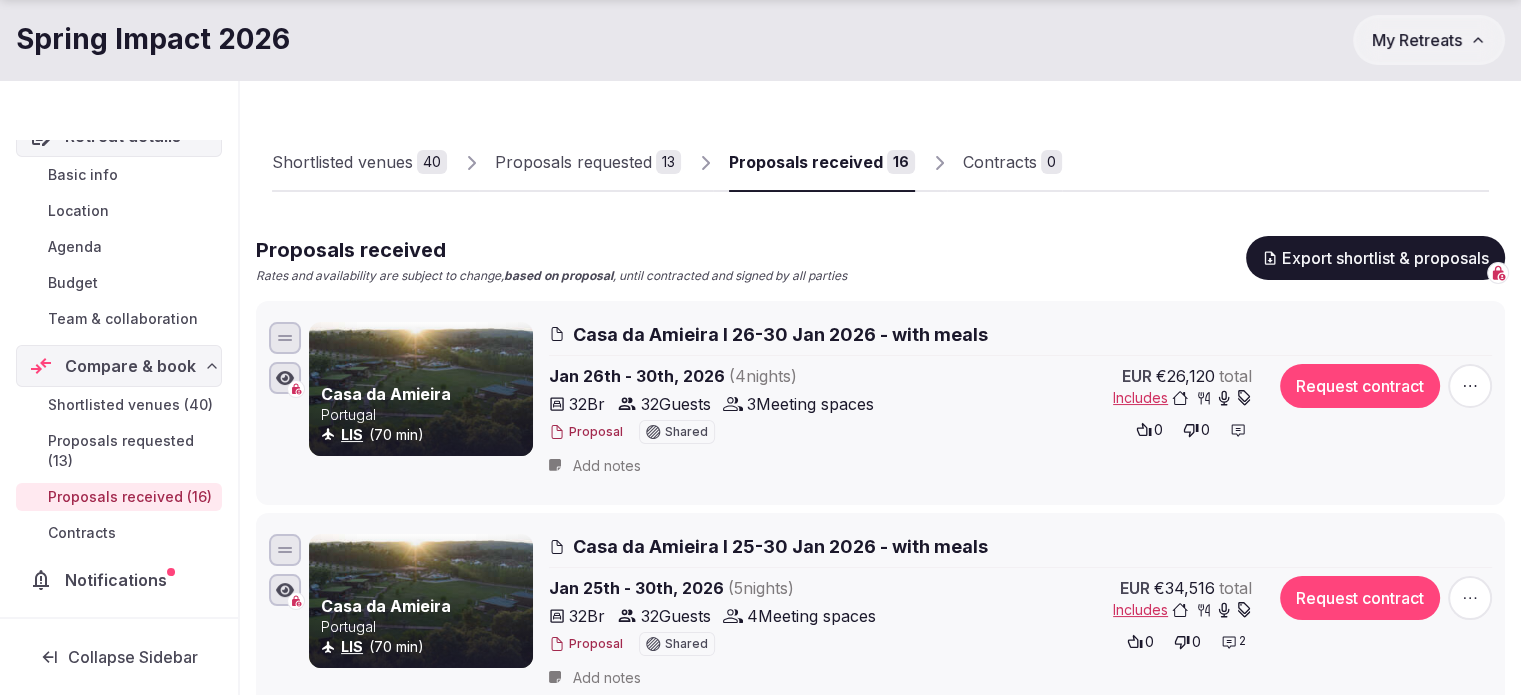 scroll, scrollTop: 286, scrollLeft: 0, axis: vertical 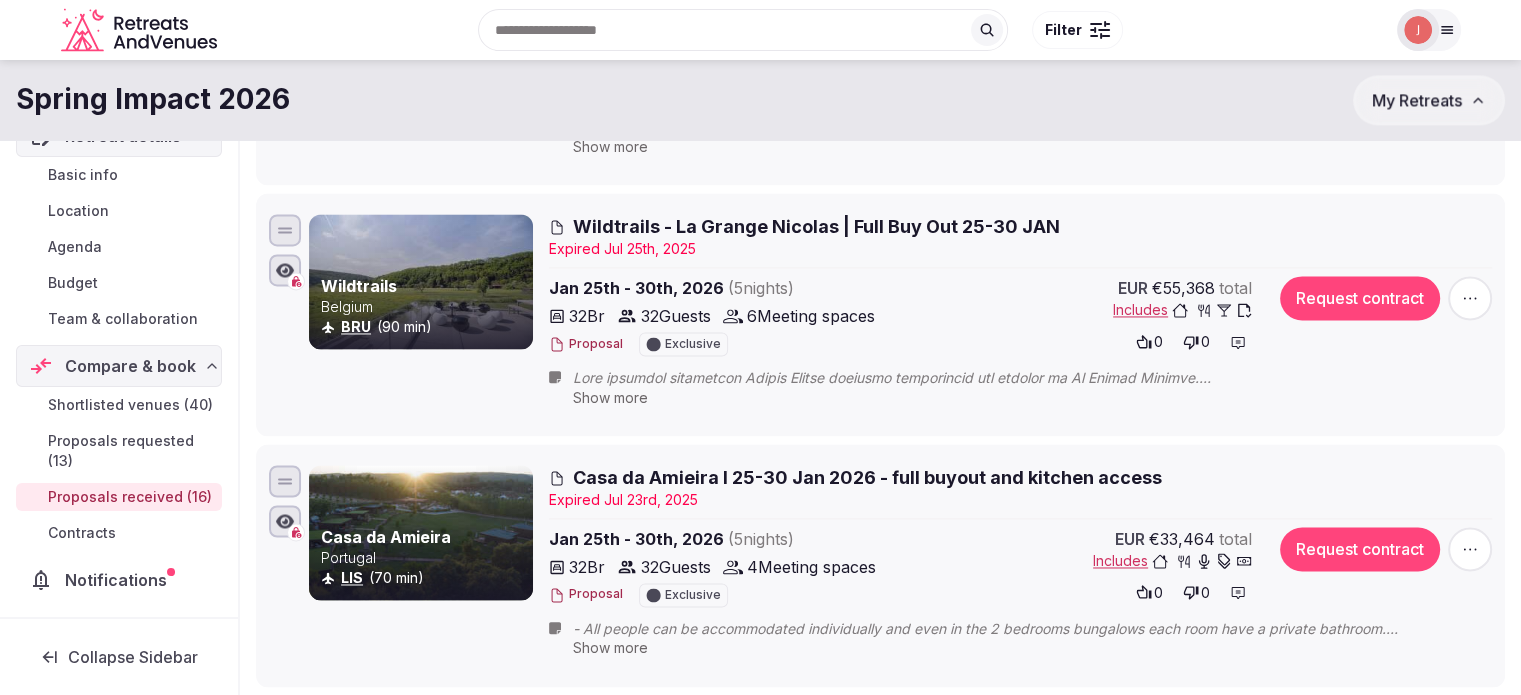 click 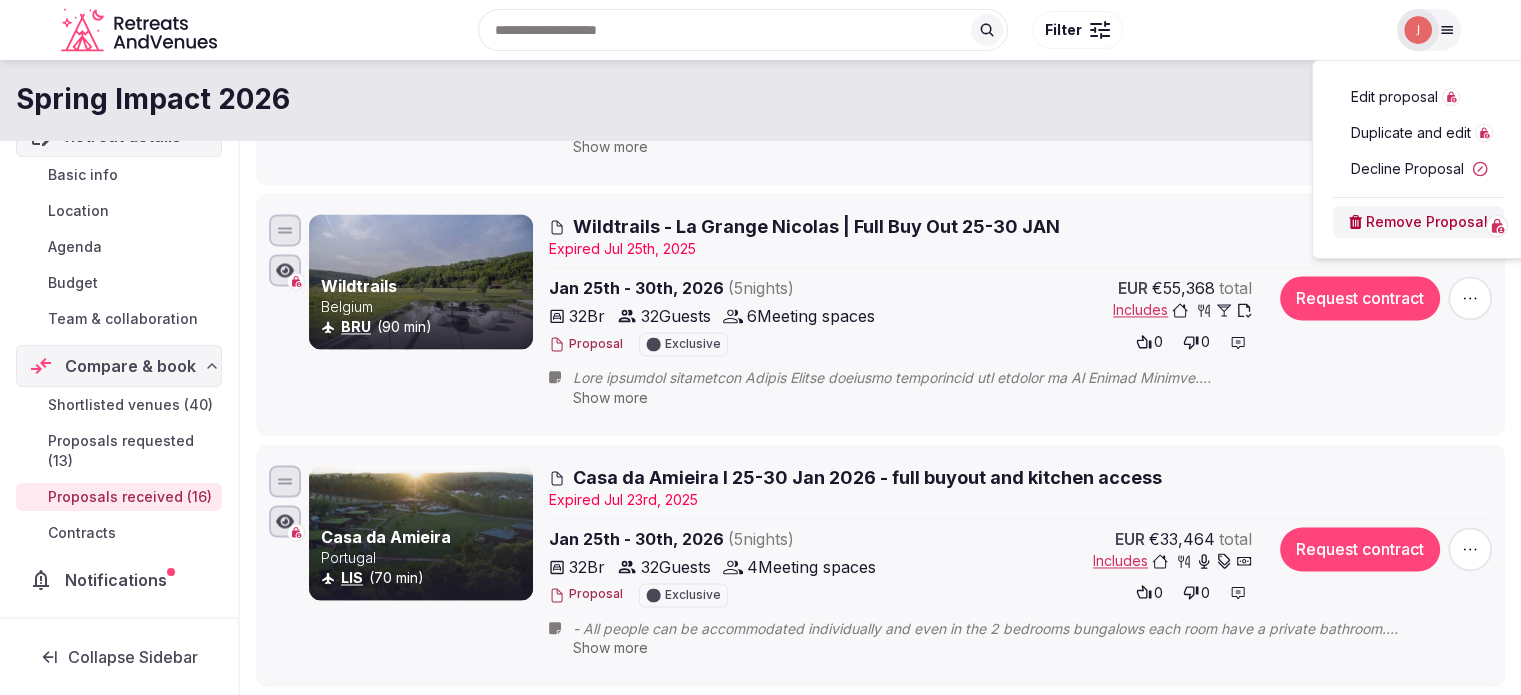 click on "Decline Proposal" at bounding box center (1418, 169) 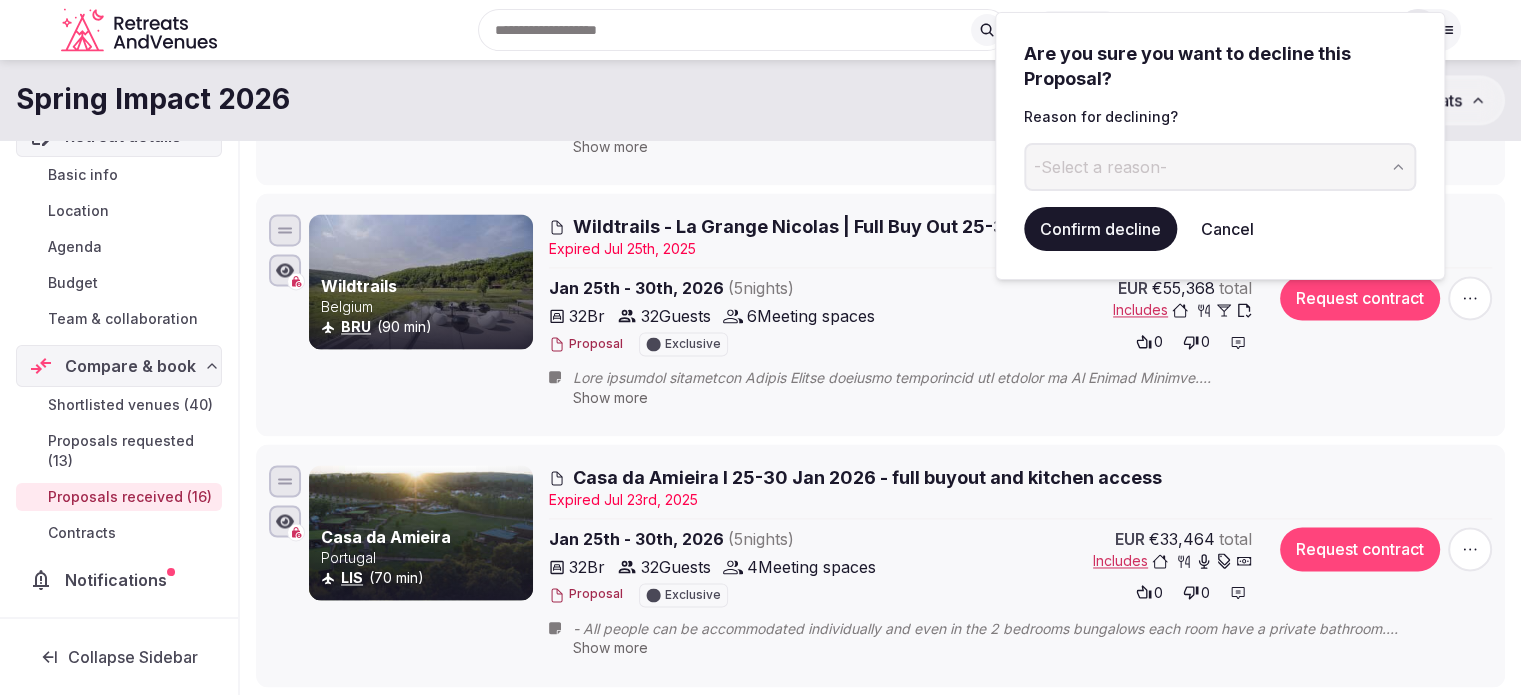 click on "-Select a reason-" at bounding box center [1220, 167] 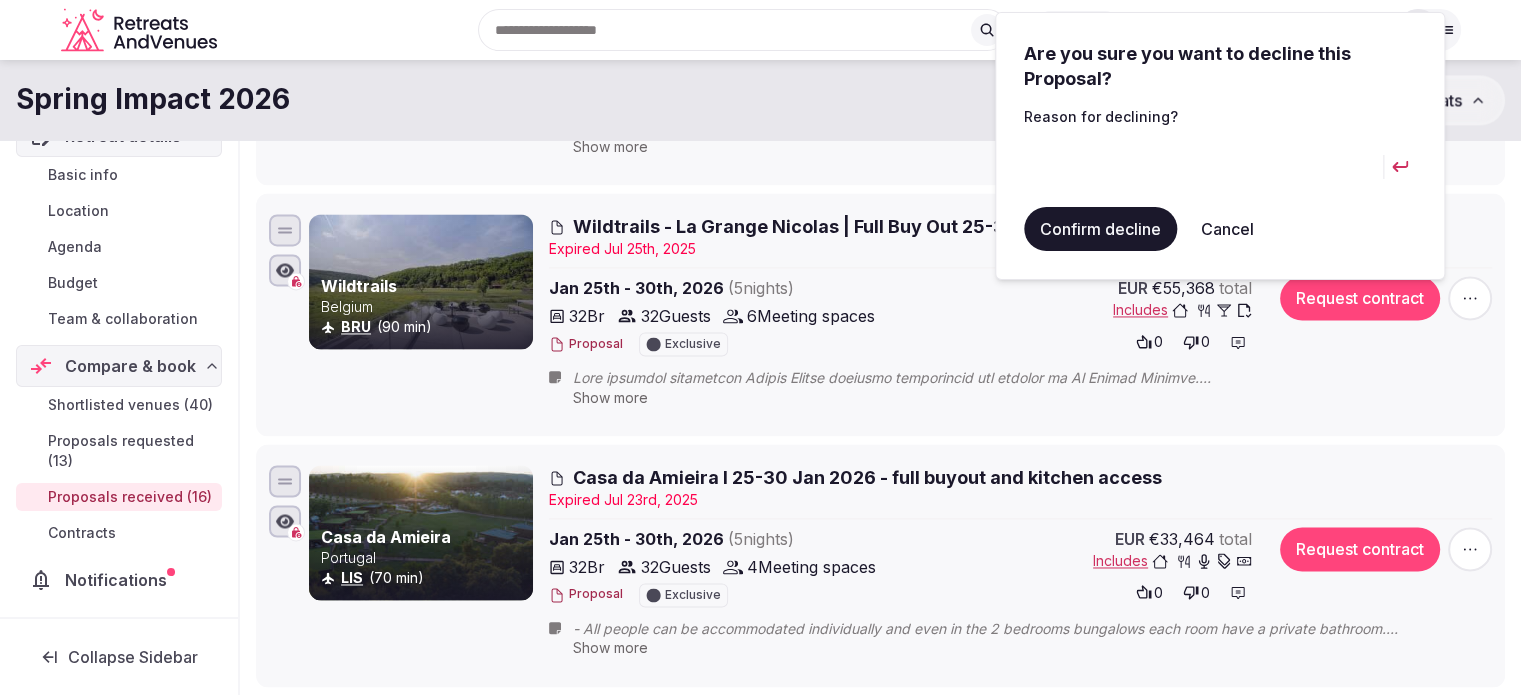 click on "Confirm decline" at bounding box center [1100, 229] 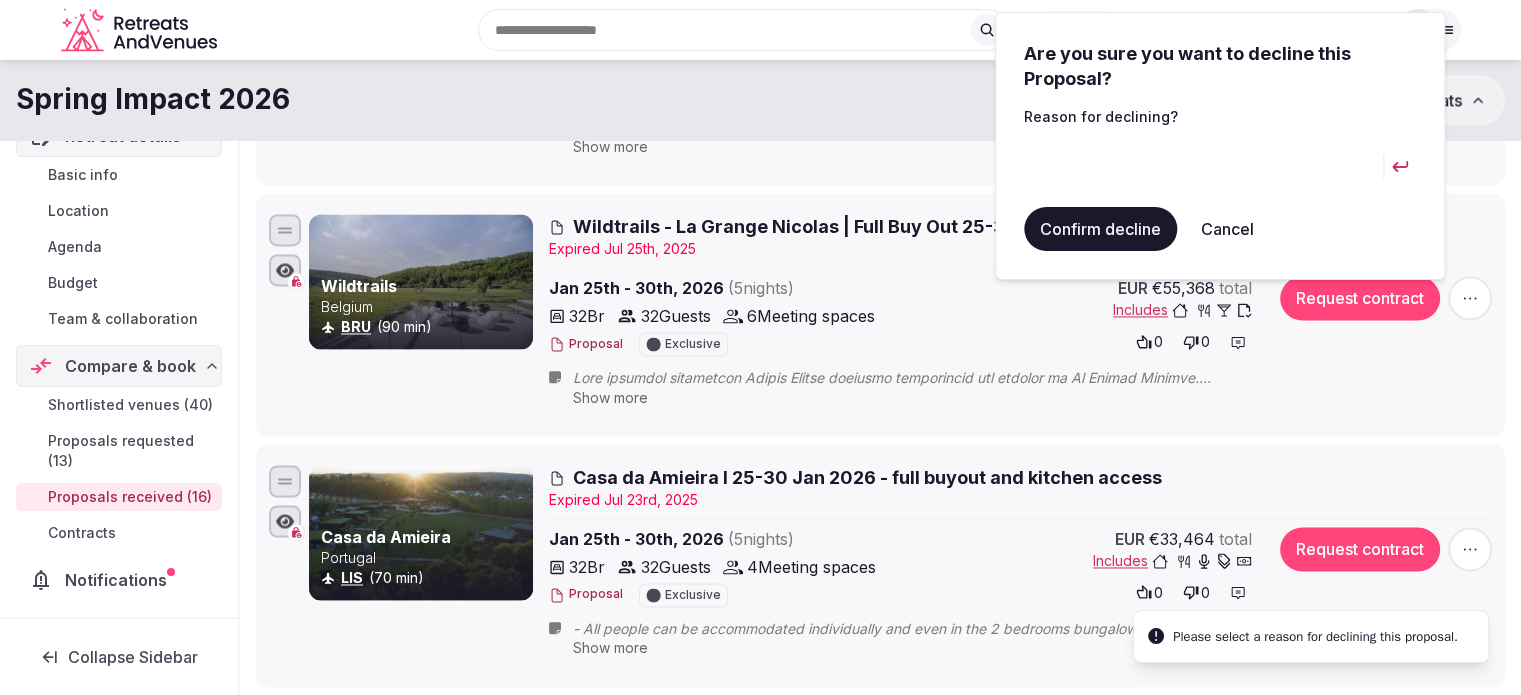click on "Cancel" at bounding box center [1227, 229] 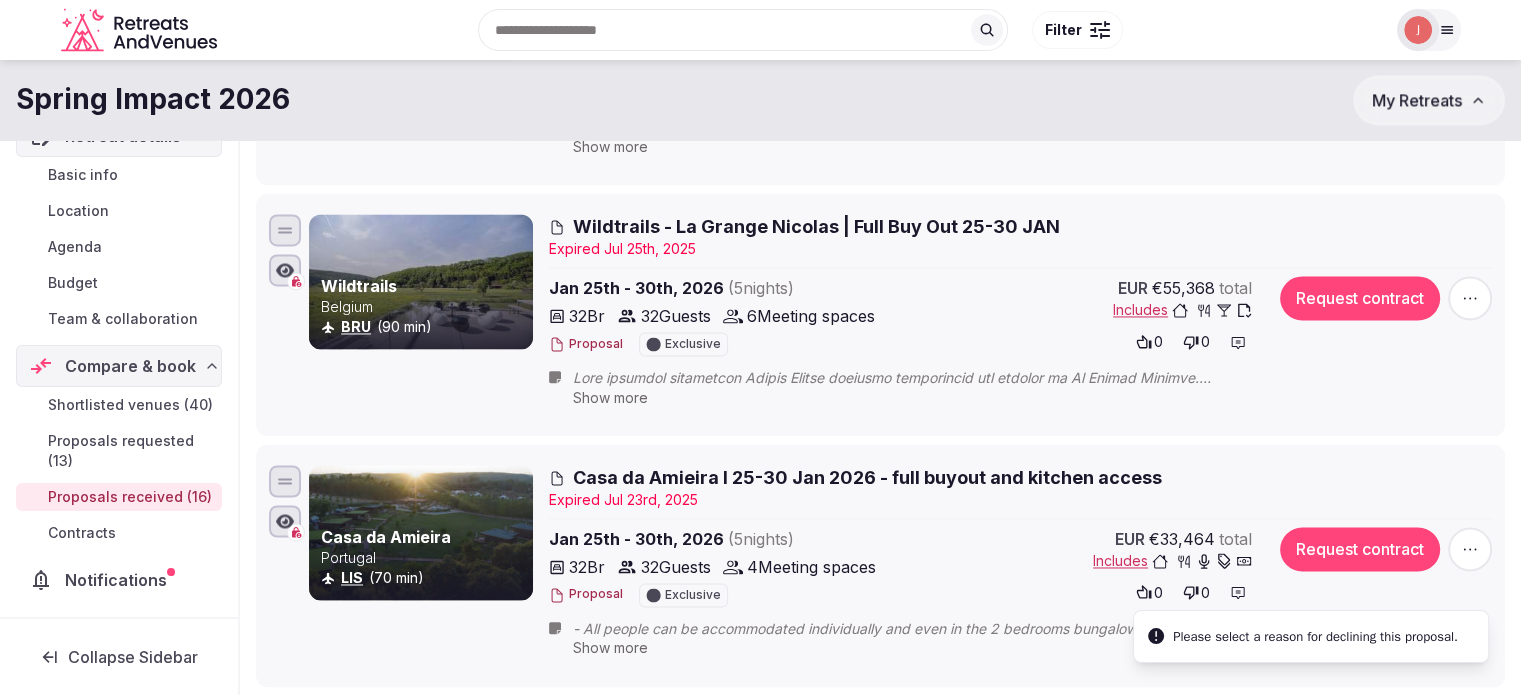 click 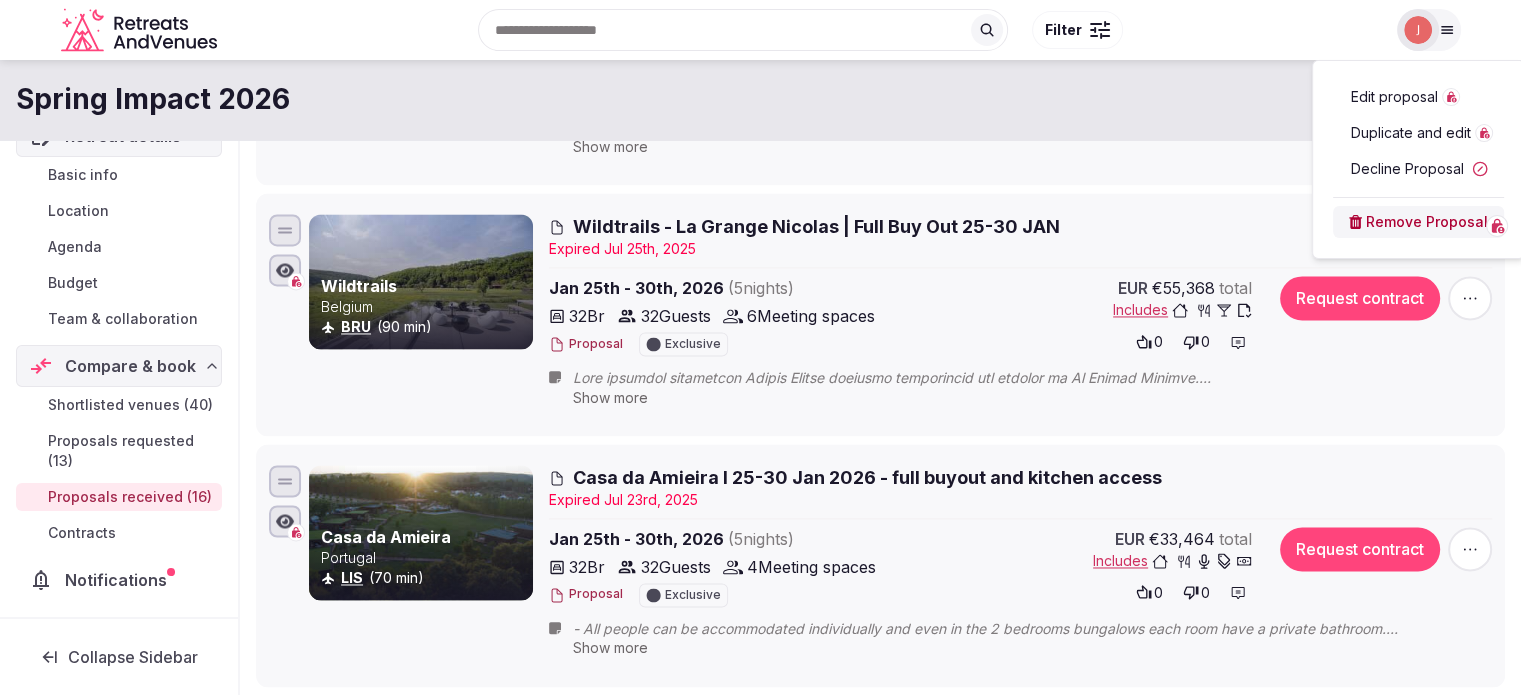 click on "Decline Proposal" at bounding box center (1418, 169) 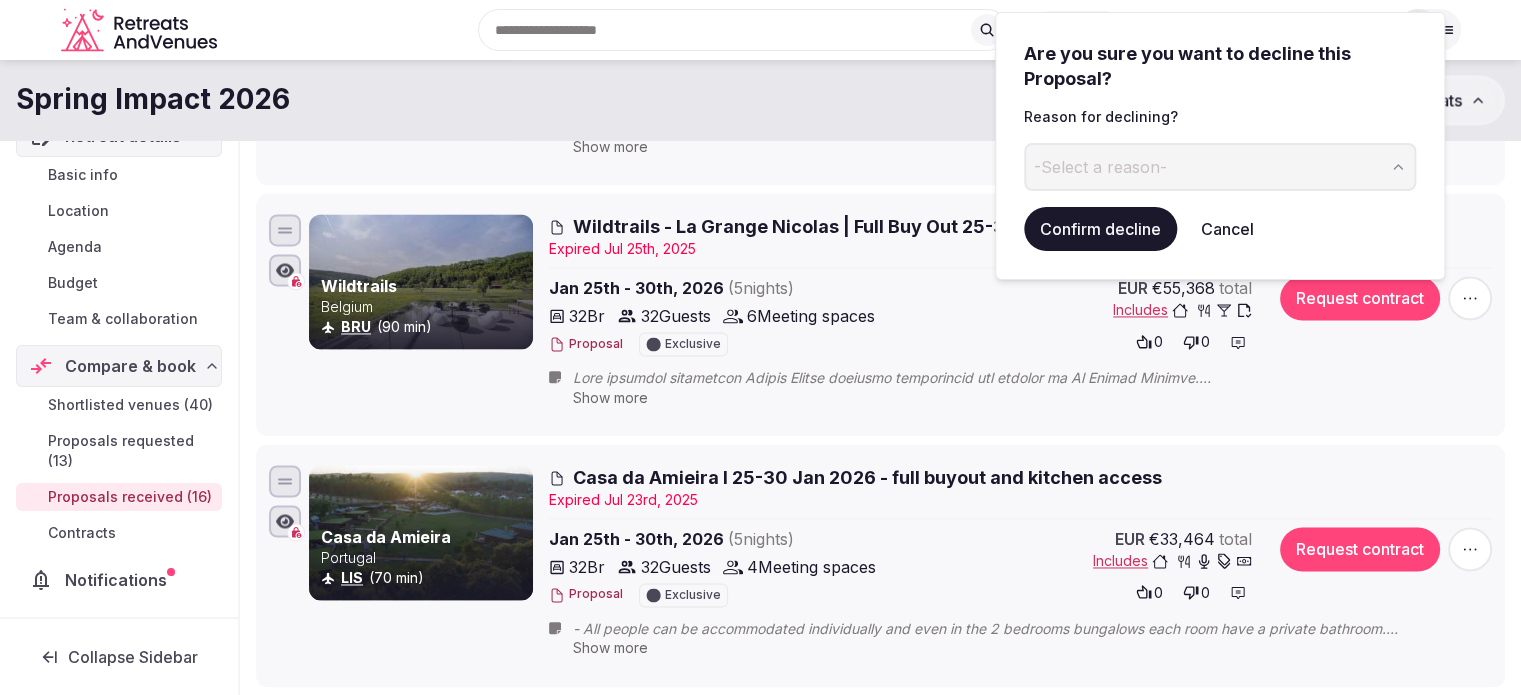 click on "-Select a reason-" at bounding box center [1220, 167] 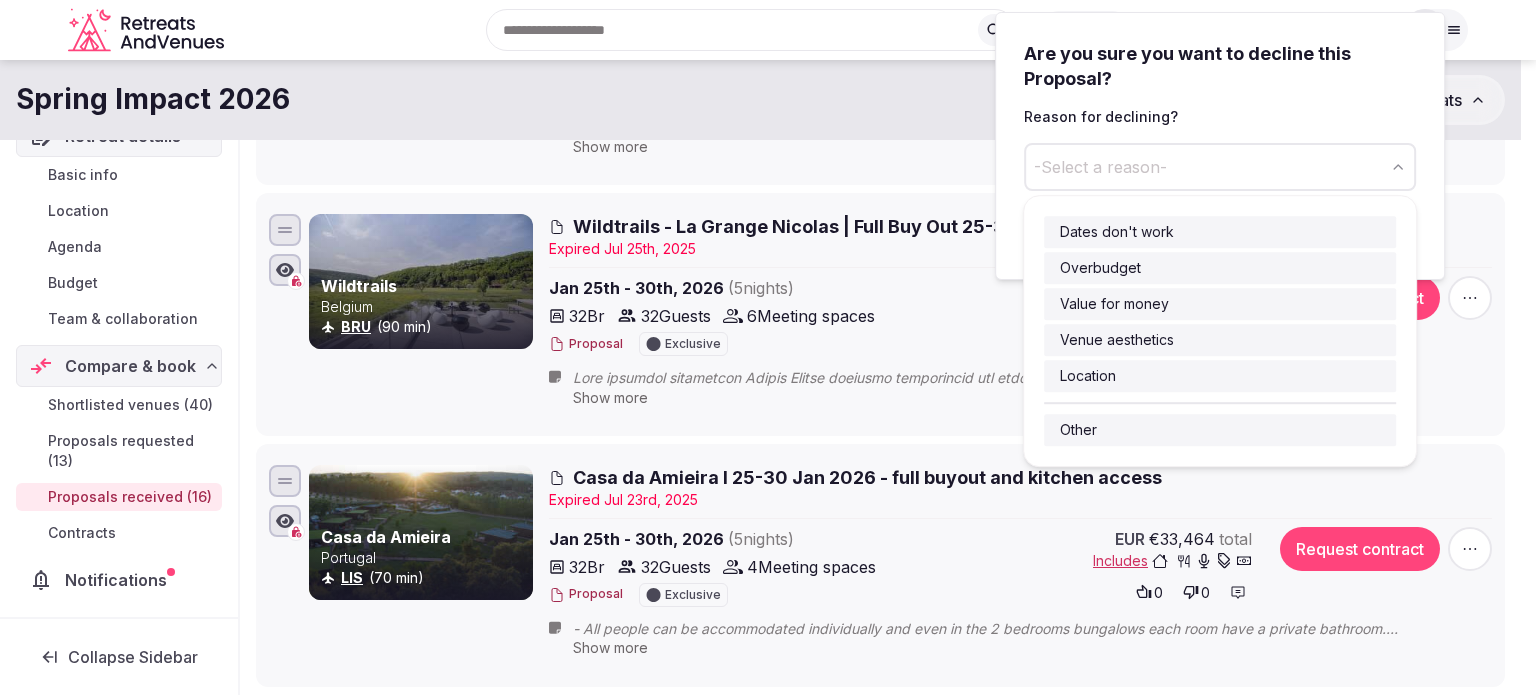 click on "-Select a reason-" at bounding box center (1220, 167) 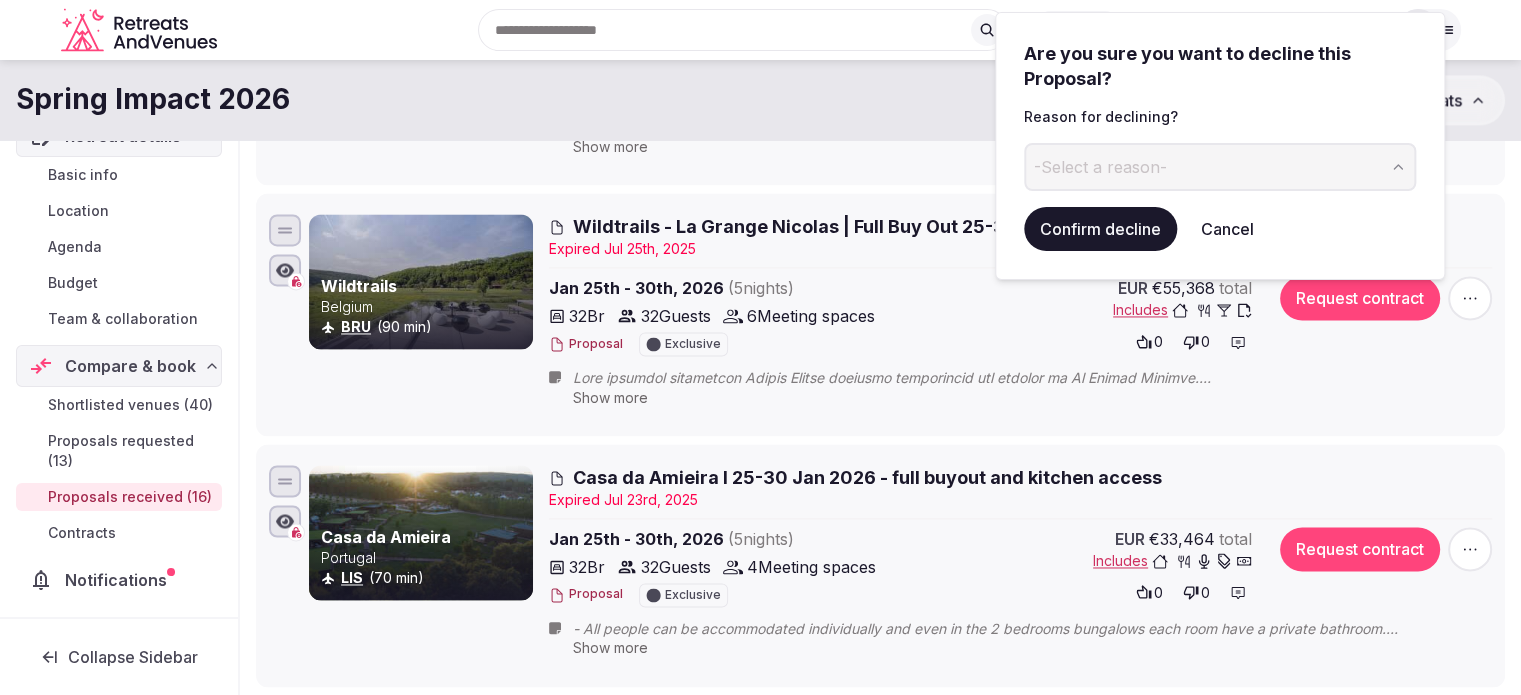 click on "Cancel" at bounding box center (1227, 229) 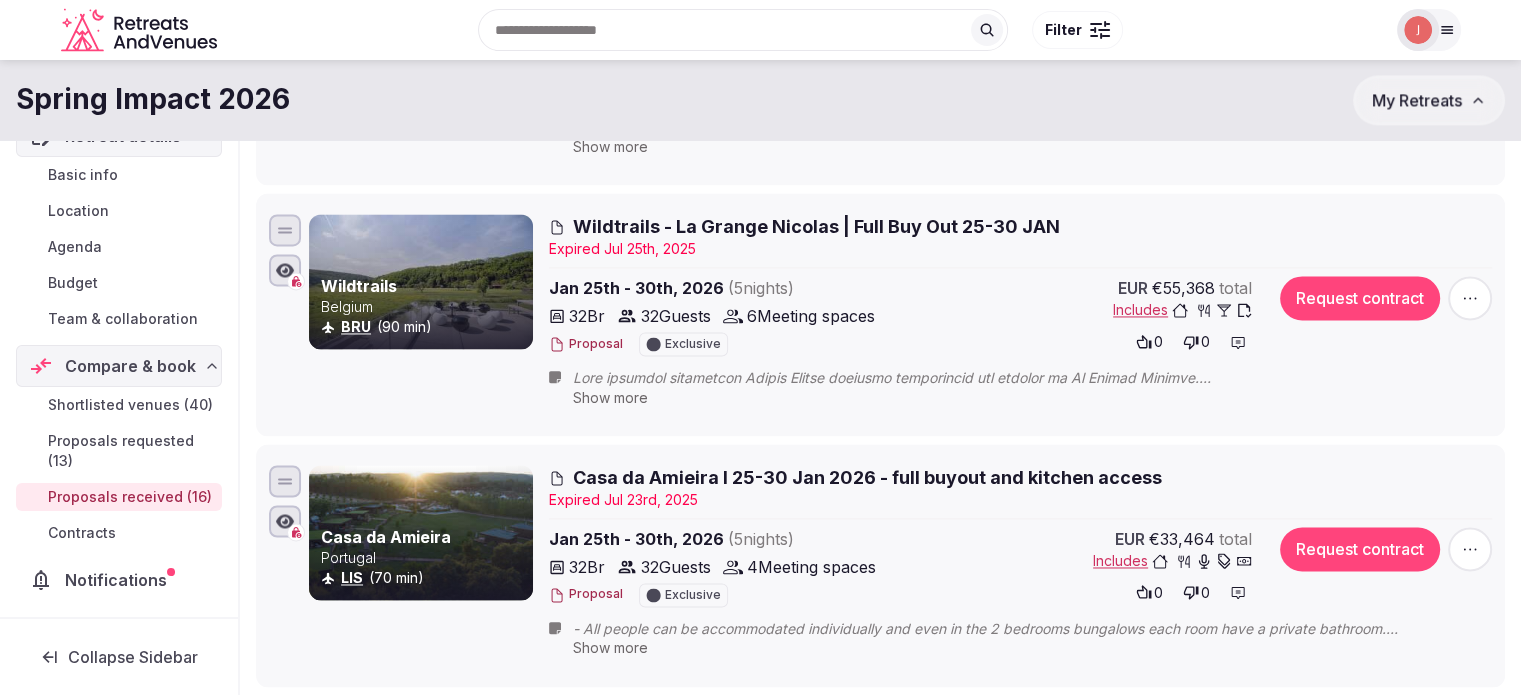 click on "Wildtrails Belgium BRU (90 min)  Wildtrails - La Grange Nicolas | Full Buy Out 25-30 JAN Expire d   Jul 25th, 2025 Jan 25th - 30th, 2026 ( 5  night s ) 32  Br 32  Guests 6  Meeting spaces Proposal Exclusive EUR €55,368 total Includes 0 0 Request contract Show more" at bounding box center [880, 314] 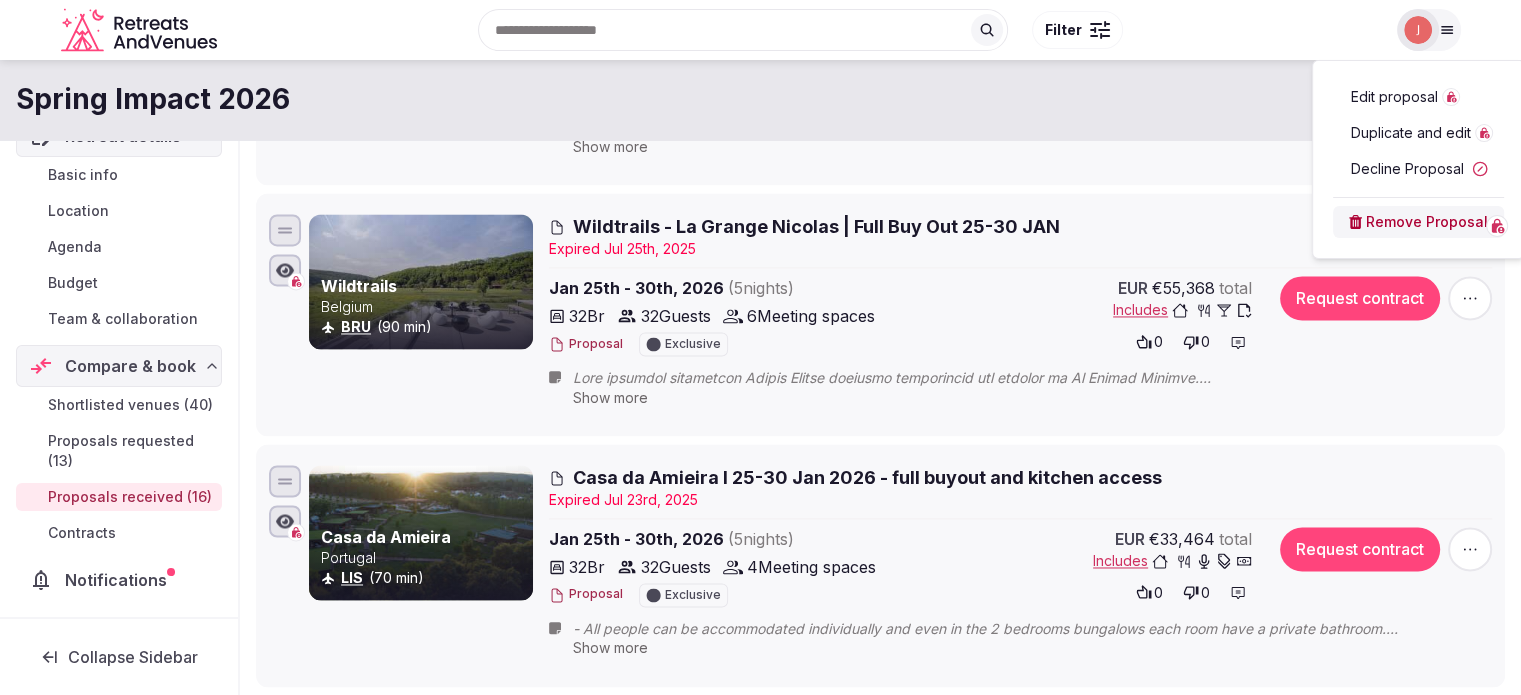 click on "Decline Proposal" at bounding box center (1418, 169) 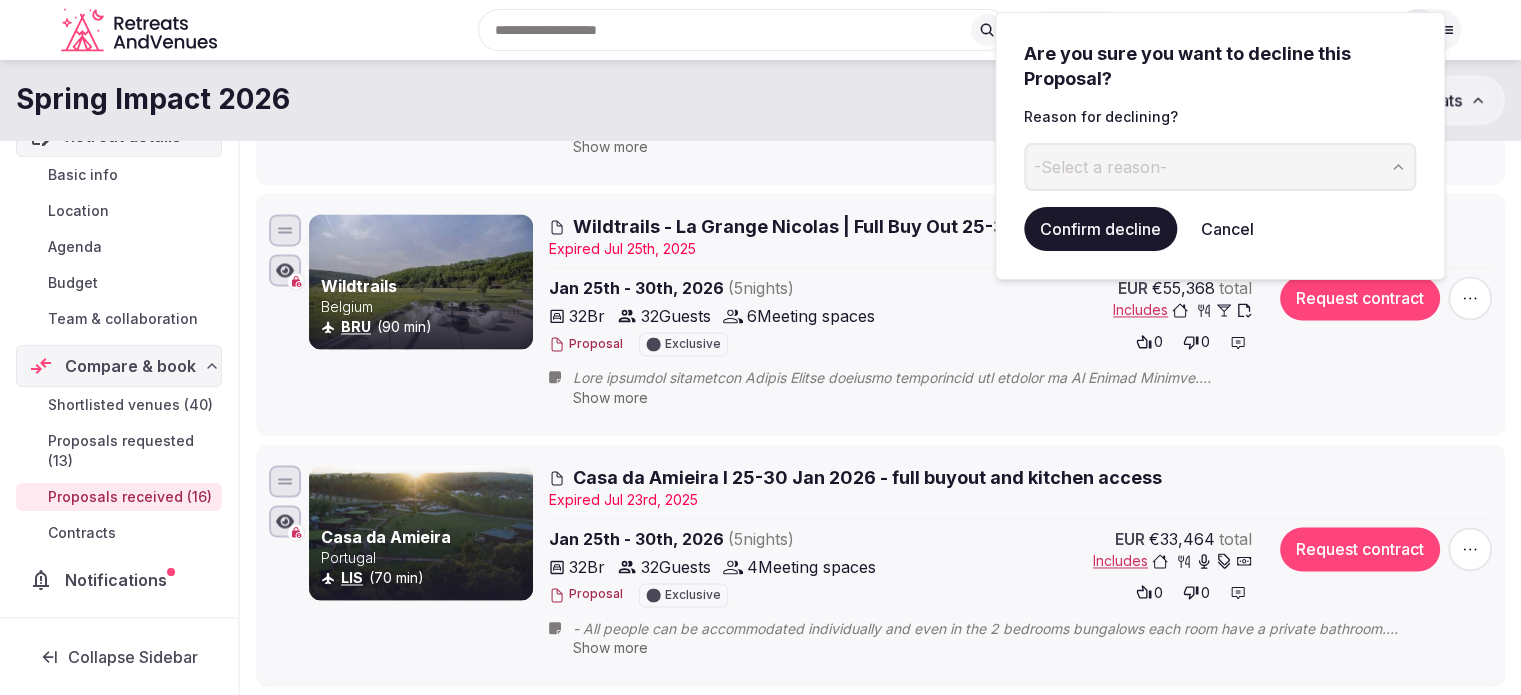 click on "-Select a reason-" at bounding box center [1100, 167] 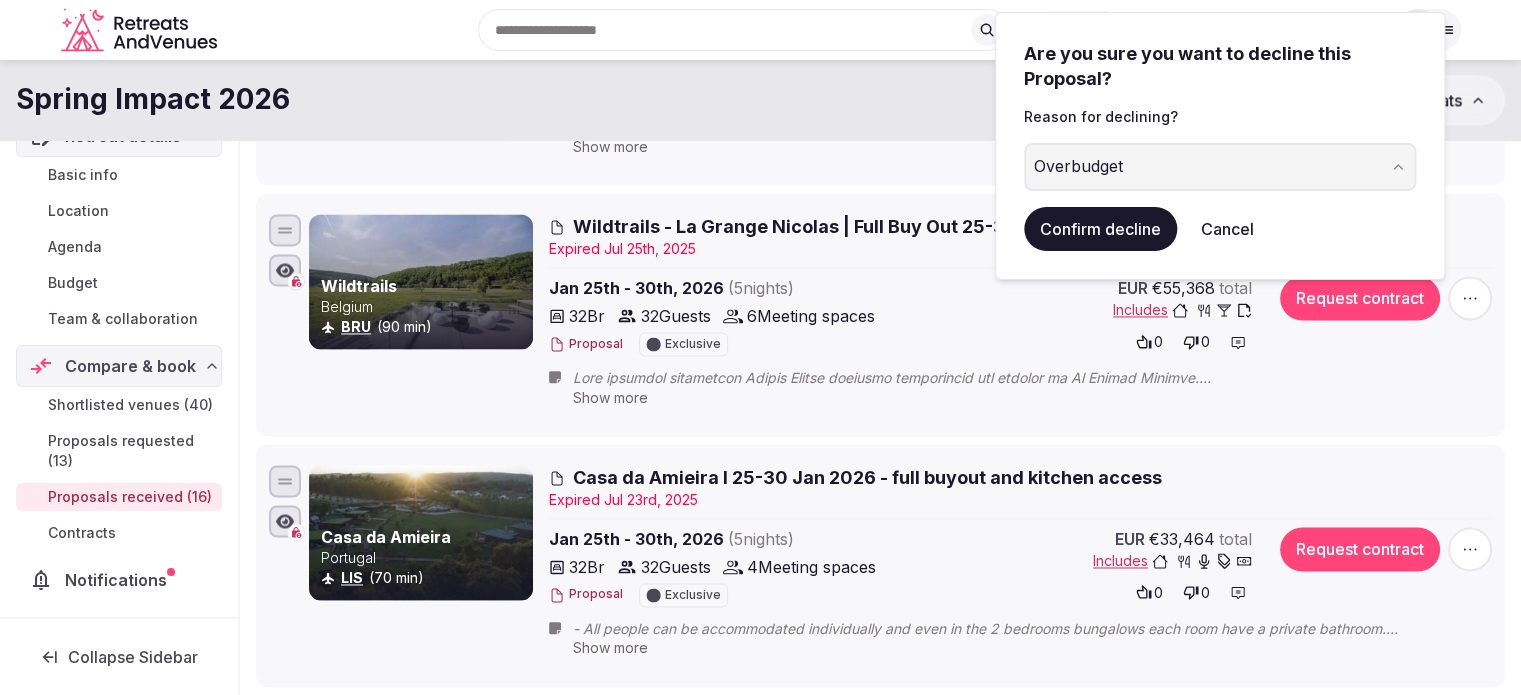 click on "Confirm decline" at bounding box center [1100, 229] 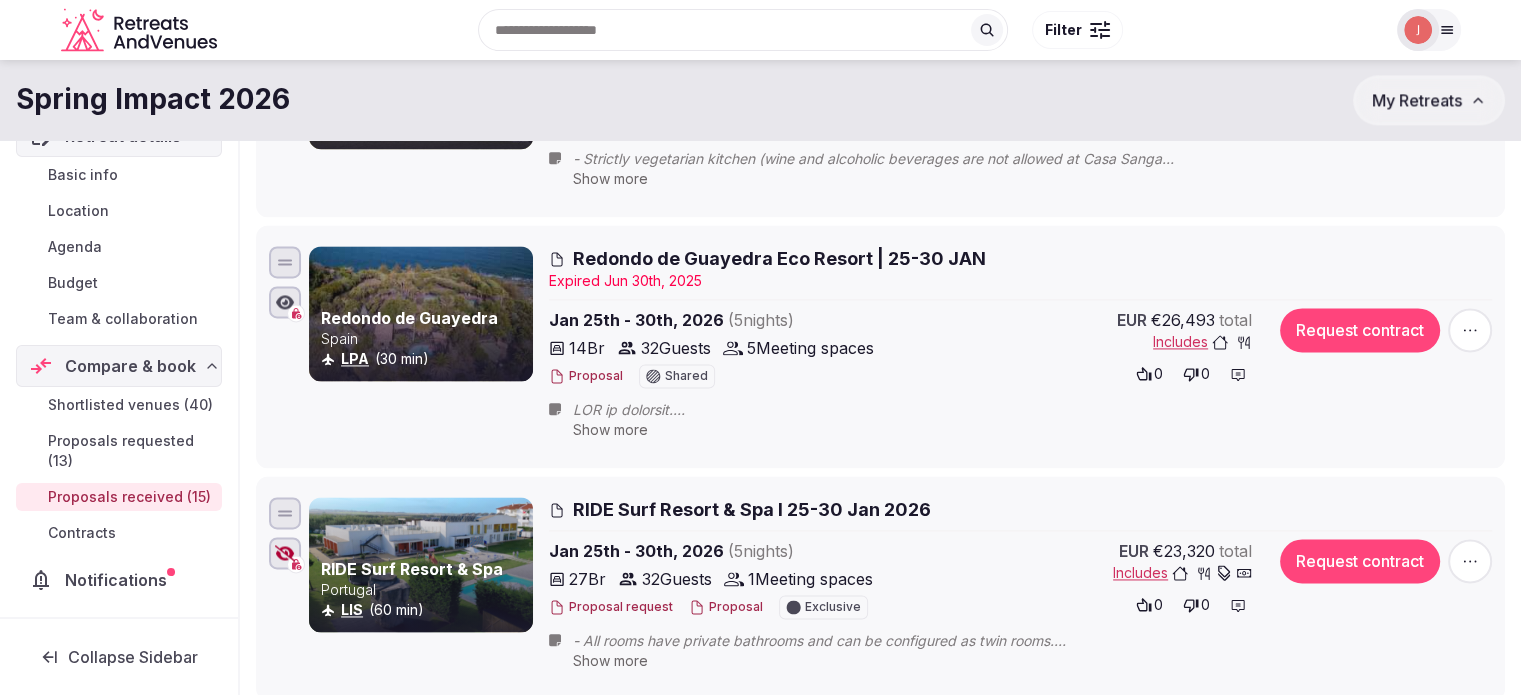 scroll, scrollTop: 2800, scrollLeft: 0, axis: vertical 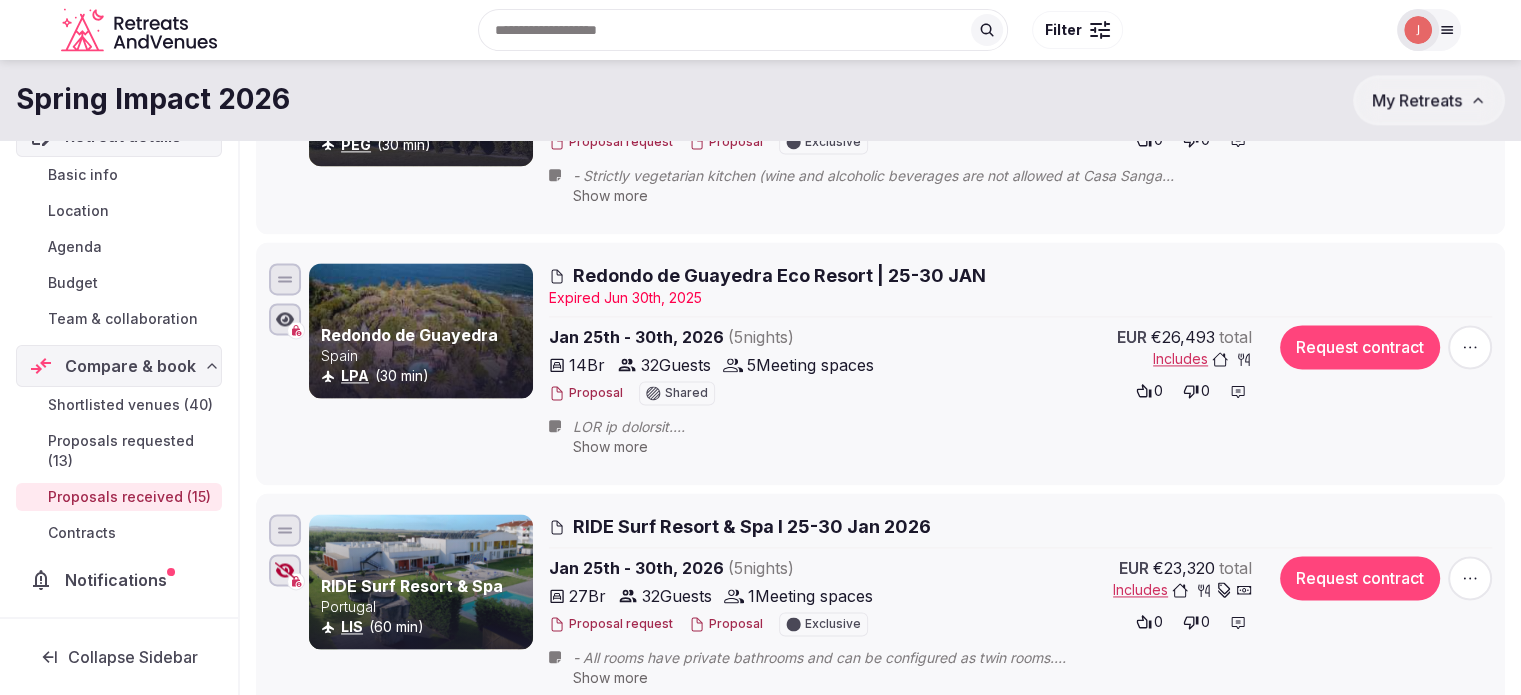 click 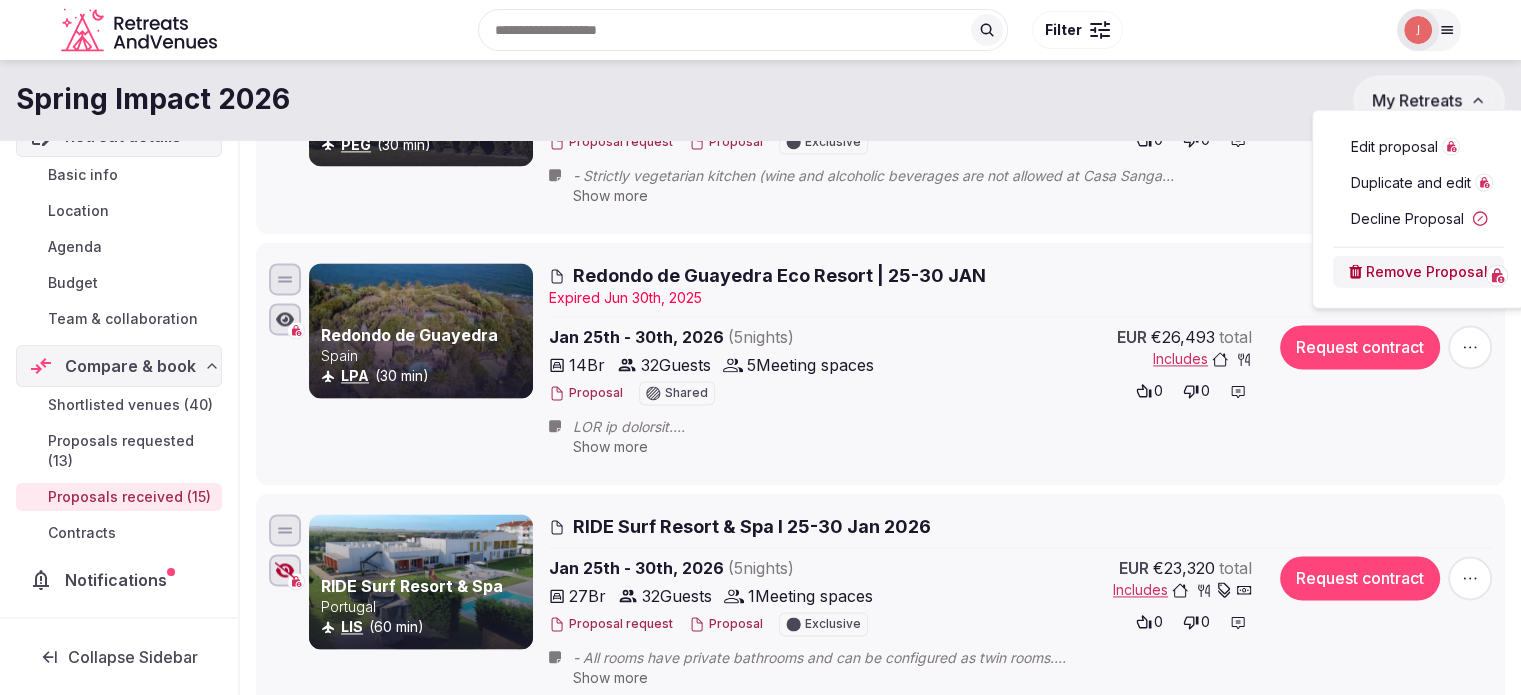 click on "Decline Proposal" at bounding box center [1418, 219] 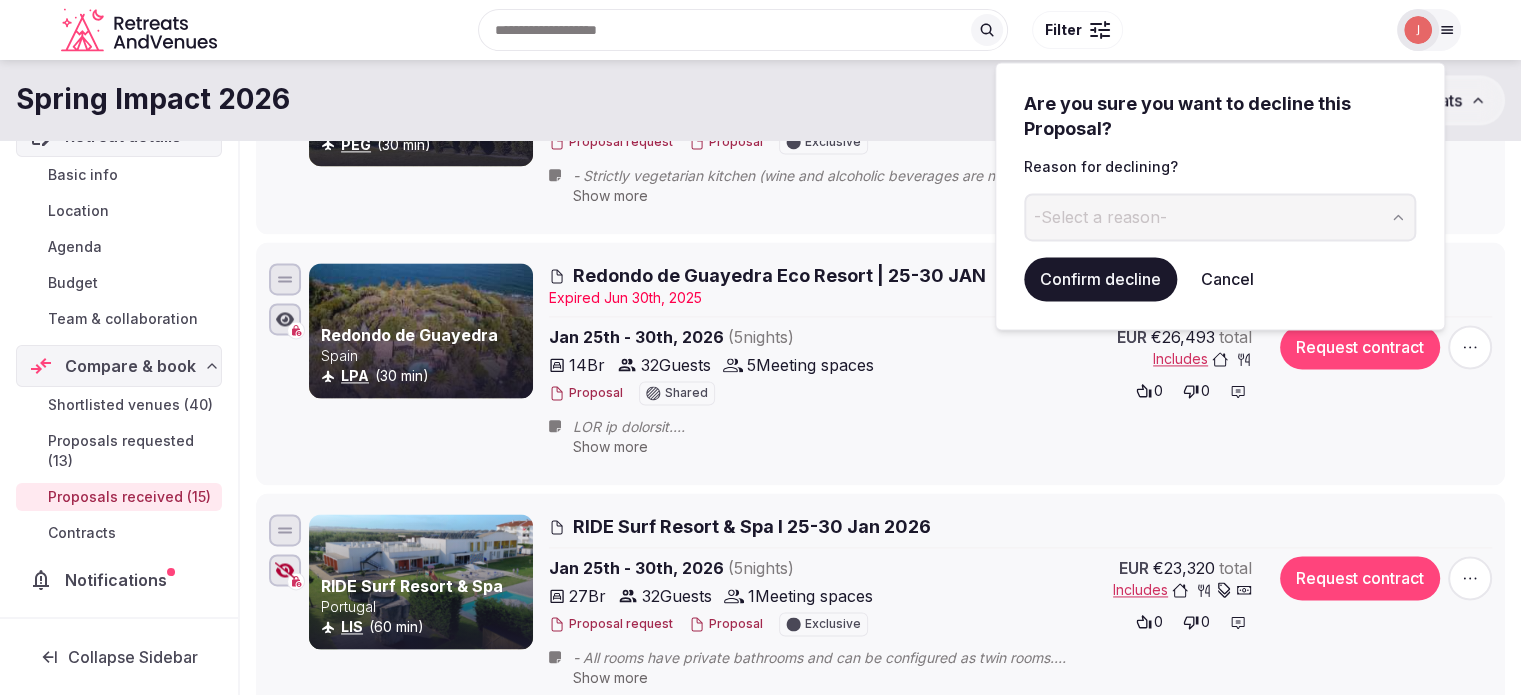 click on "-Select a reason-" at bounding box center (1220, 217) 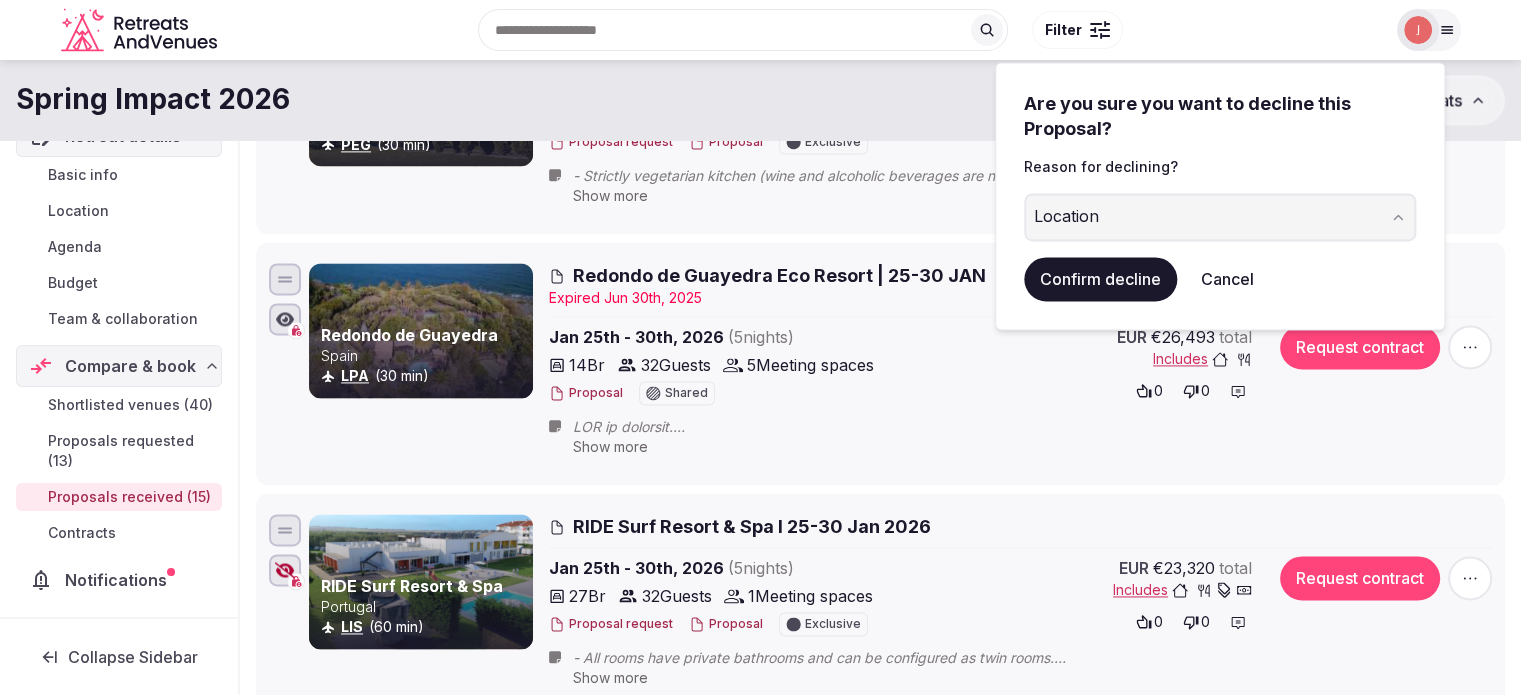 click on "Are you sure you want to decline this Proposal? Reason for declining? Location Confirm decline Cancel" at bounding box center [1220, 196] 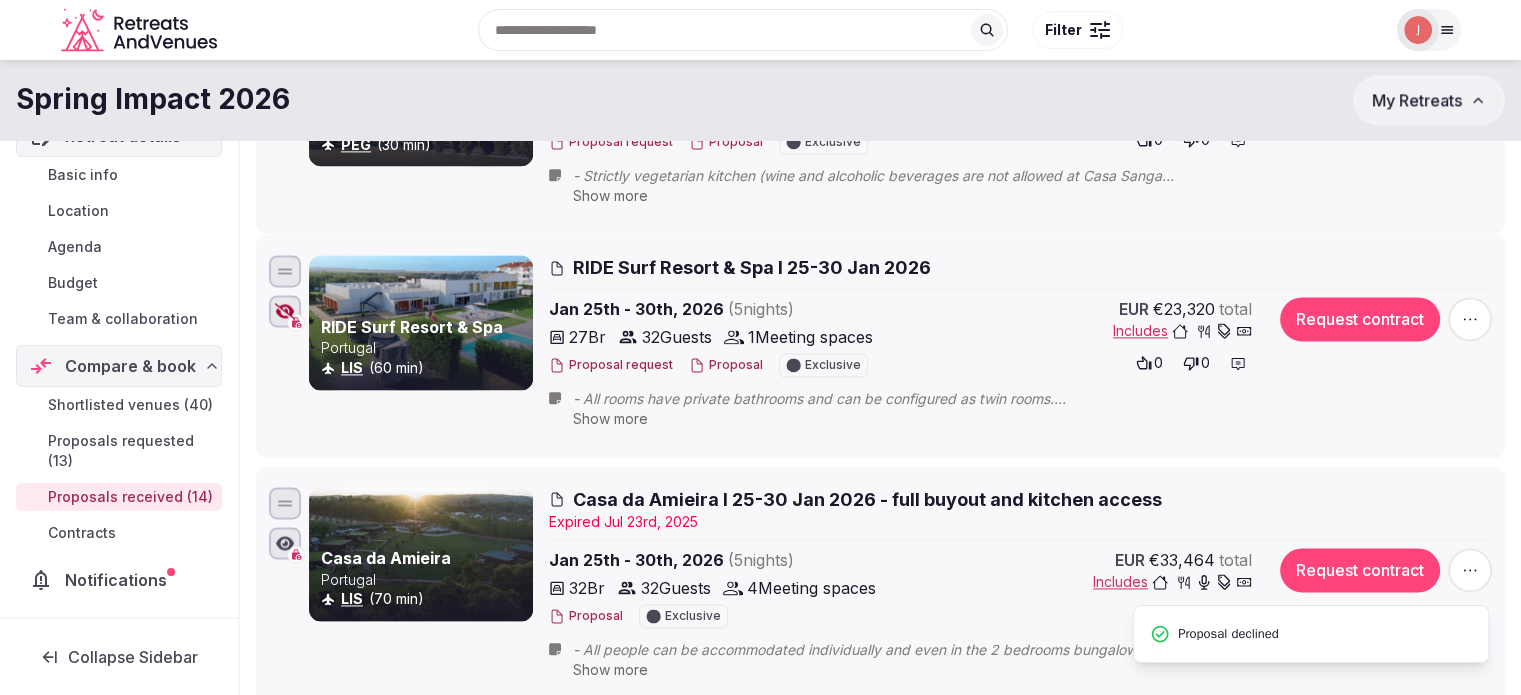 scroll, scrollTop: 0, scrollLeft: 0, axis: both 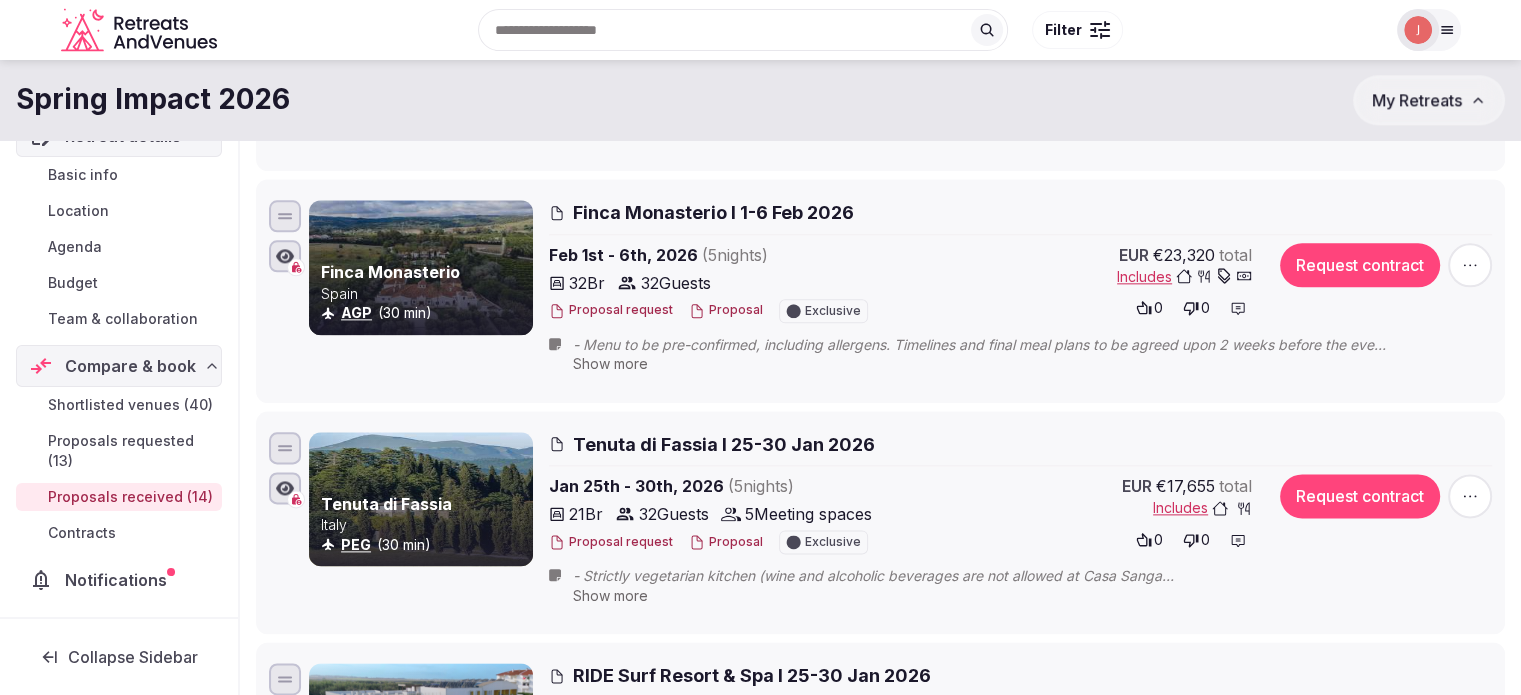 click at bounding box center [1470, 265] 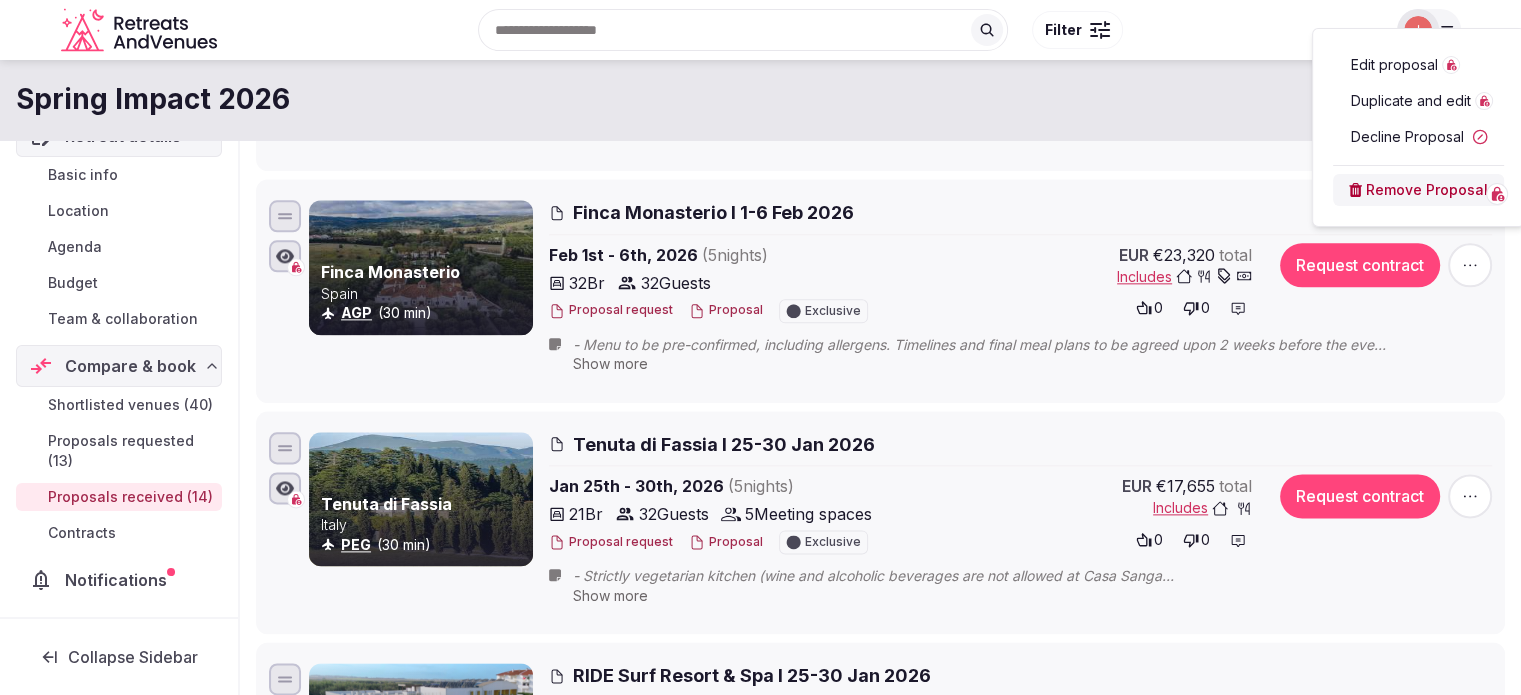 click on "Decline Proposal" at bounding box center (1418, 137) 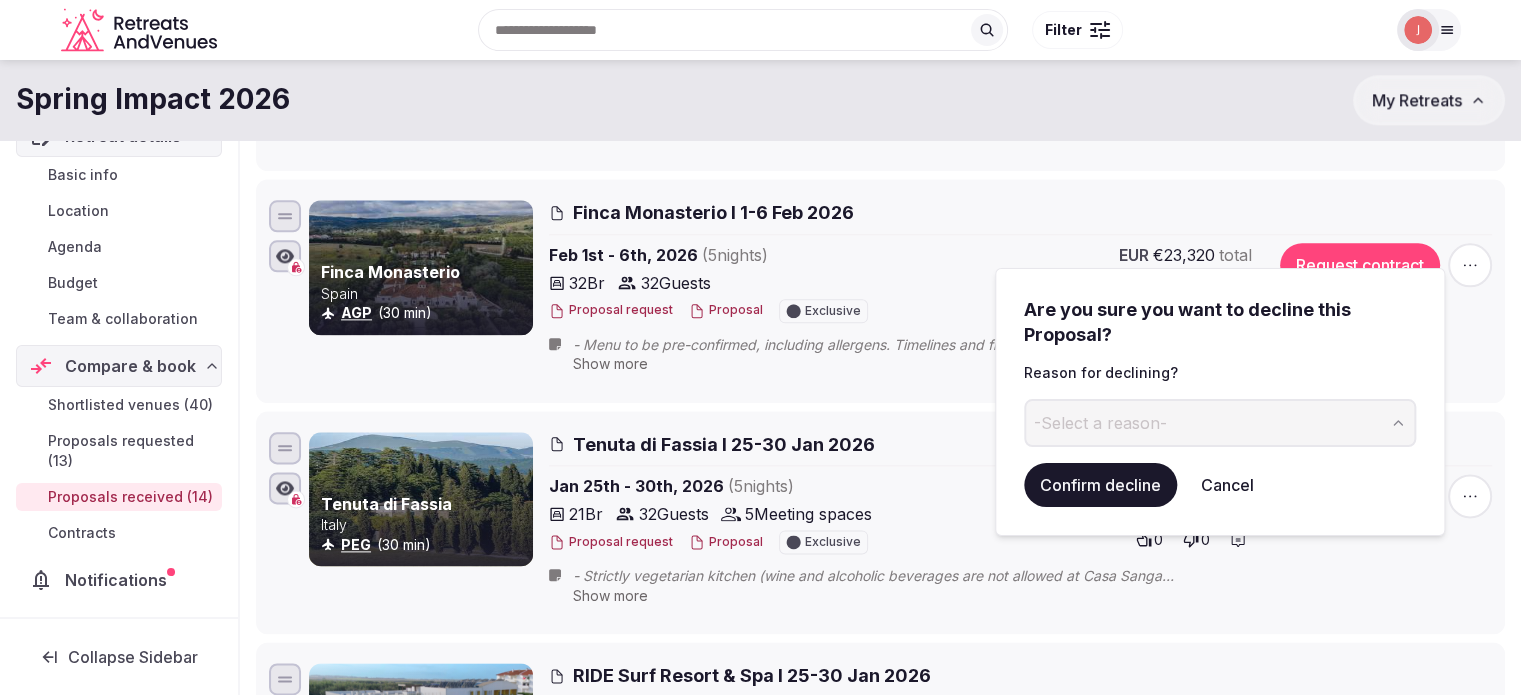 click on "-Select a reason-" at bounding box center (1100, 423) 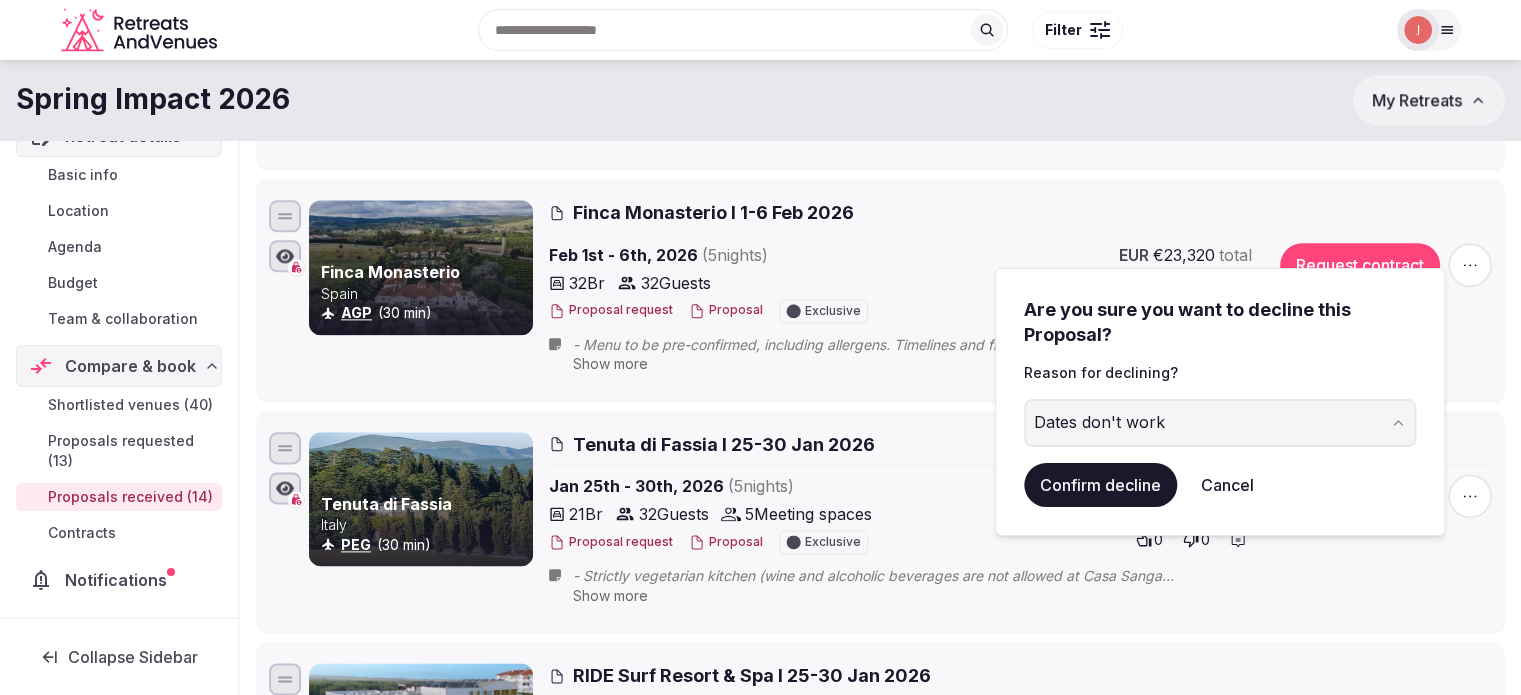 click on "Confirm decline" at bounding box center (1100, 485) 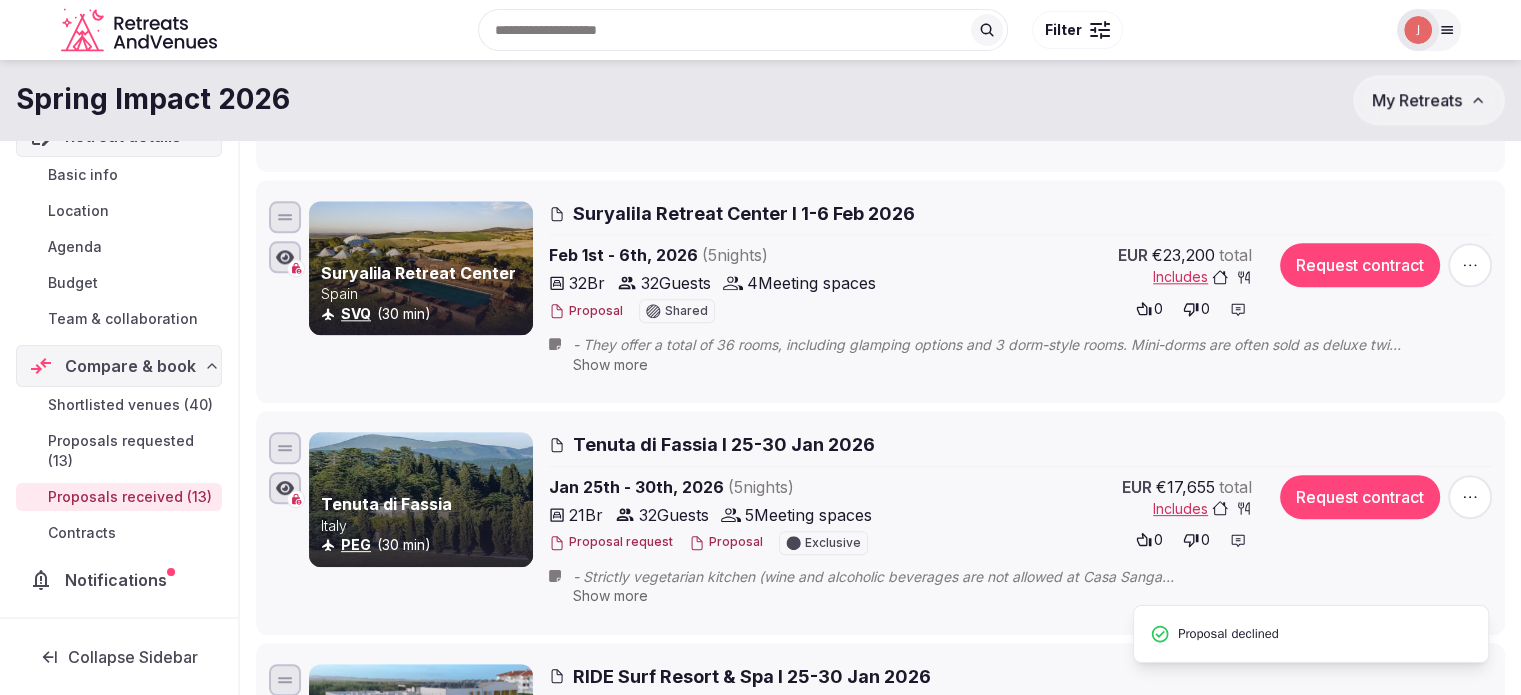 scroll, scrollTop: 2100, scrollLeft: 0, axis: vertical 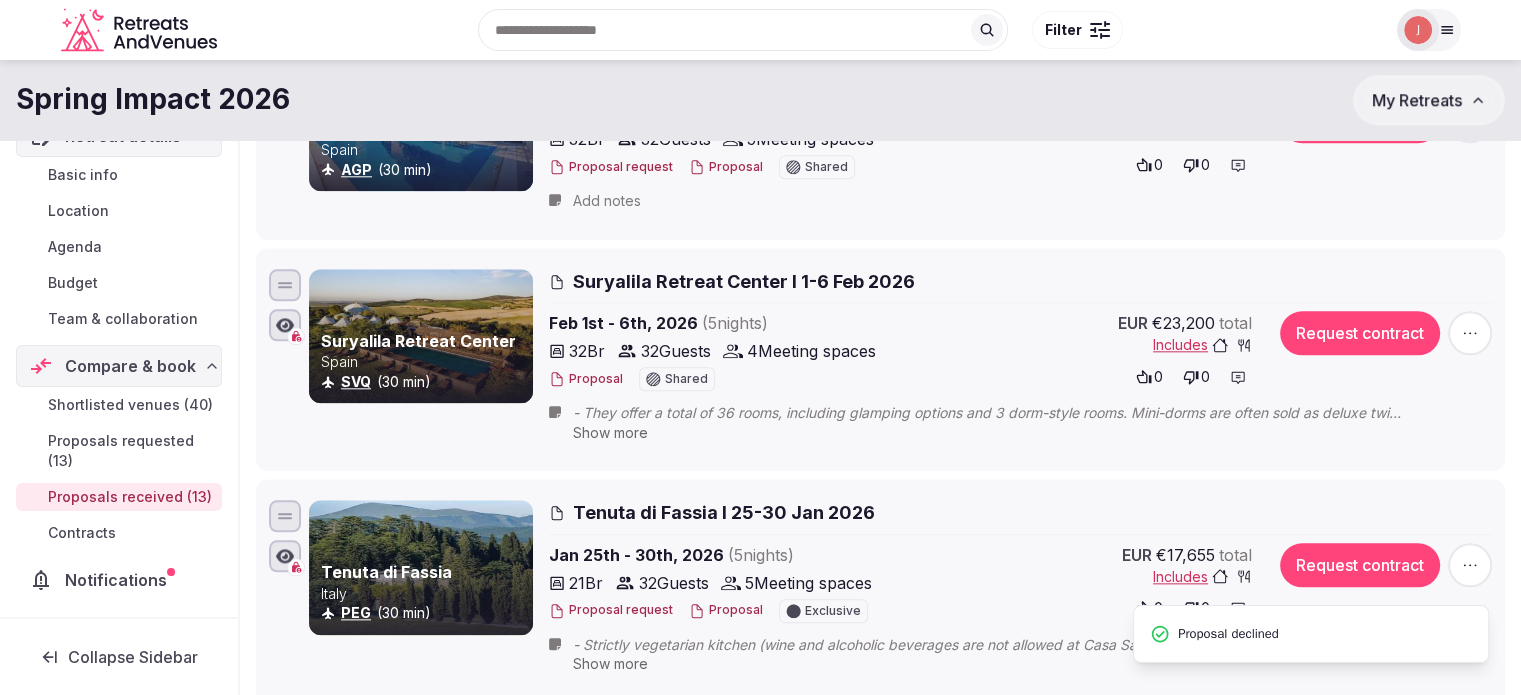 click 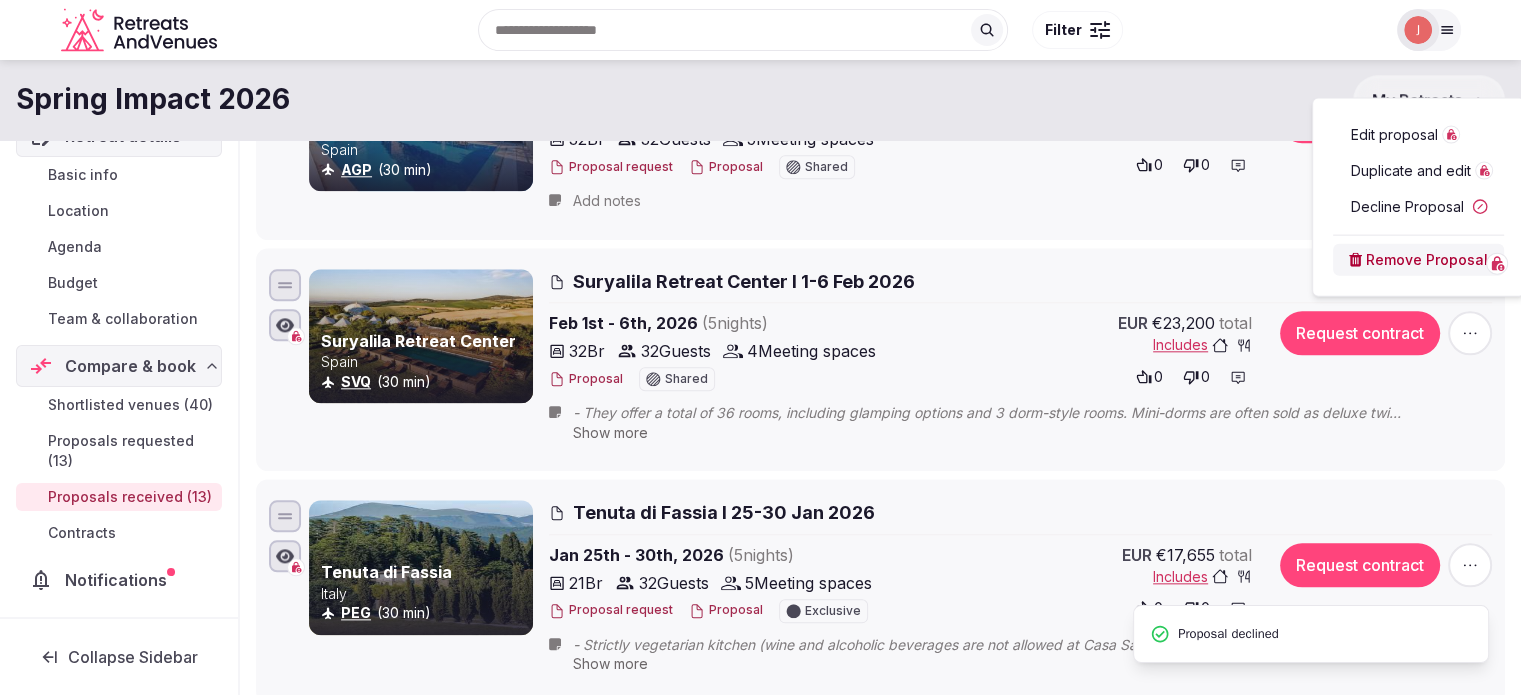 click on "Decline Proposal" at bounding box center (1418, 207) 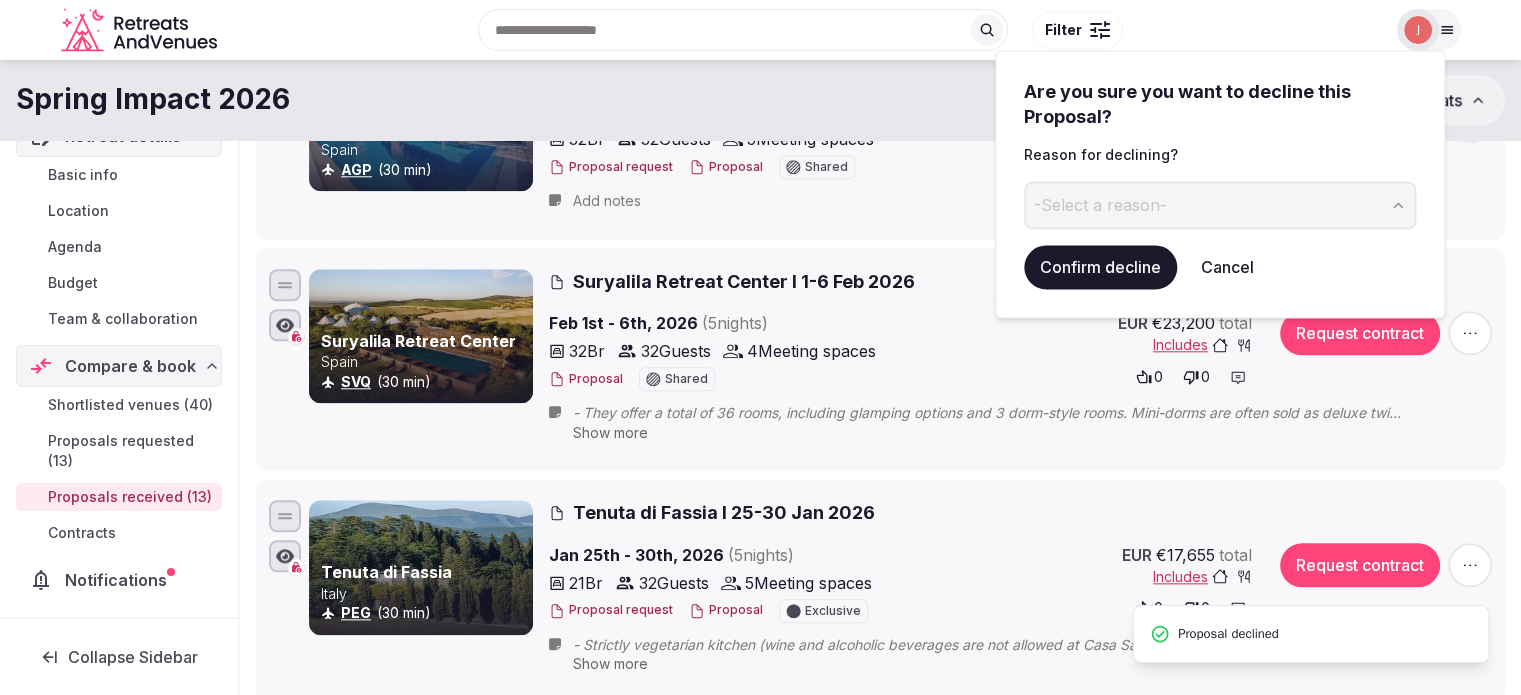 click on "-Select a reason-" at bounding box center (1100, 205) 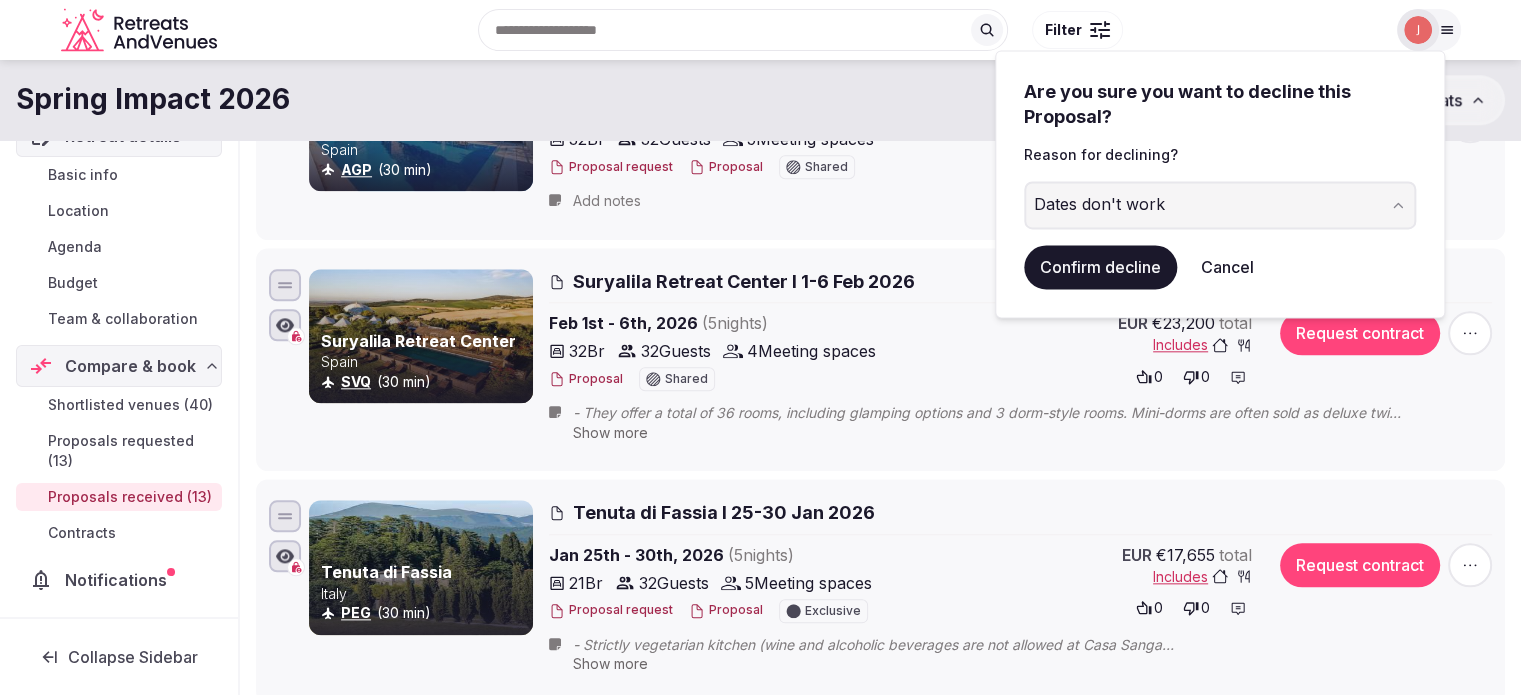 click on "Confirm decline" at bounding box center [1100, 267] 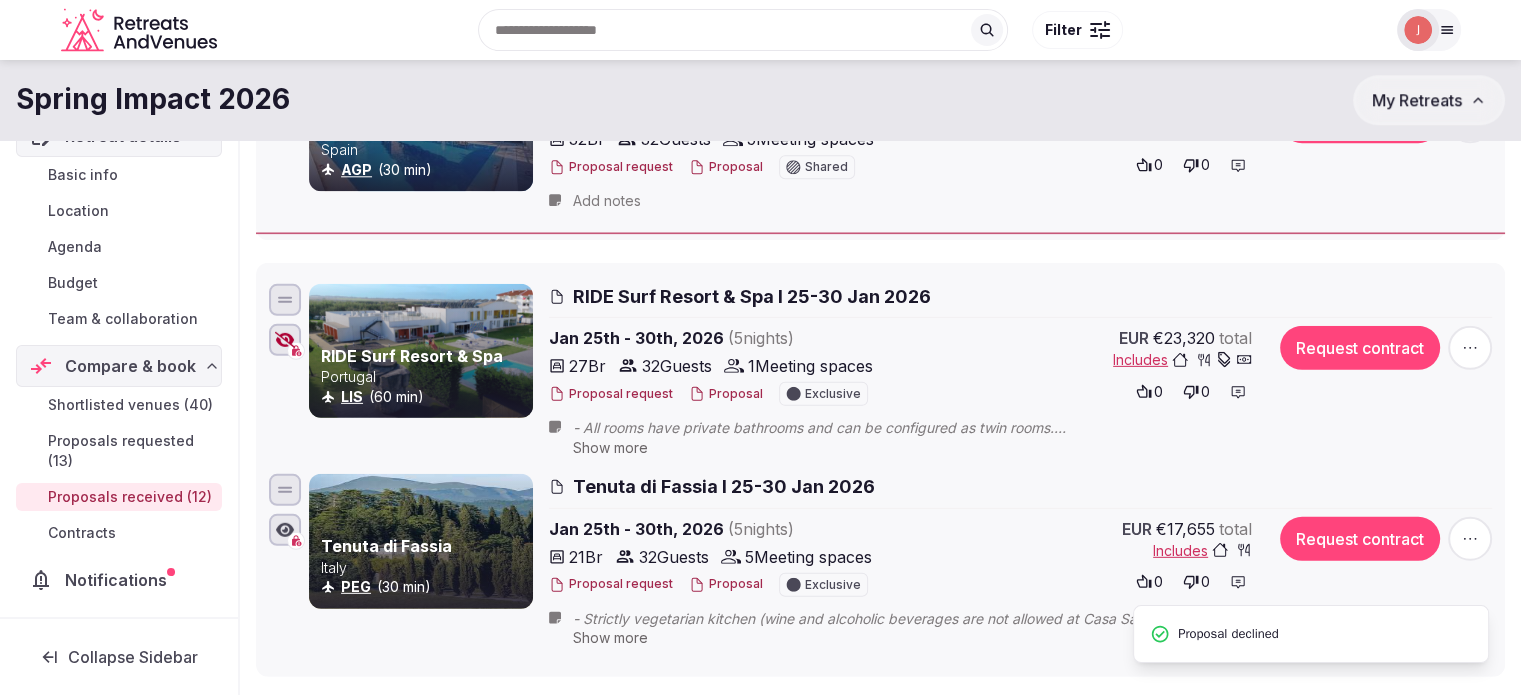 scroll, scrollTop: 0, scrollLeft: 0, axis: both 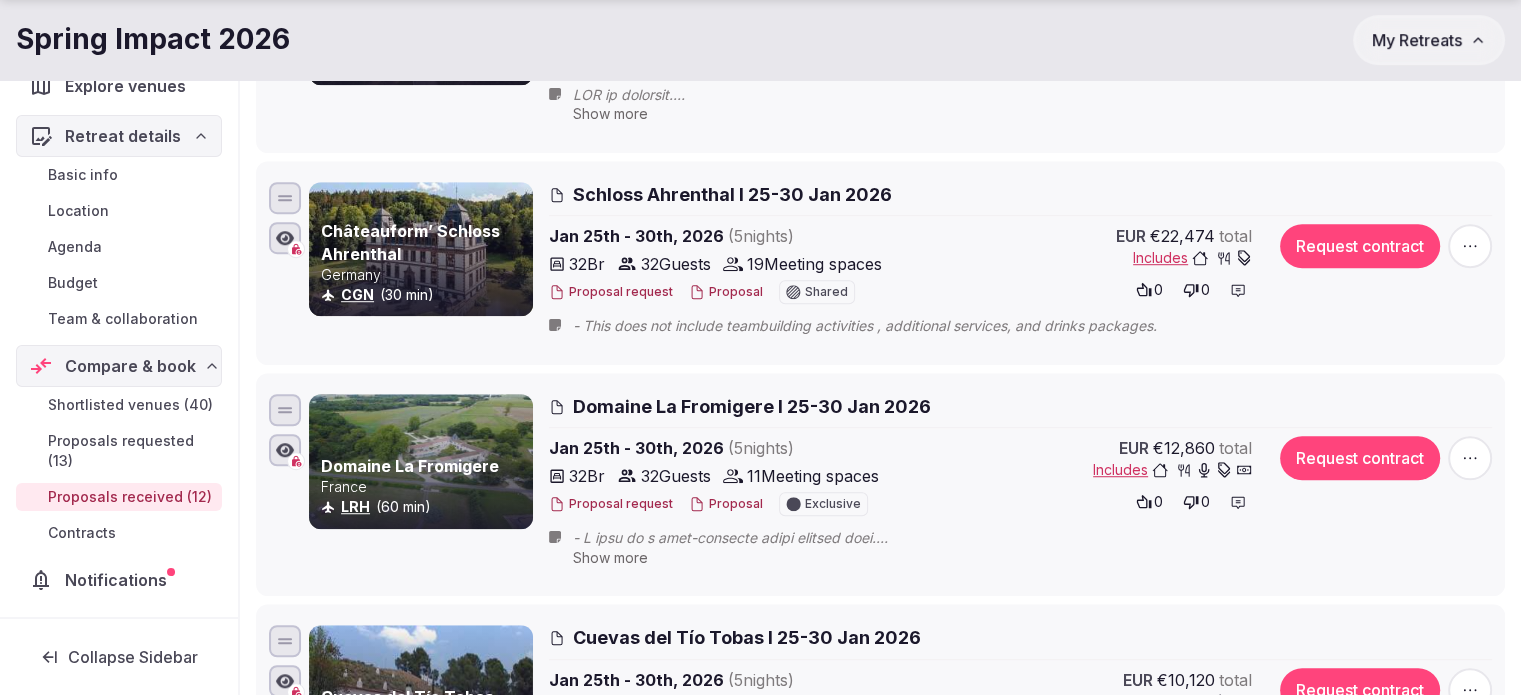 click 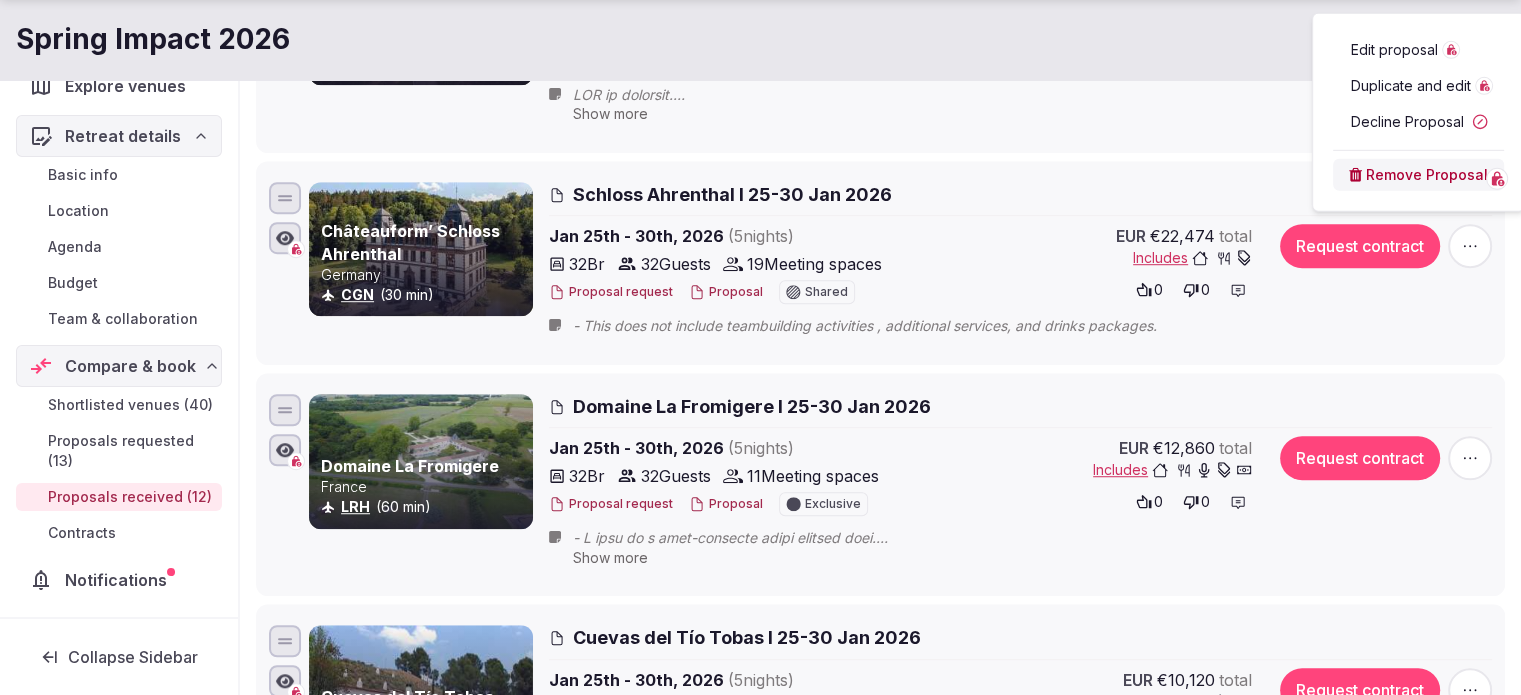 click on "Decline Proposal" at bounding box center (1418, 122) 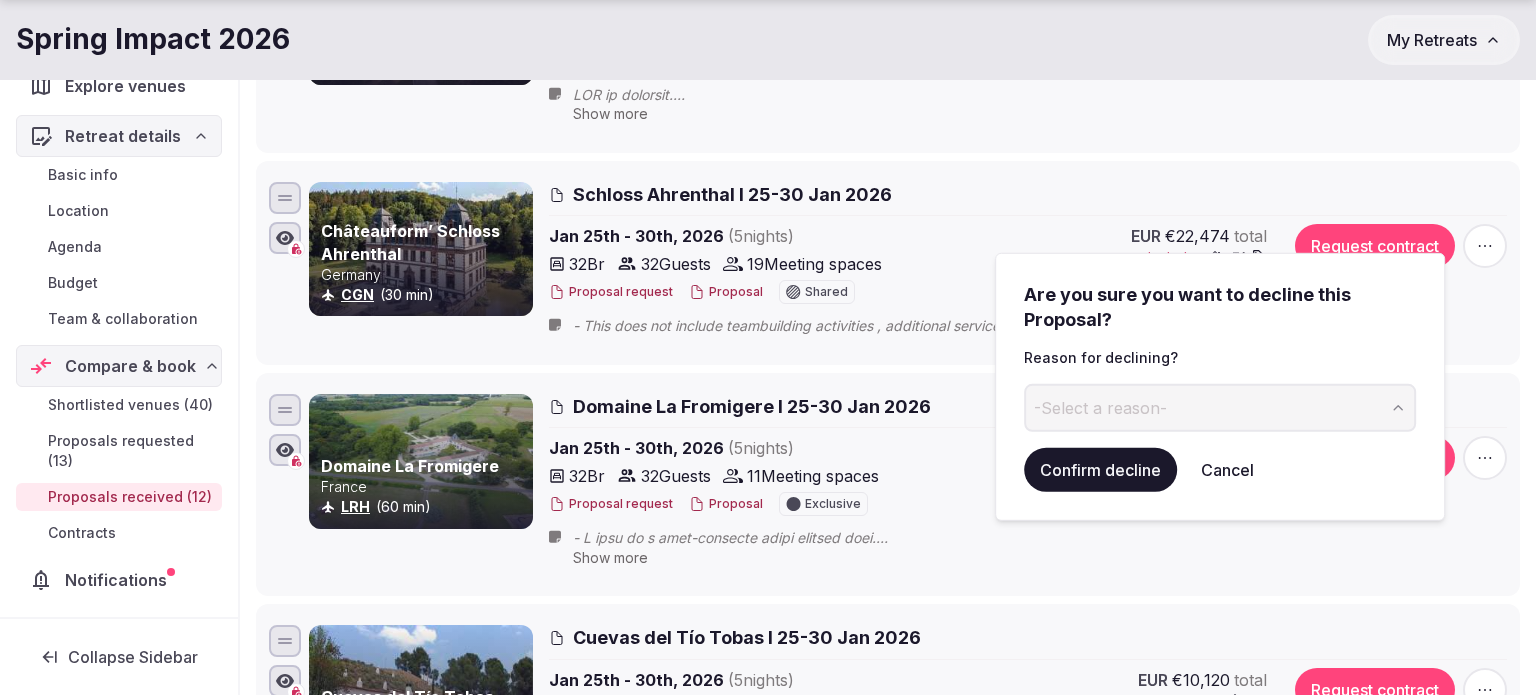 click on "-Select a reason-" at bounding box center [1220, 408] 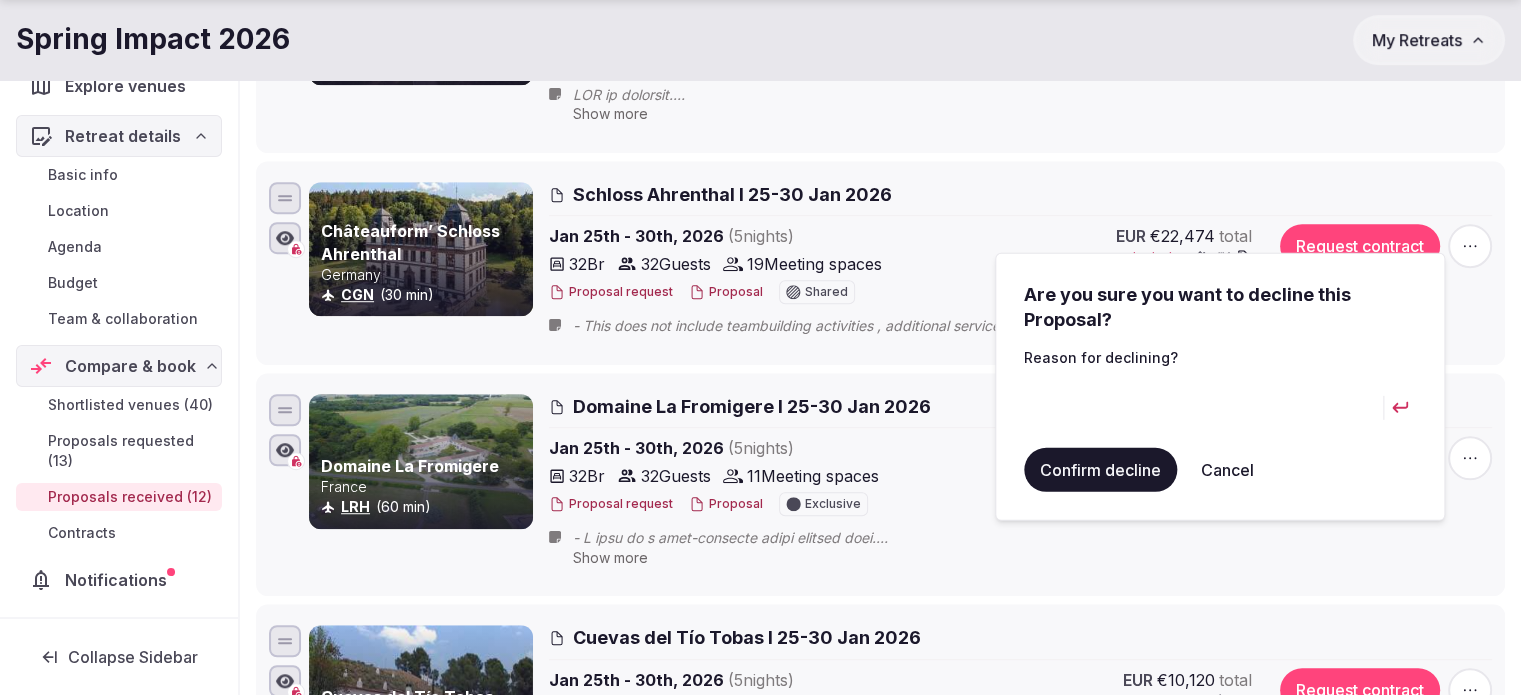 click at bounding box center [1203, 408] 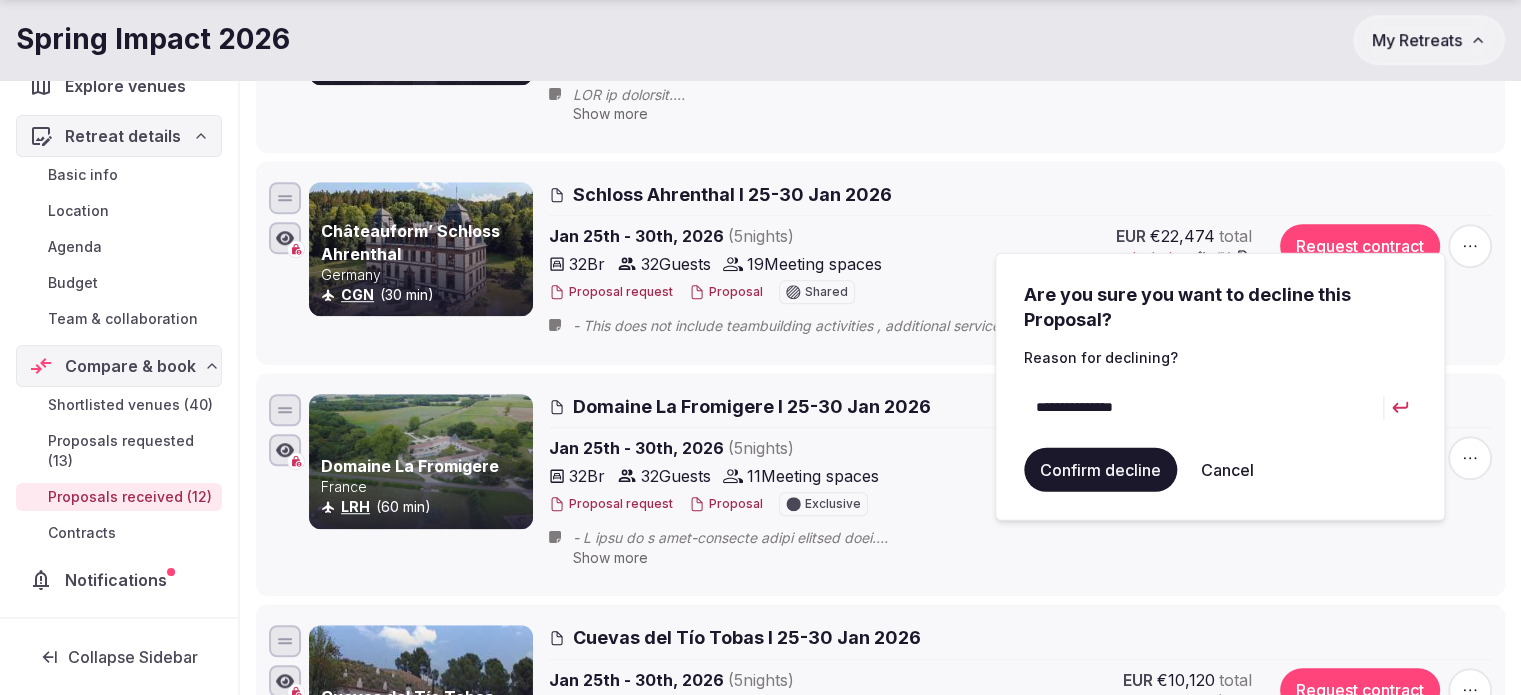 type on "**********" 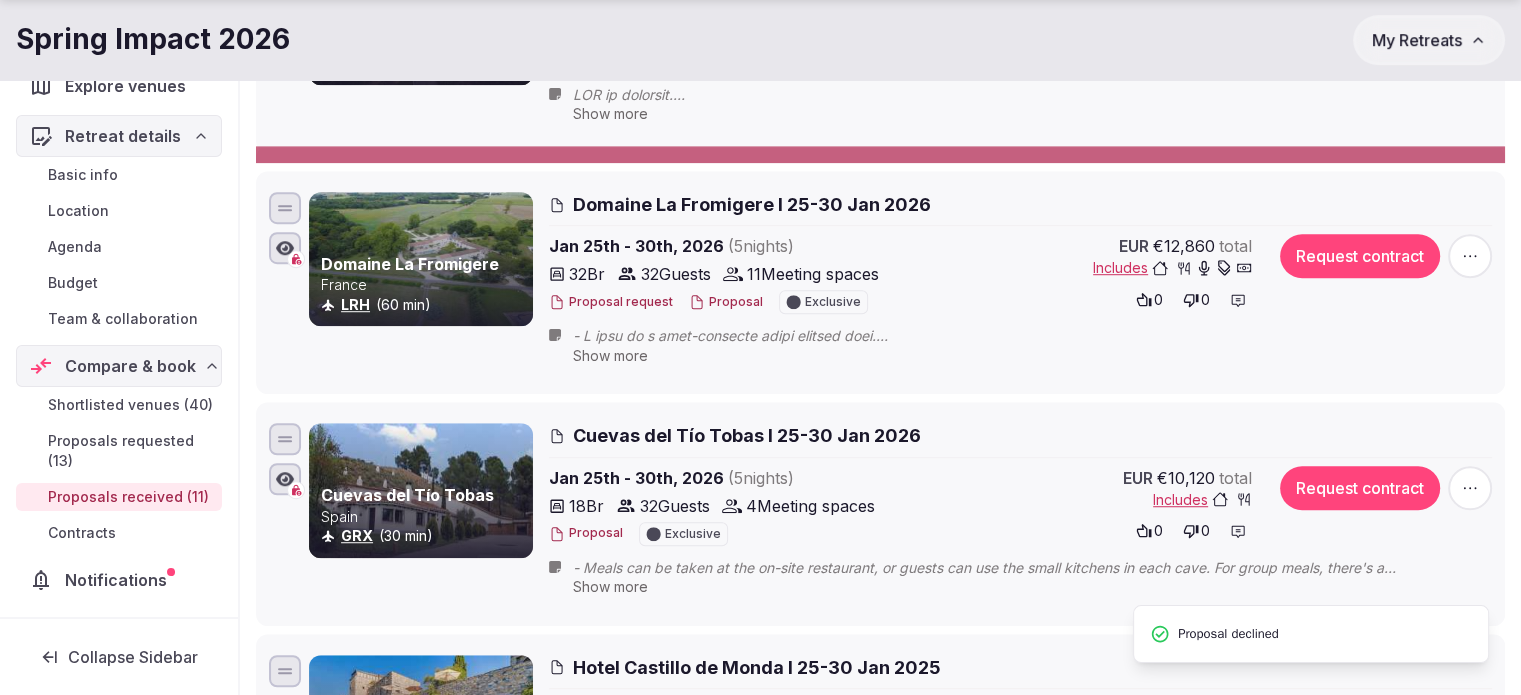 scroll, scrollTop: 0, scrollLeft: 0, axis: both 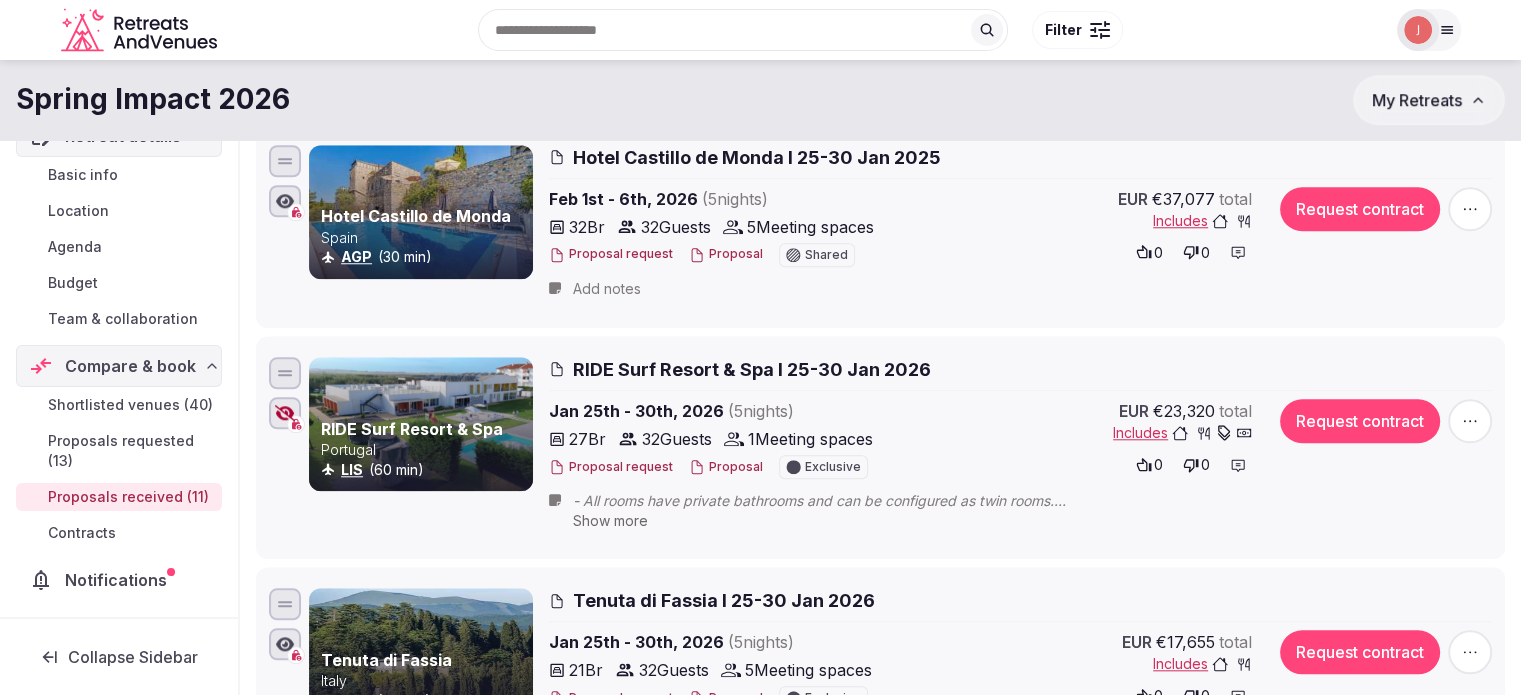 click on "Proposal" at bounding box center (726, 467) 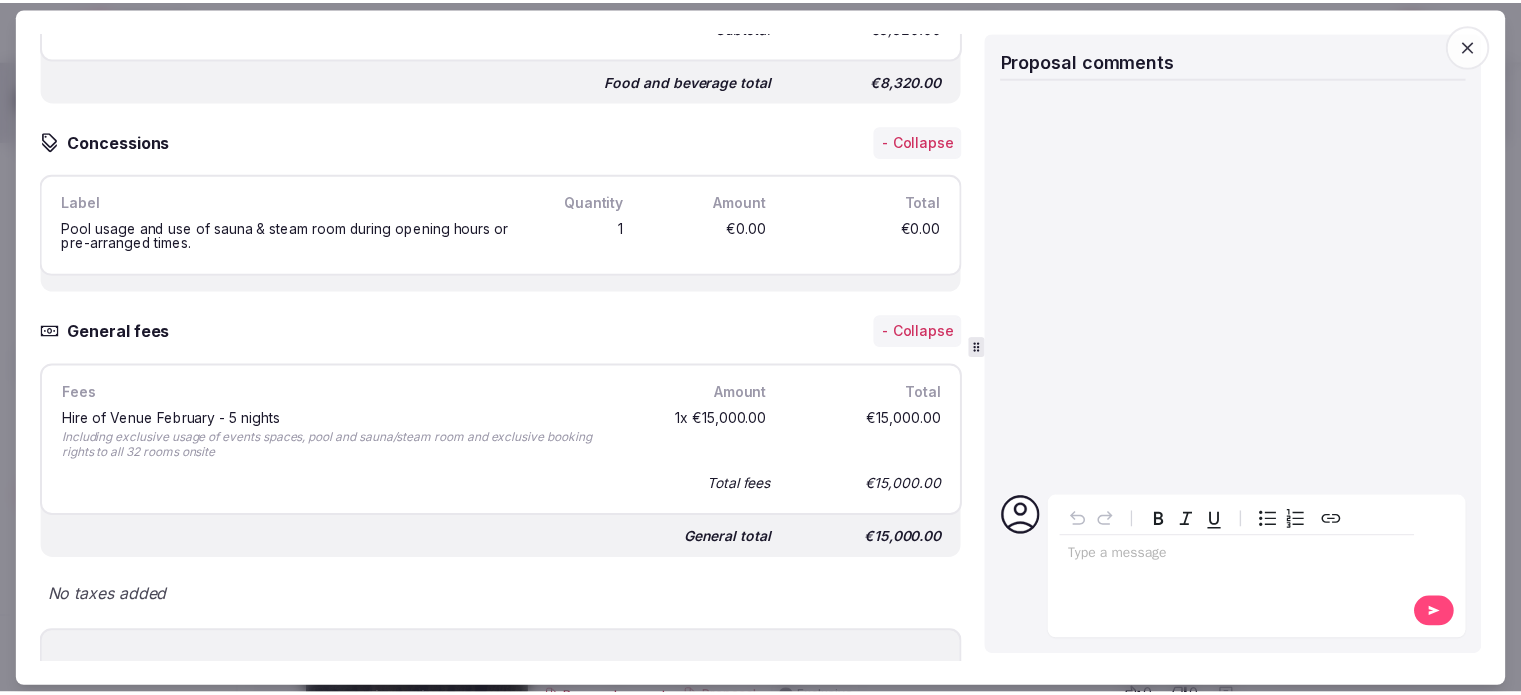 scroll, scrollTop: 2700, scrollLeft: 0, axis: vertical 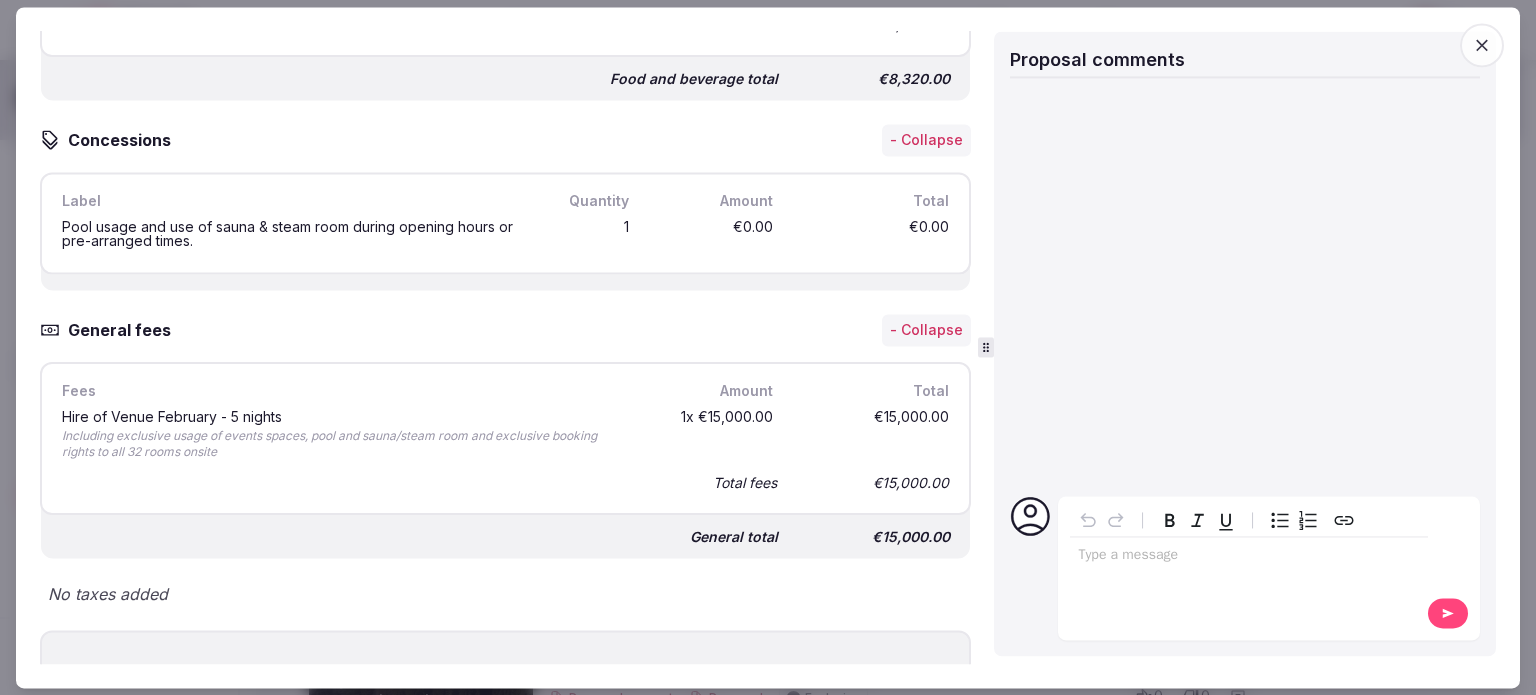 click at bounding box center (1482, 45) 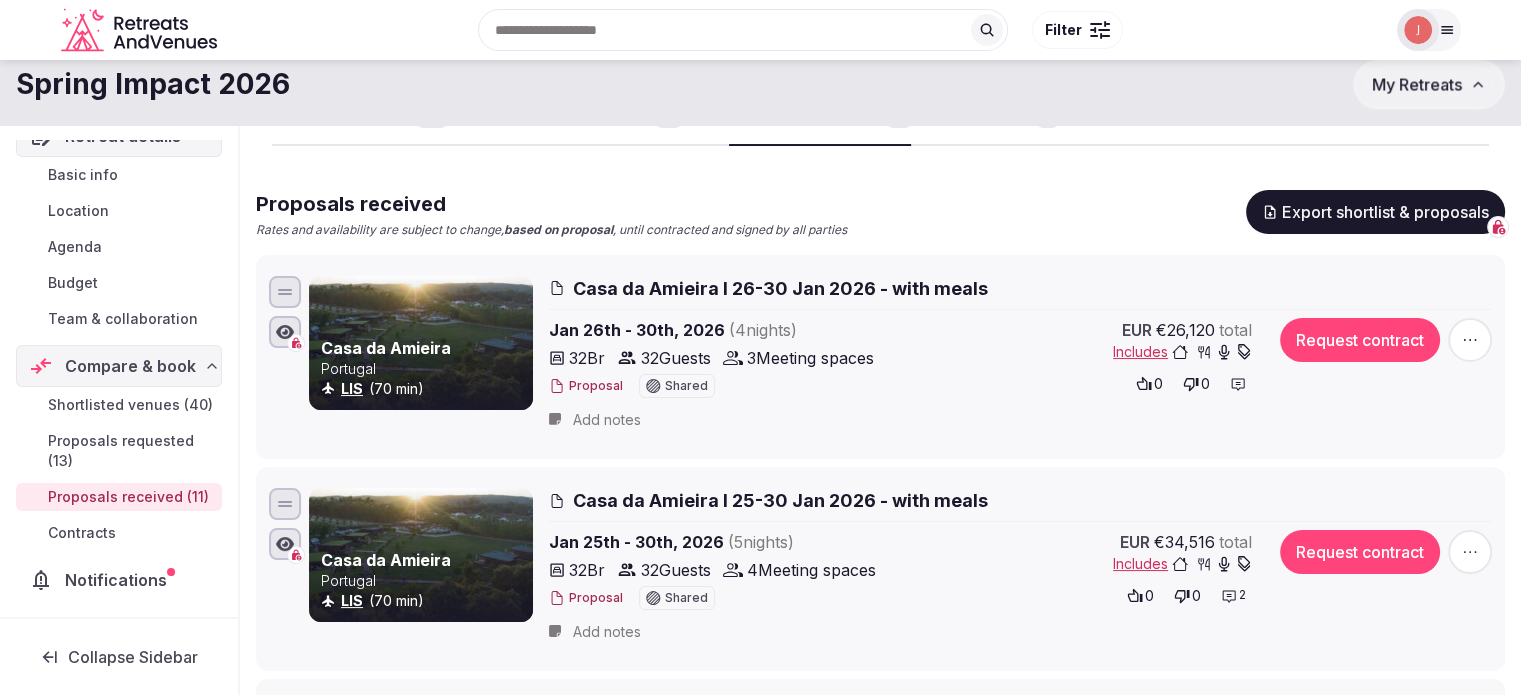 scroll, scrollTop: 0, scrollLeft: 0, axis: both 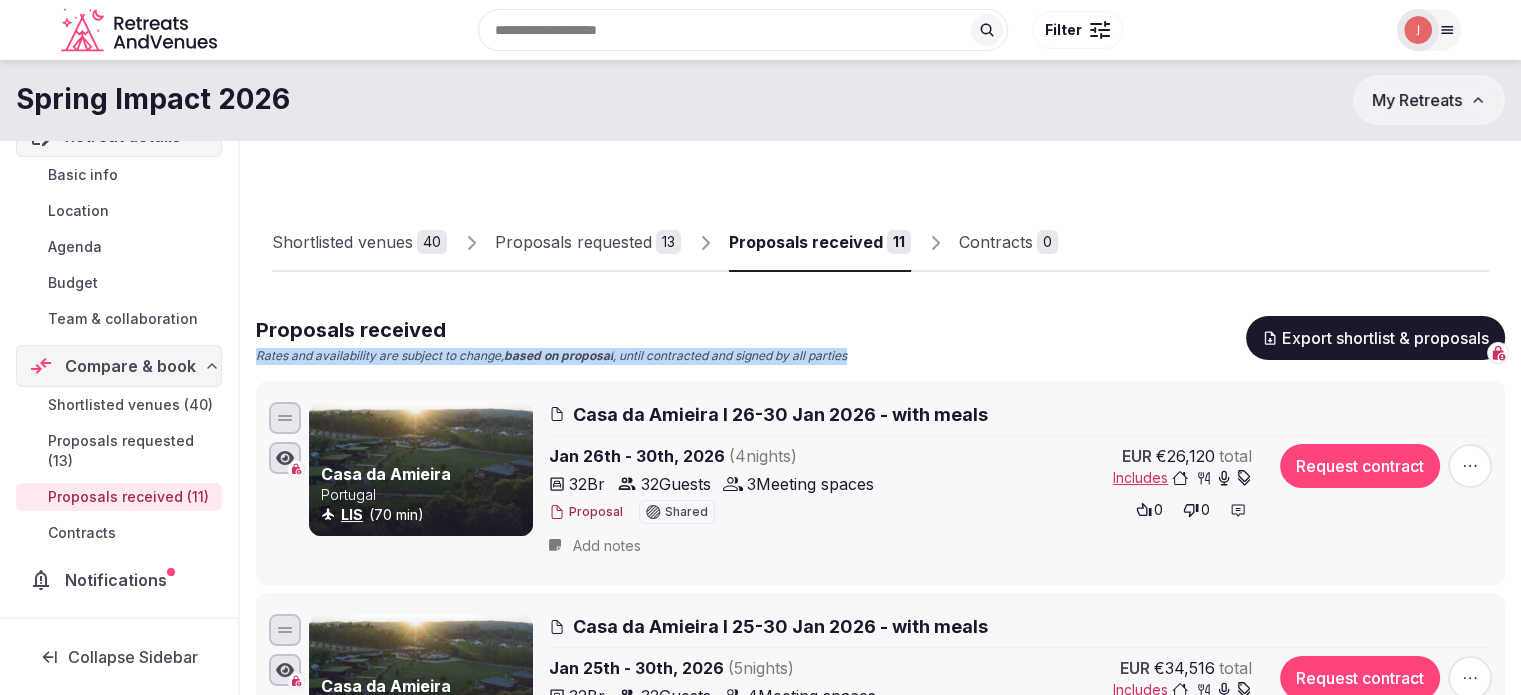 drag, startPoint x: 861, startPoint y: 353, endPoint x: 240, endPoint y: 354, distance: 621.0008 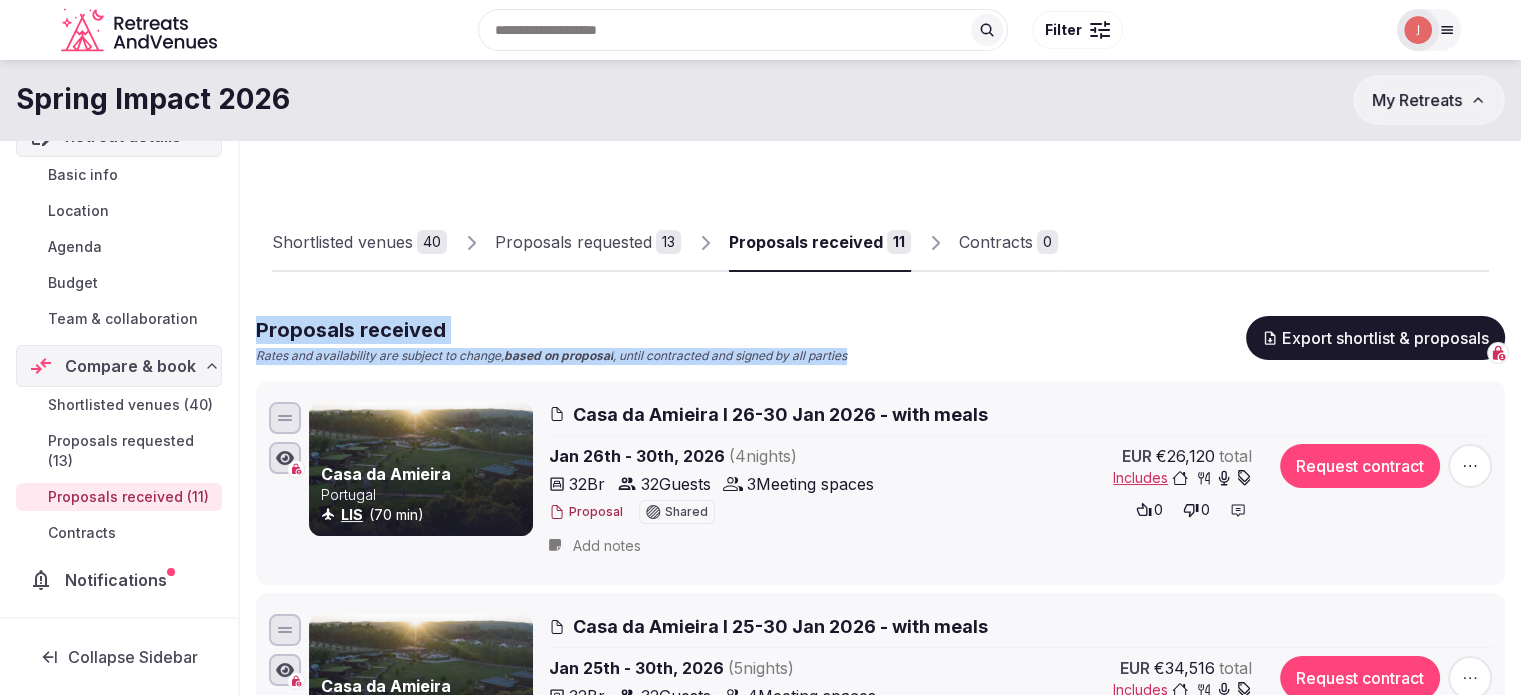 drag, startPoint x: 256, startPoint y: 325, endPoint x: 919, endPoint y: 351, distance: 663.5096 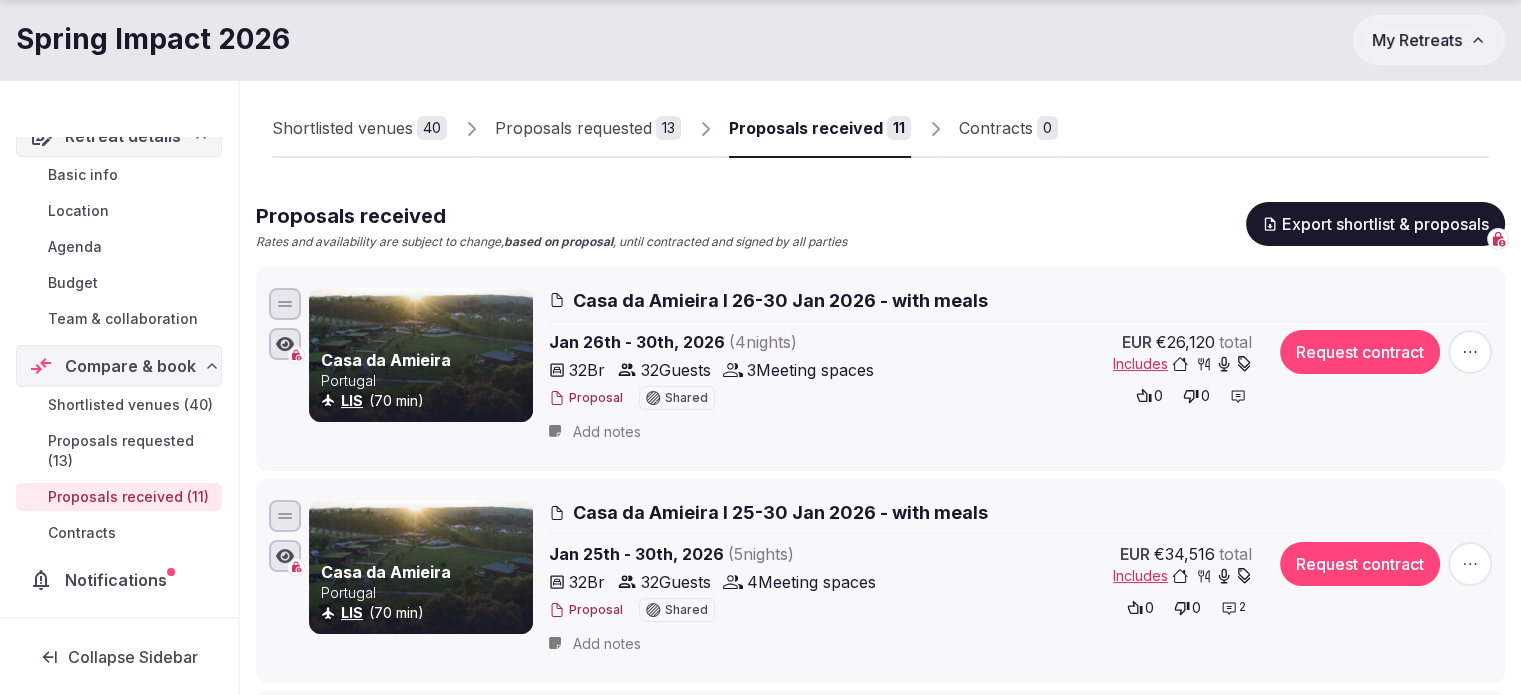scroll, scrollTop: 300, scrollLeft: 0, axis: vertical 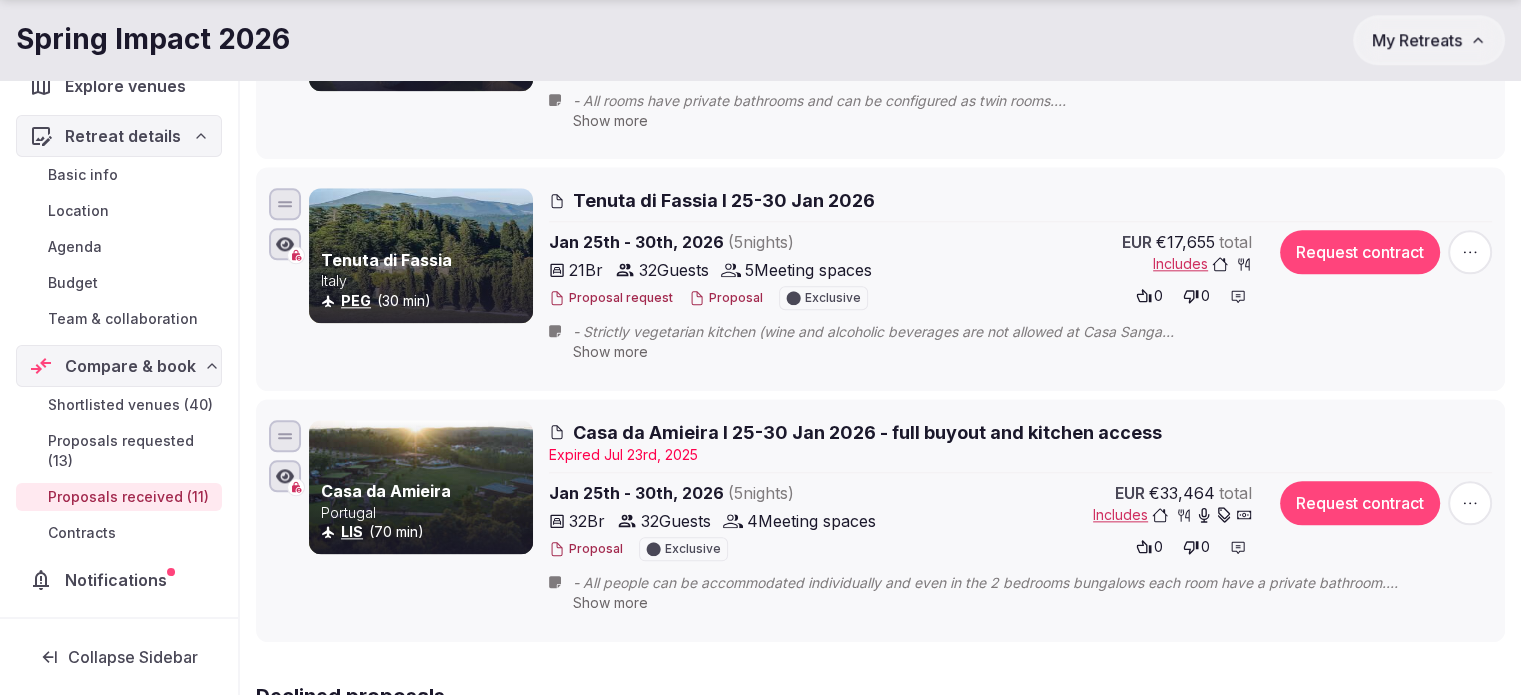 click at bounding box center (1470, 252) 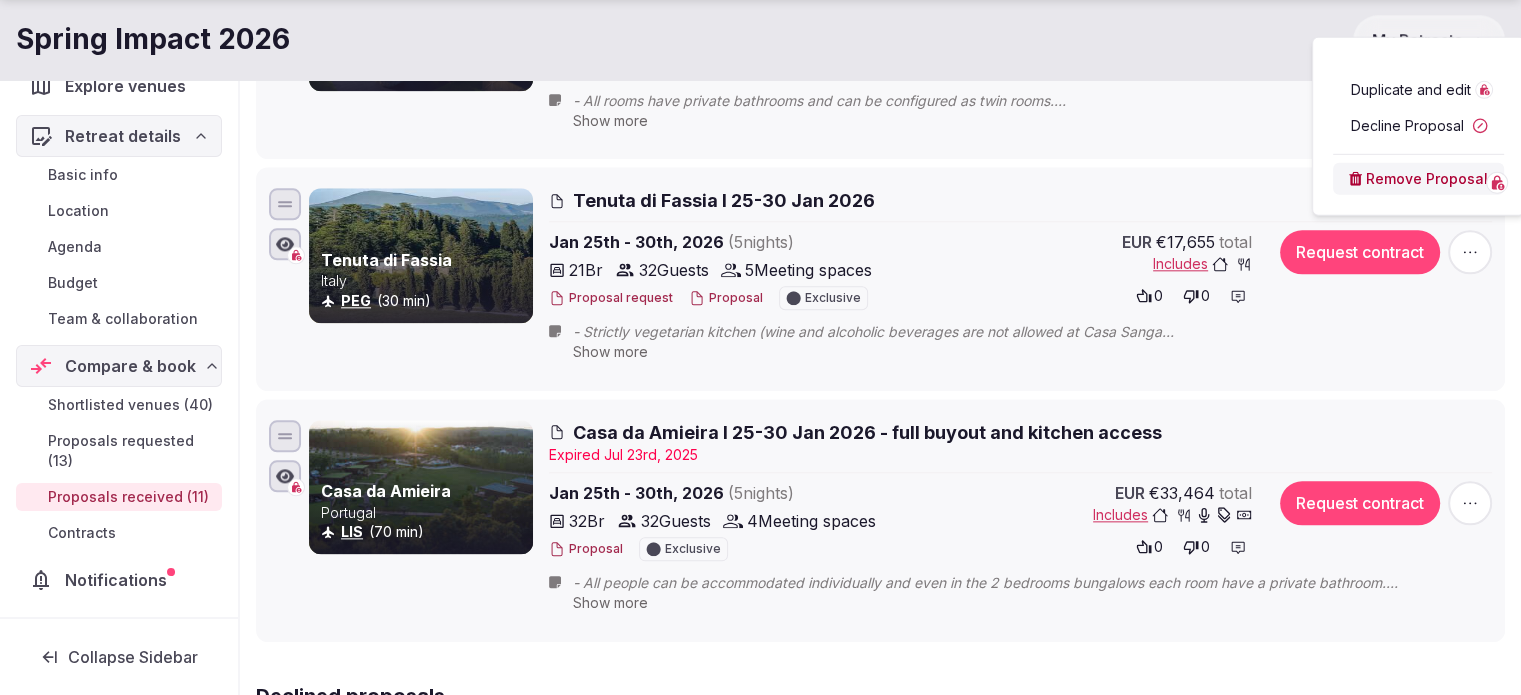 click on "Decline Proposal" at bounding box center [1418, 126] 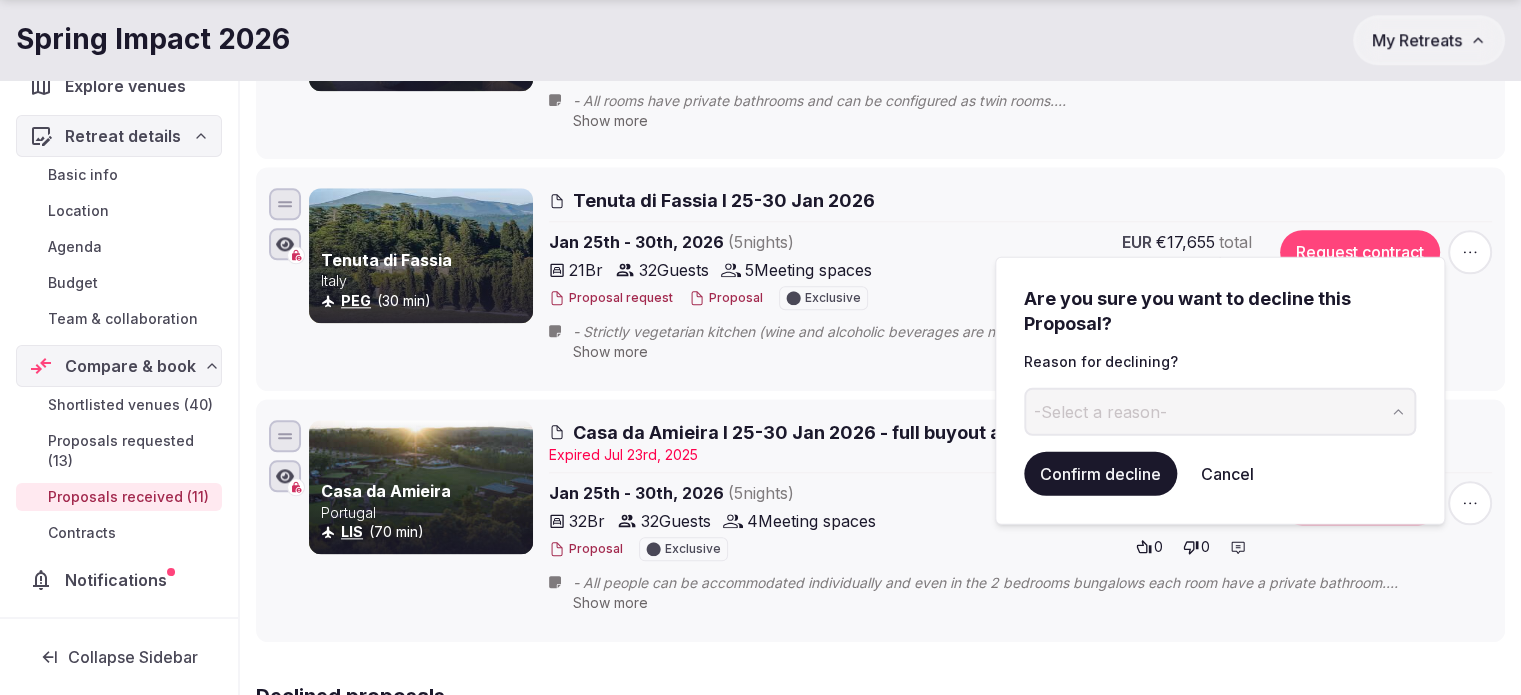 click on "-Select a reason-" at bounding box center (1100, 412) 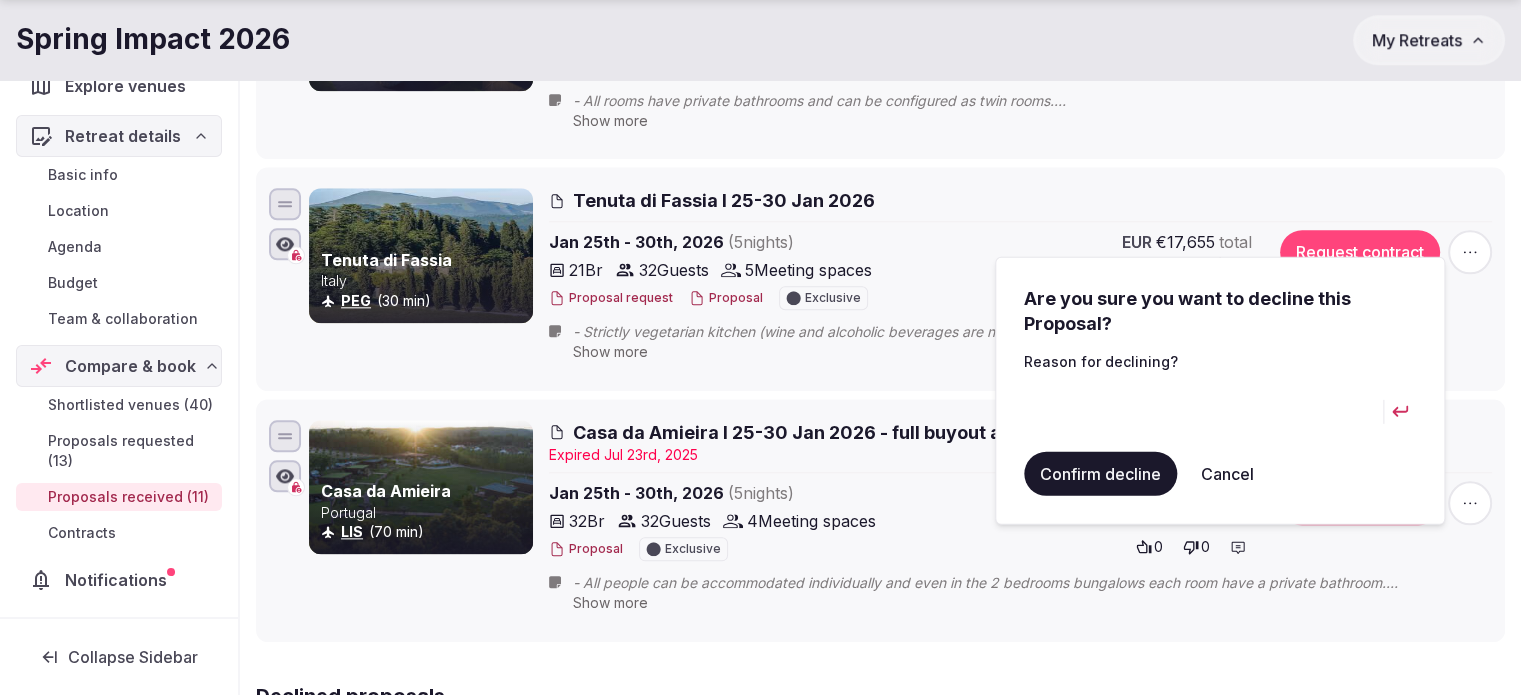 click at bounding box center (1203, 412) 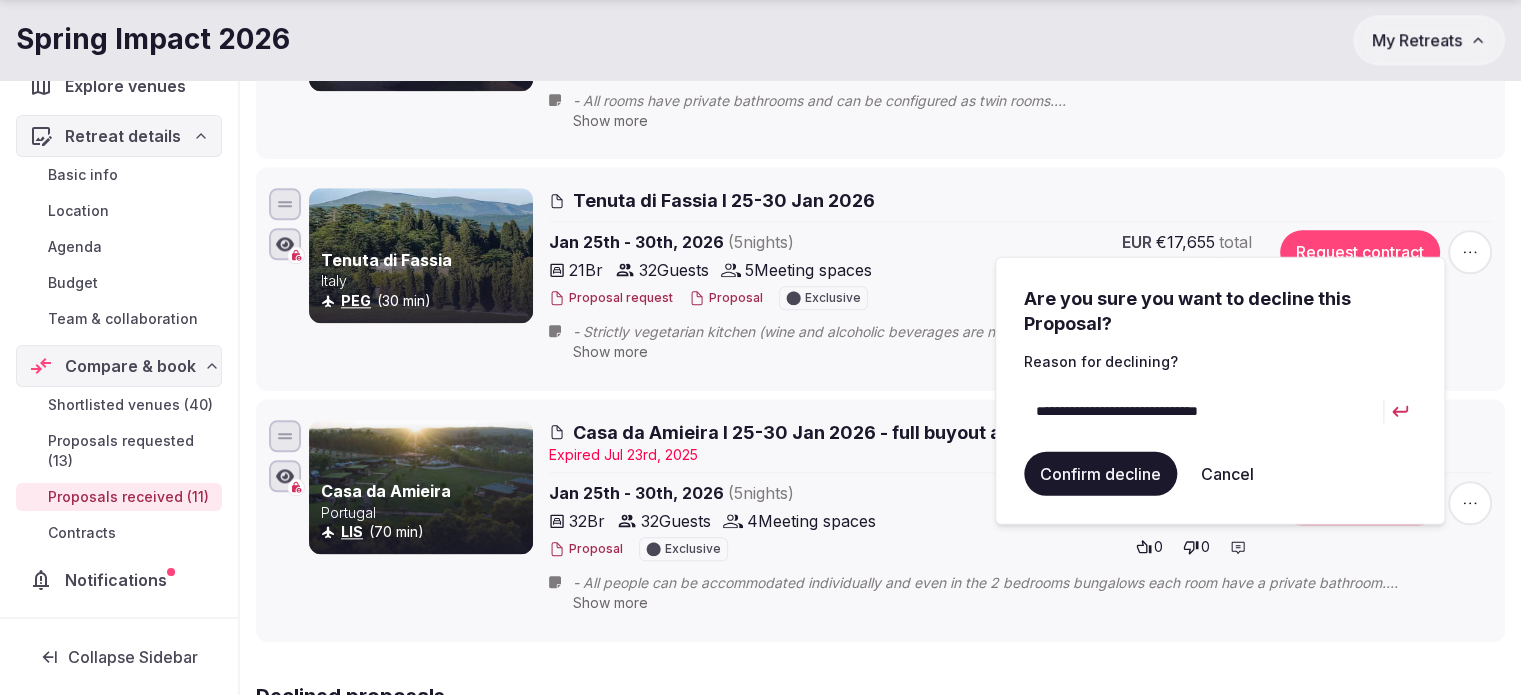 type on "**********" 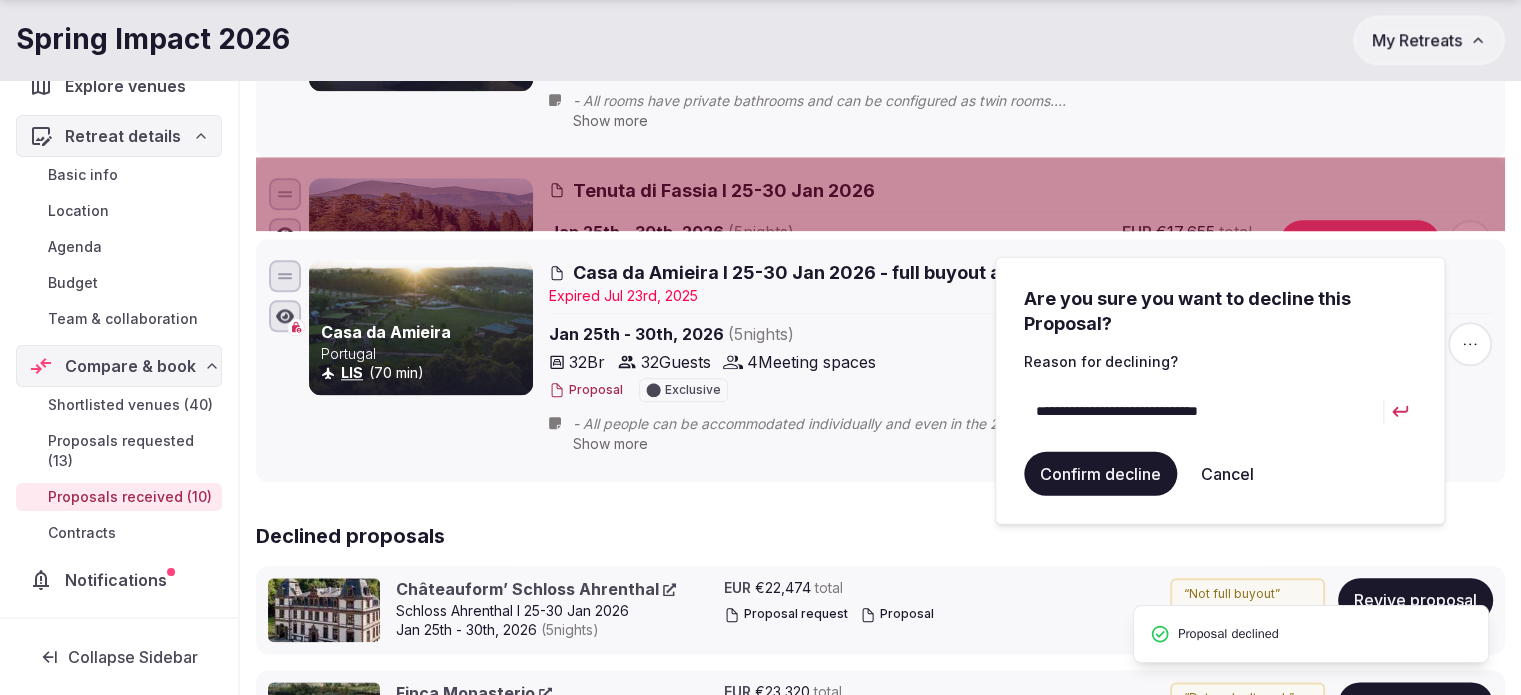 scroll, scrollTop: 0, scrollLeft: 0, axis: both 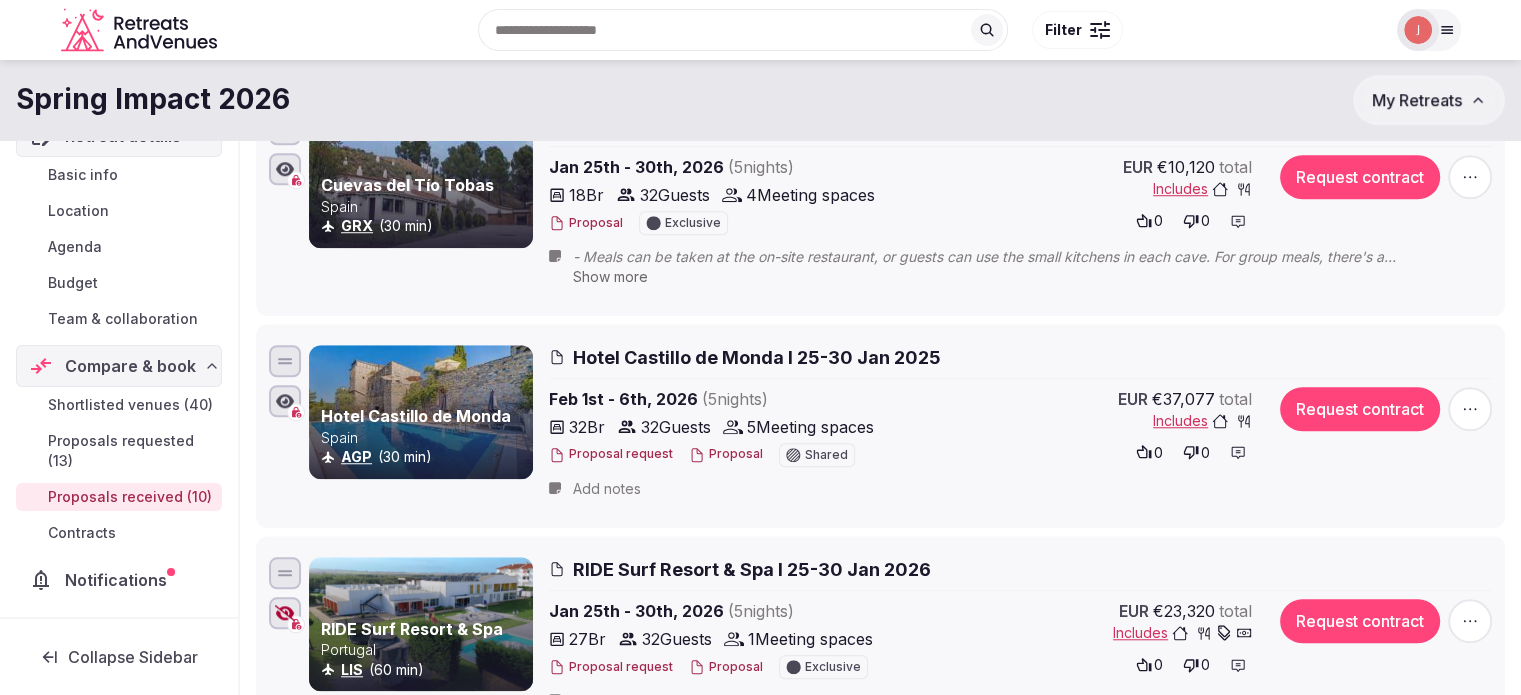 click on "Proposal" at bounding box center (726, 454) 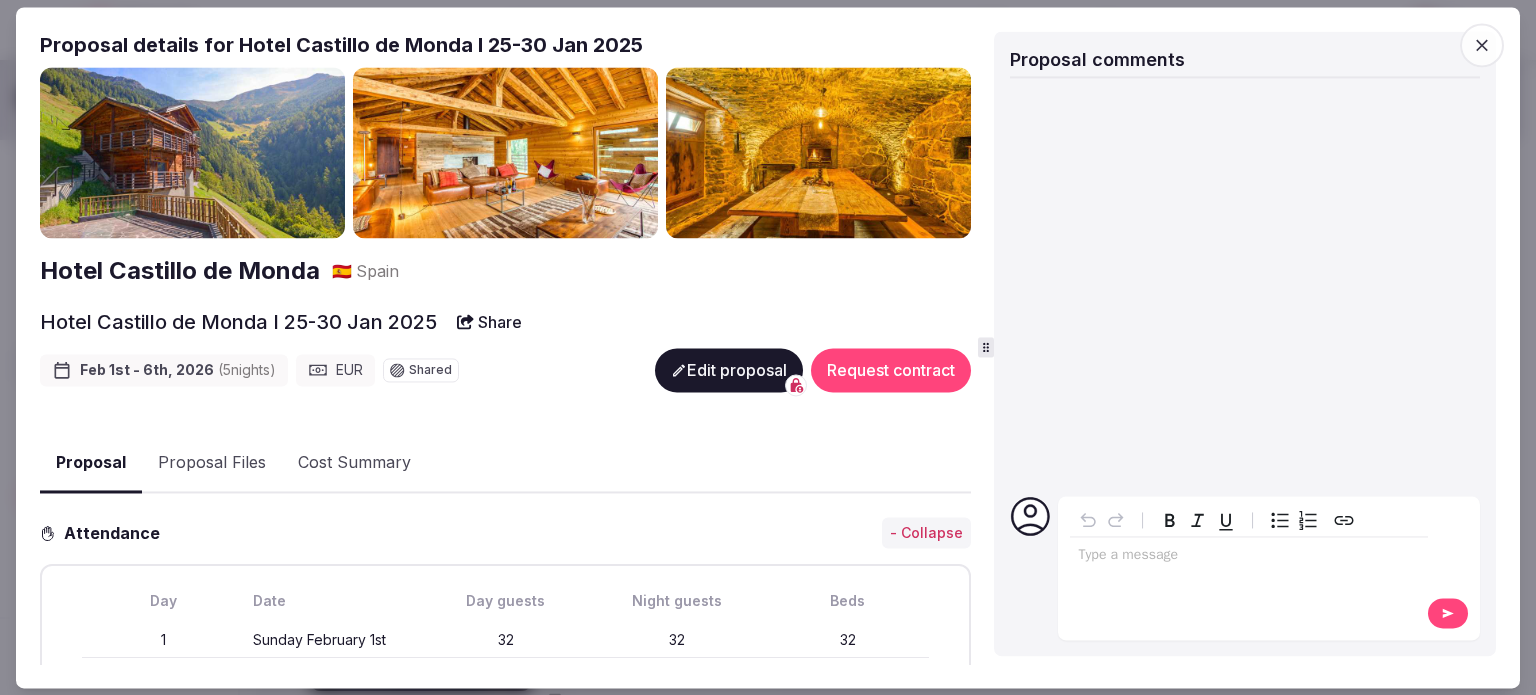 click 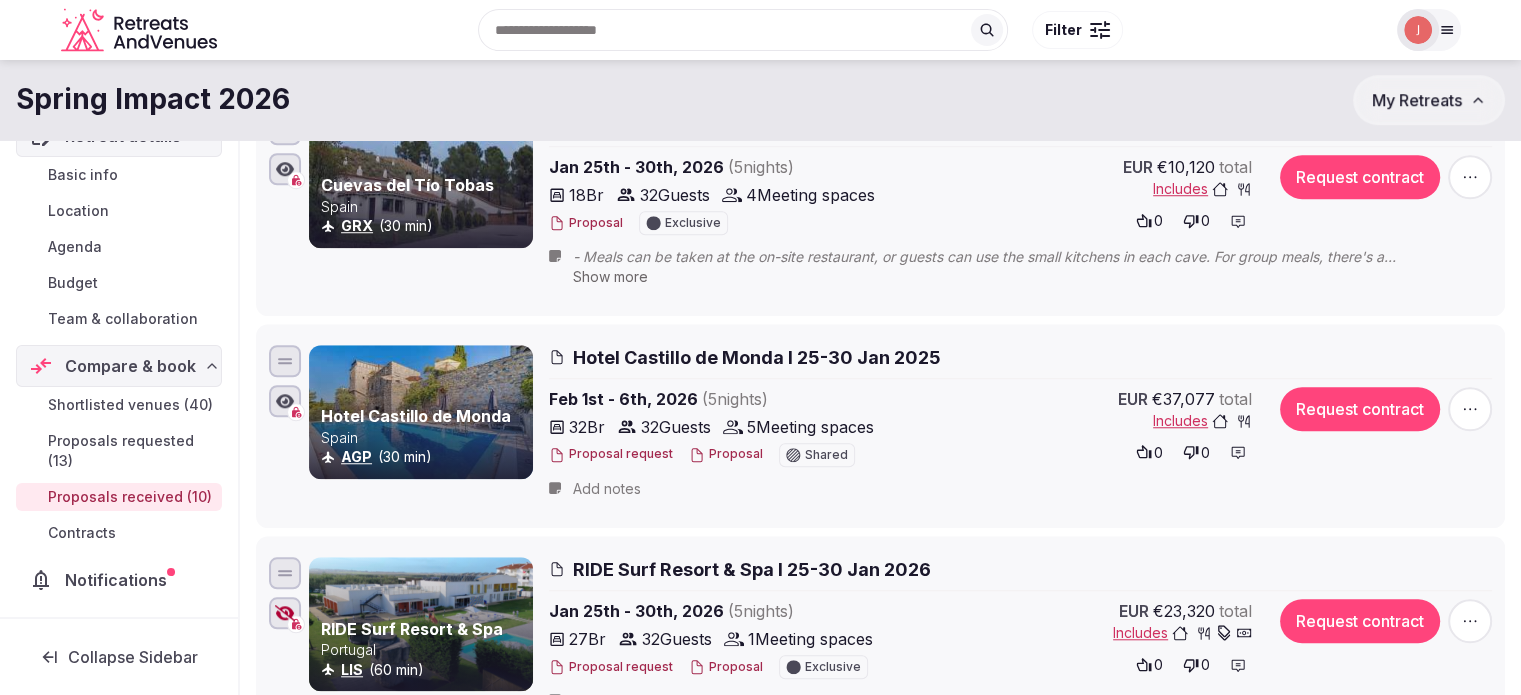 scroll, scrollTop: 1500, scrollLeft: 0, axis: vertical 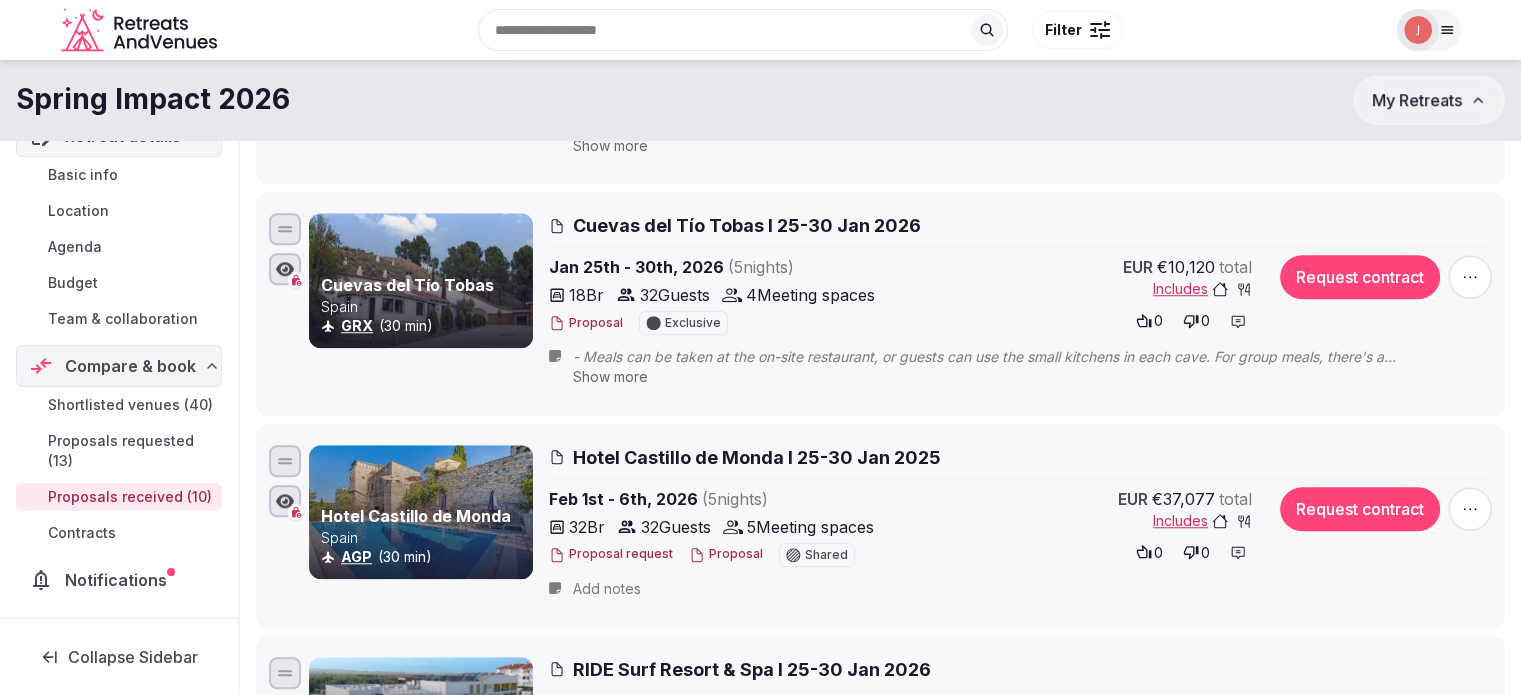 click at bounding box center (1470, 509) 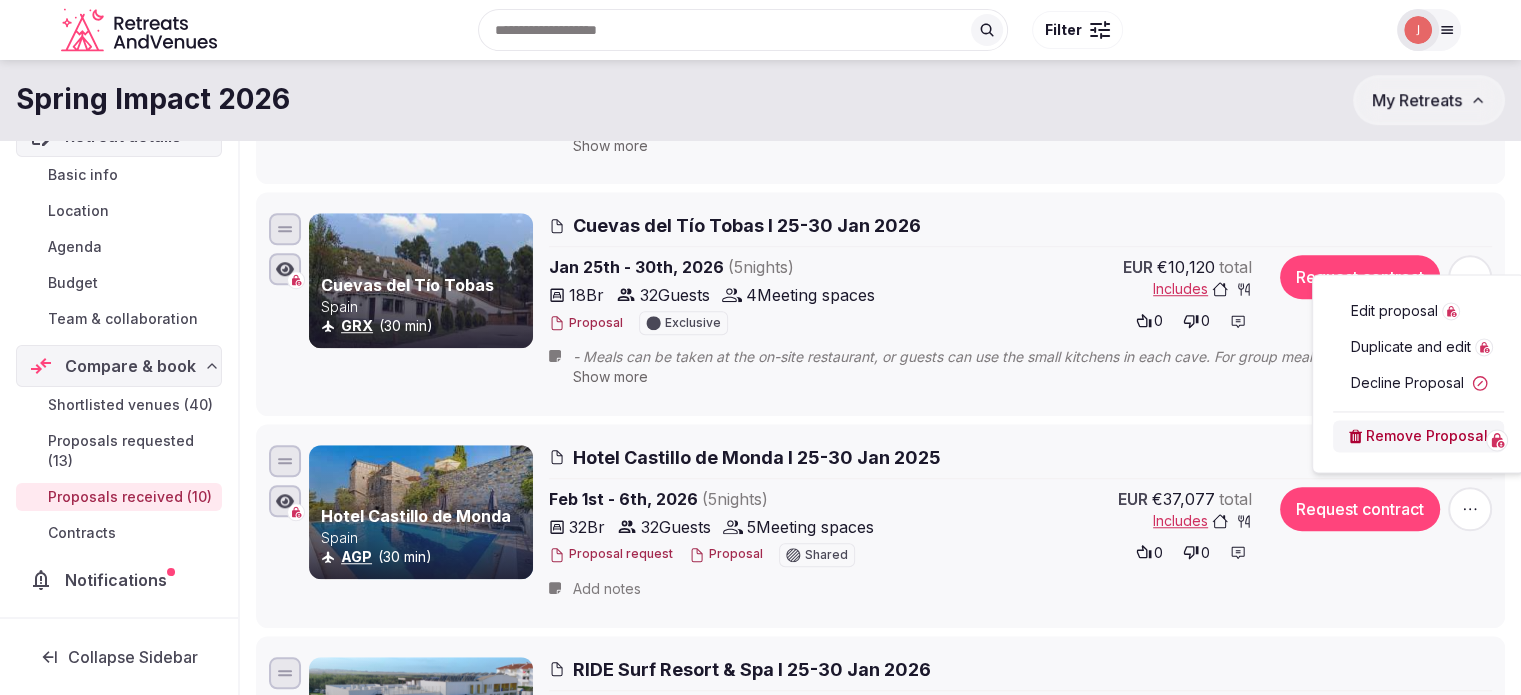 click on "Decline Proposal" at bounding box center (1418, 383) 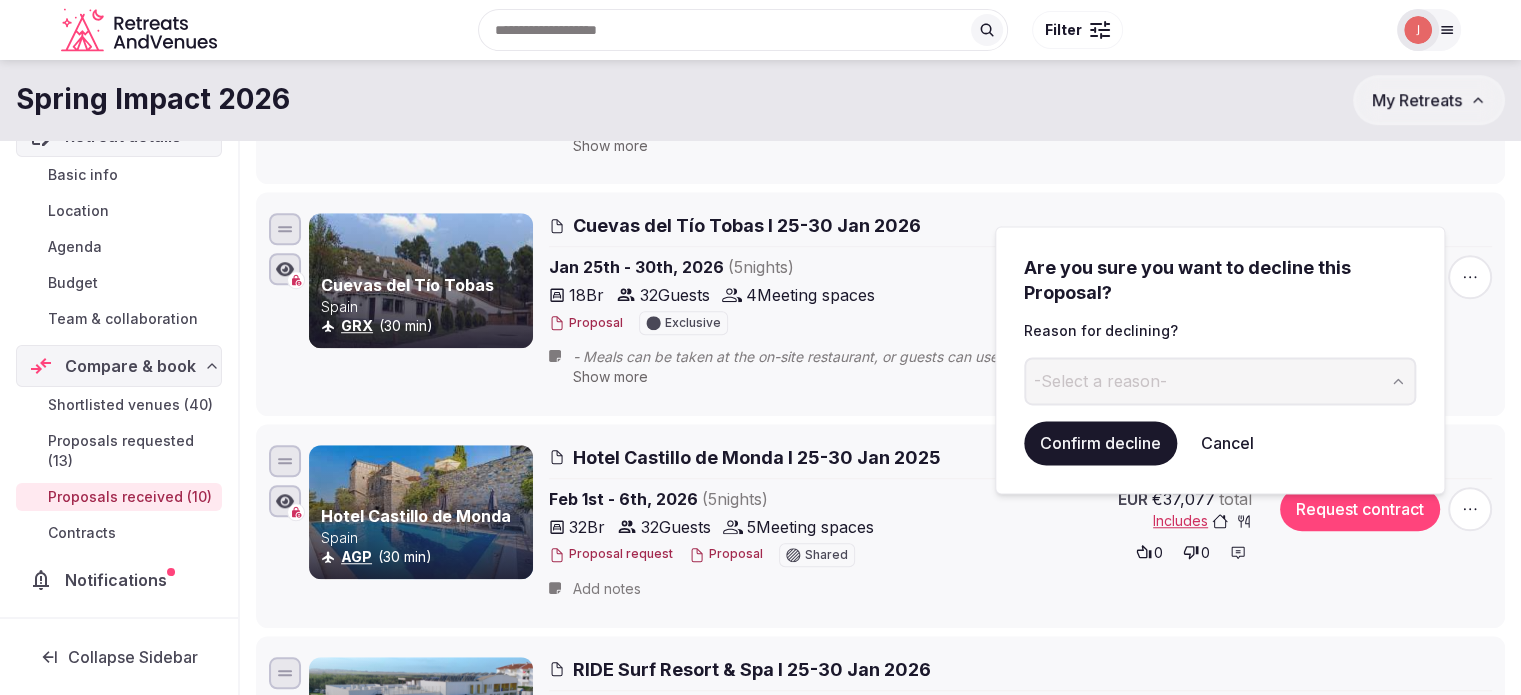 click on "Are you sure you want to decline this Proposal? Reason for declining? -Select a reason- Confirm decline Cancel" at bounding box center [1220, 360] 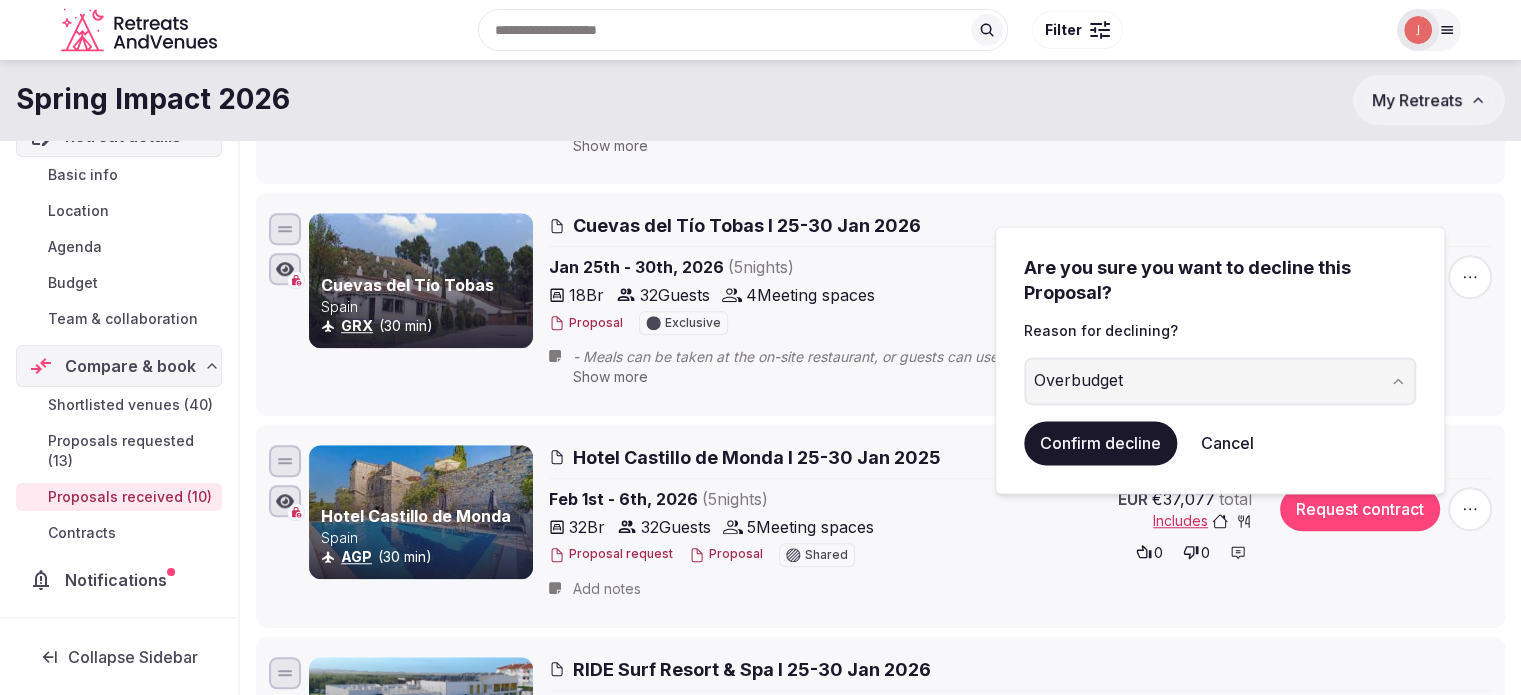 click on "Confirm decline" at bounding box center [1100, 443] 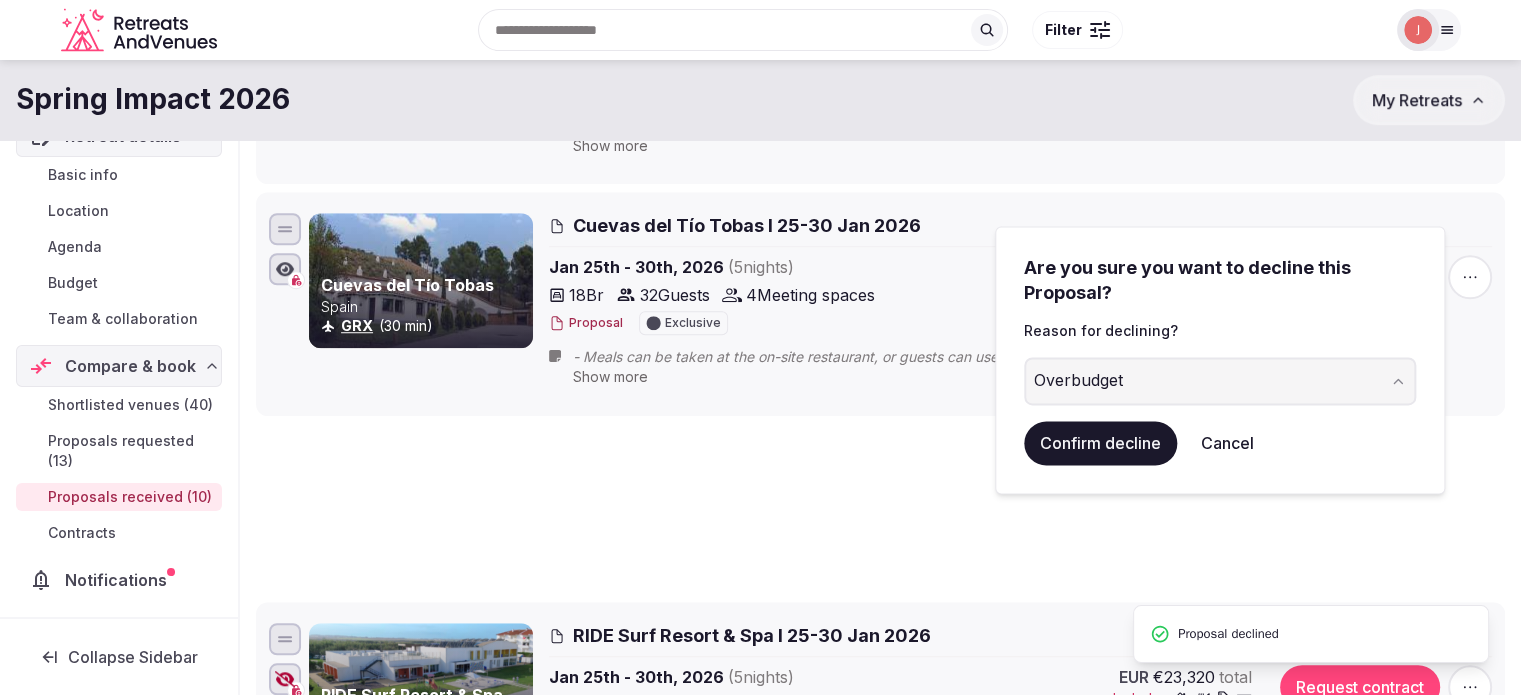 scroll, scrollTop: 158, scrollLeft: 0, axis: vertical 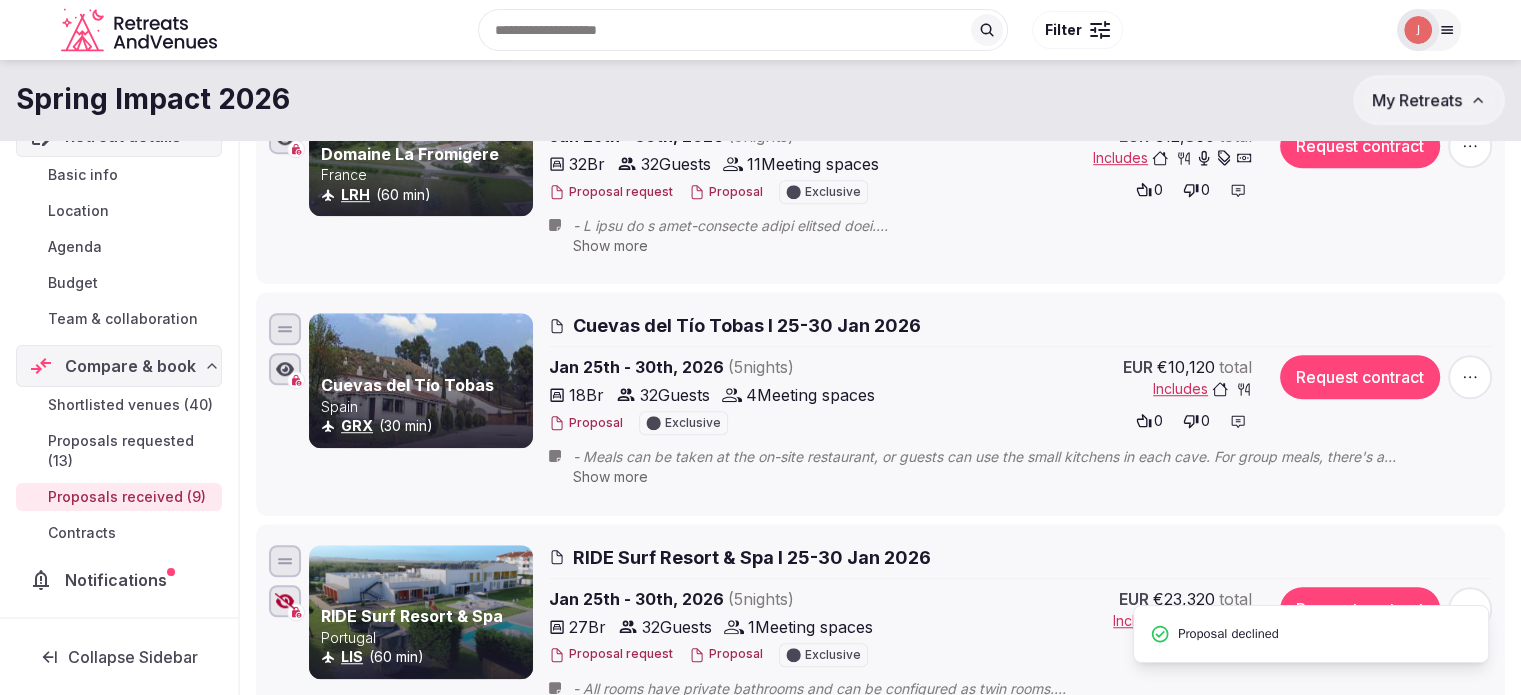 click on "Cuevas del Tío Tobas I 25-30 Jan 2026" at bounding box center (747, 325) 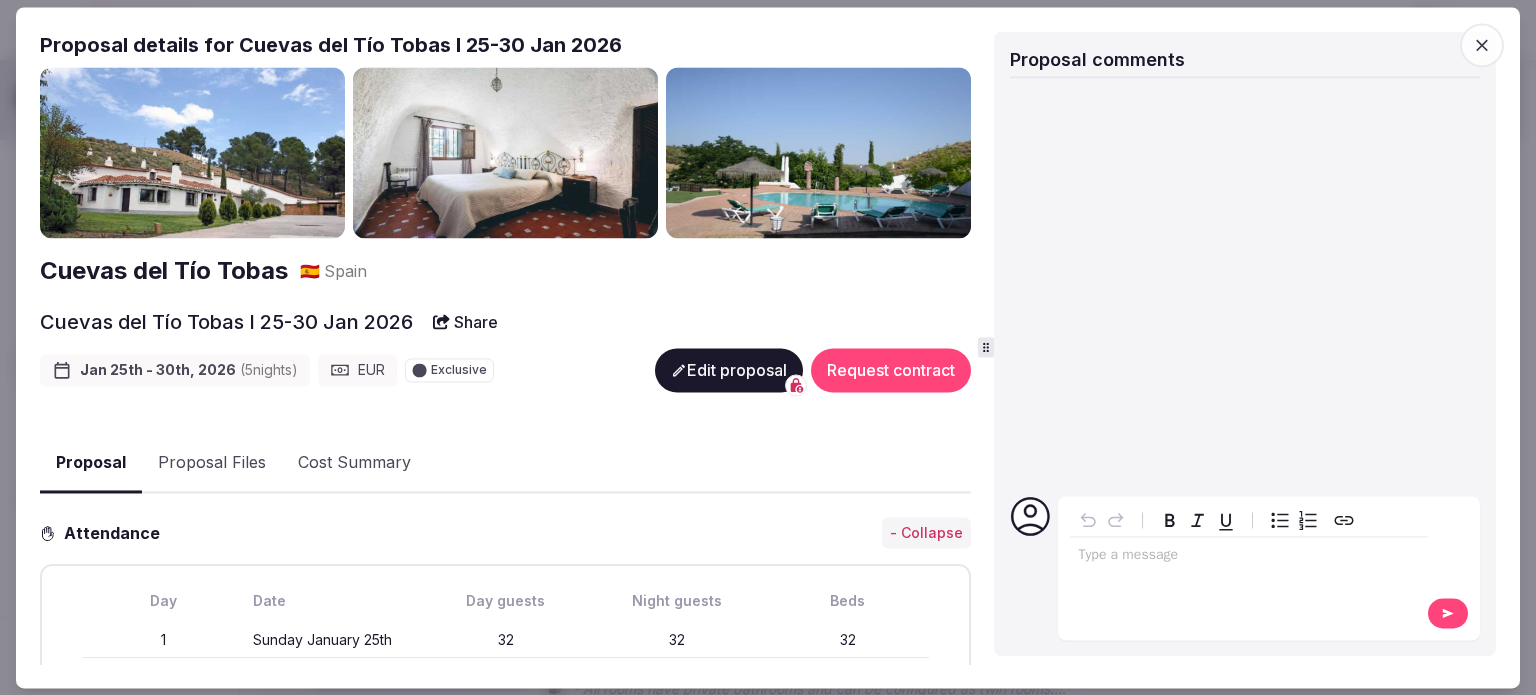 click on "Cuevas del Tío Tobas" at bounding box center (164, 272) 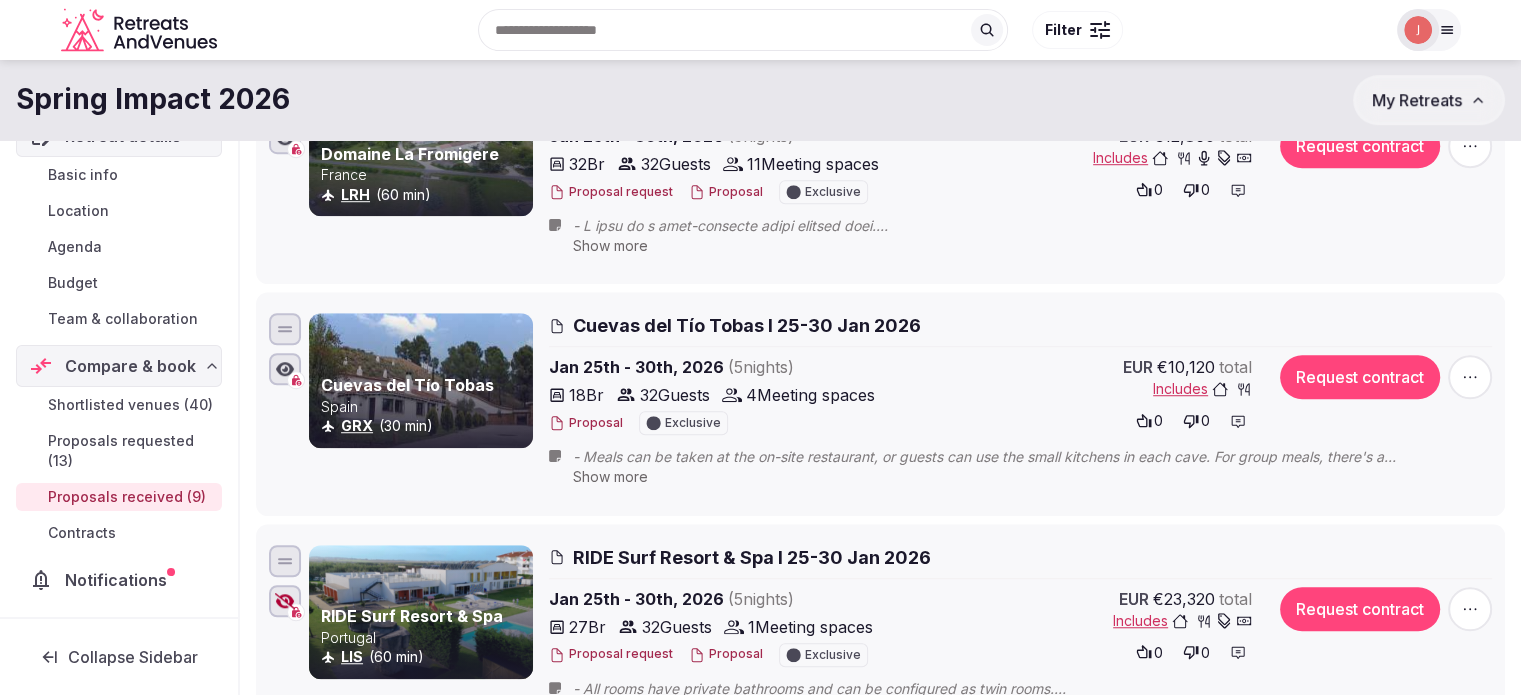 click 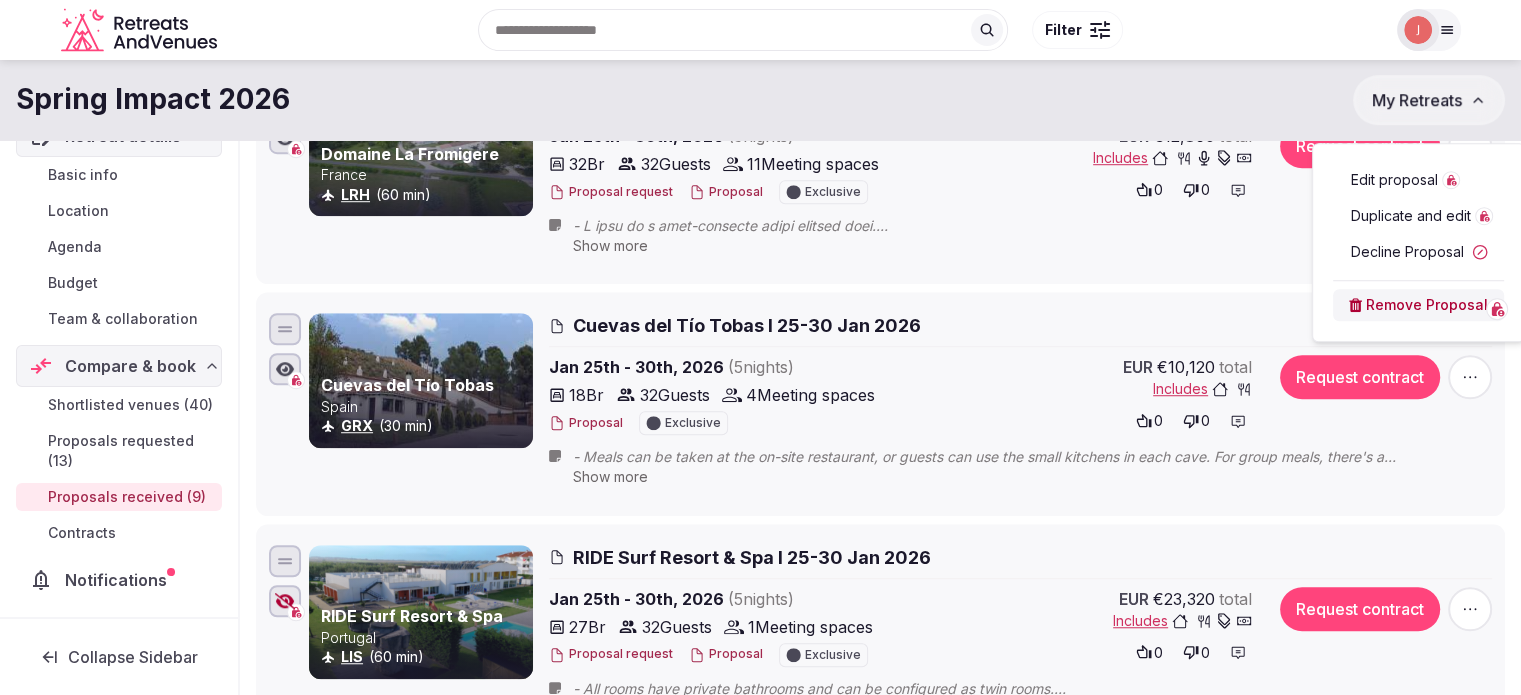 click on "Decline Proposal" at bounding box center (1418, 252) 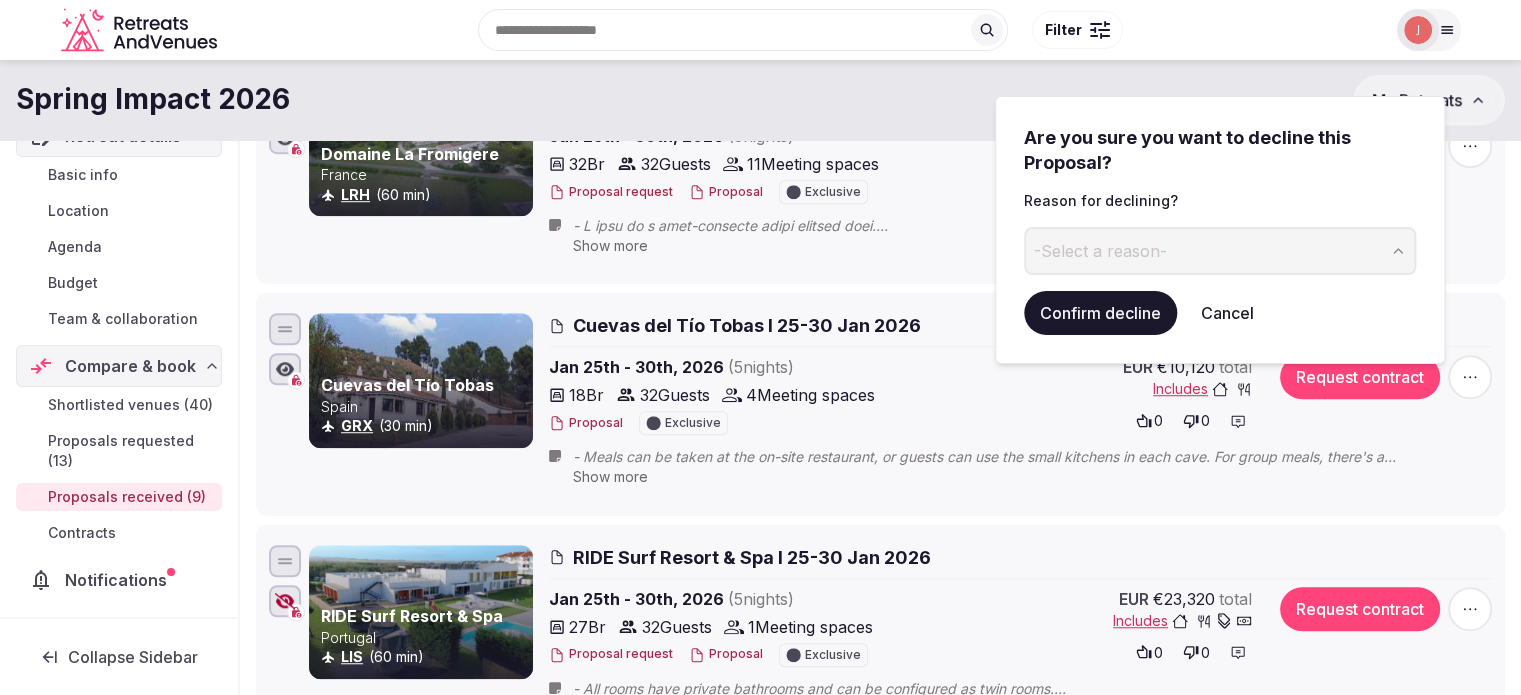 click on "-Select a reason-" at bounding box center [1220, 251] 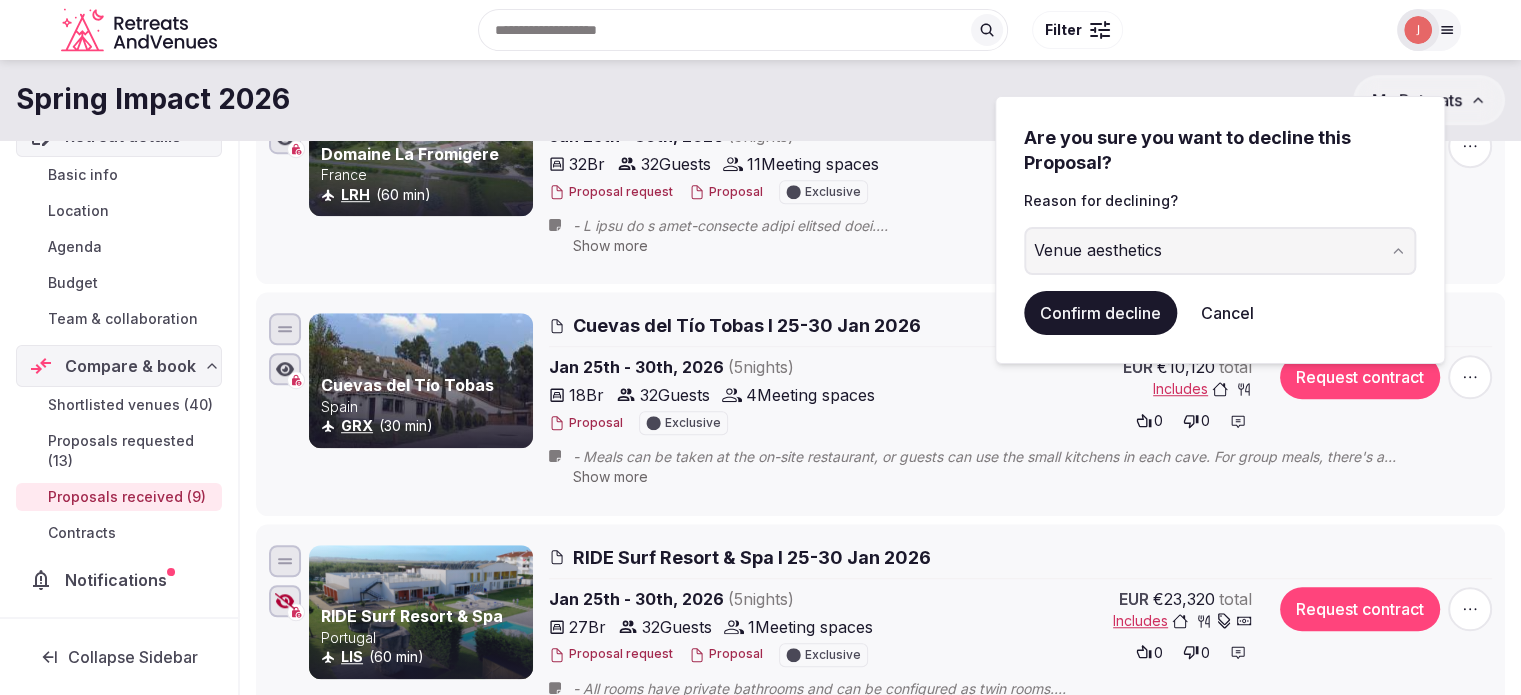 click on "Confirm decline" at bounding box center [1100, 313] 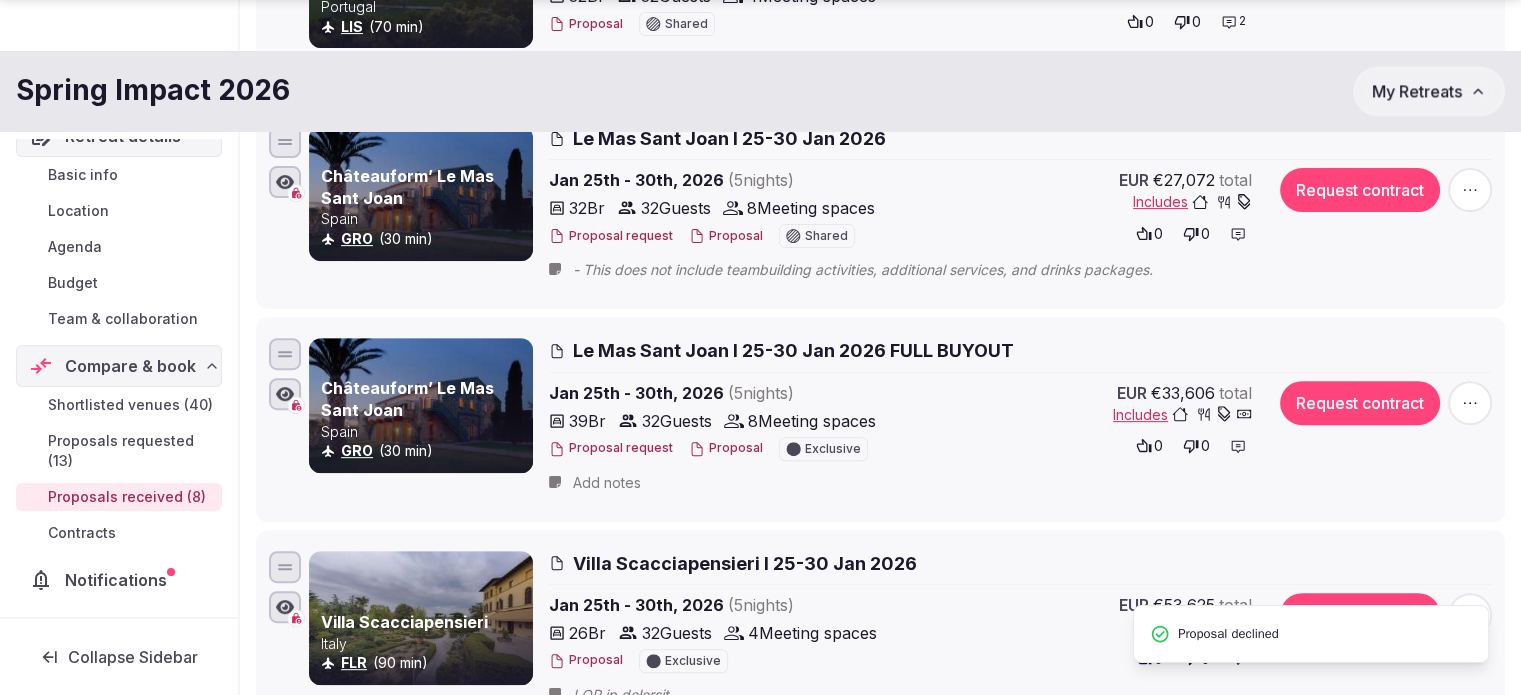 scroll, scrollTop: 737, scrollLeft: 0, axis: vertical 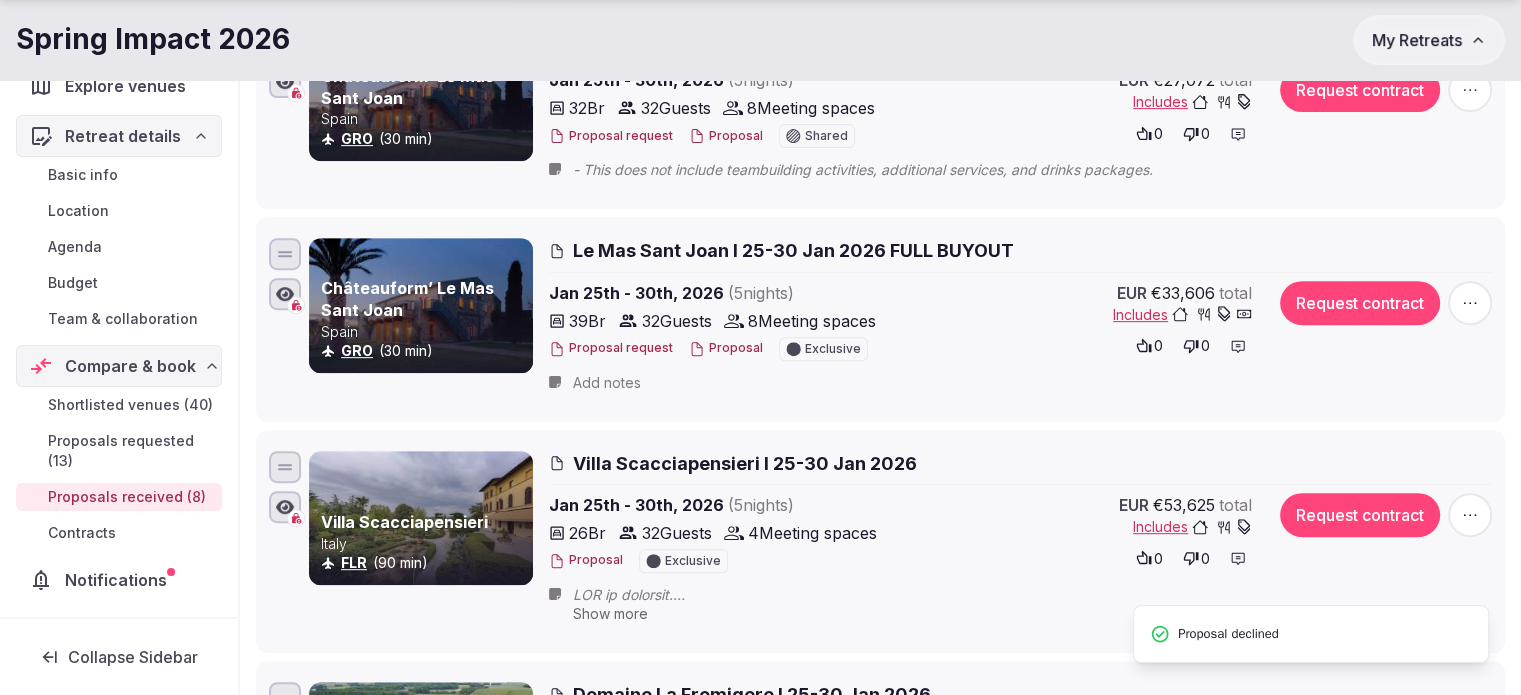 click 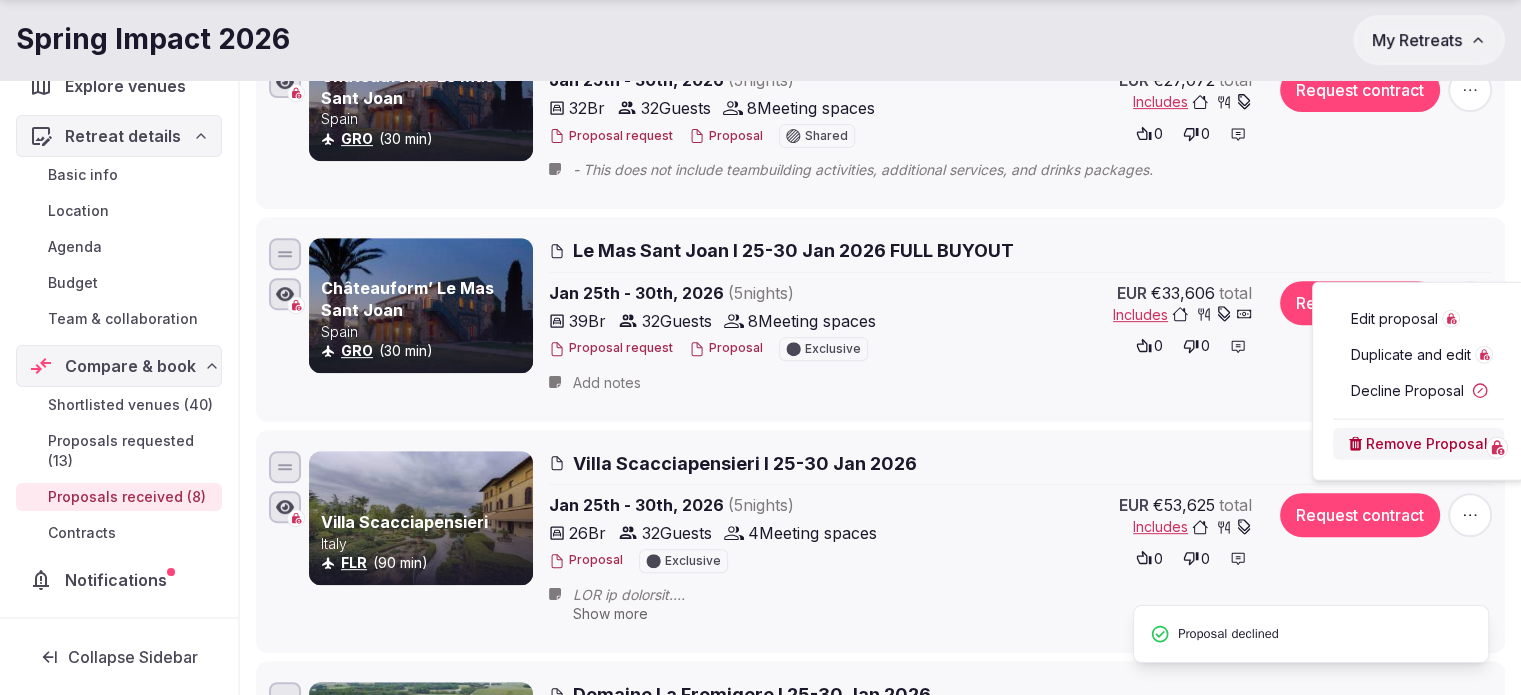 click on "Decline Proposal" at bounding box center [1418, 391] 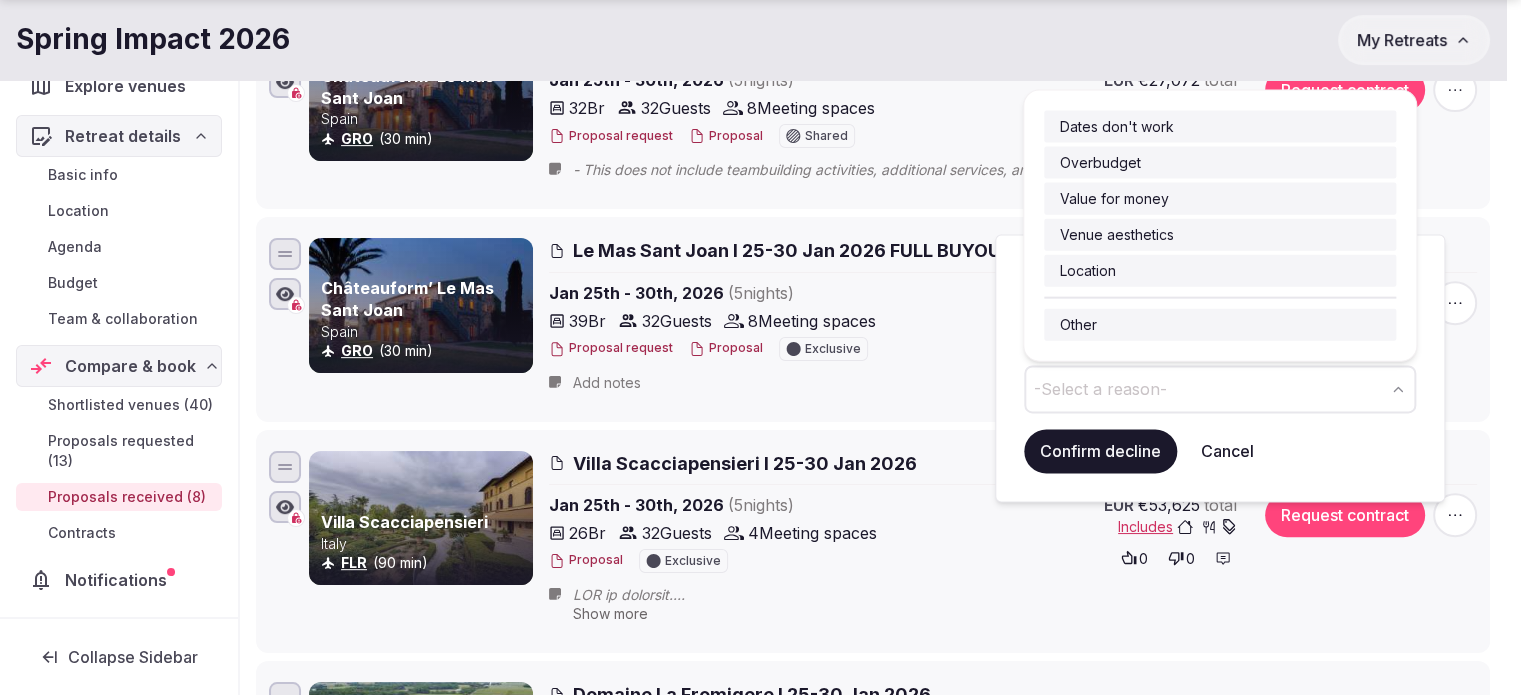 click on "-Select a reason-" at bounding box center [1100, 389] 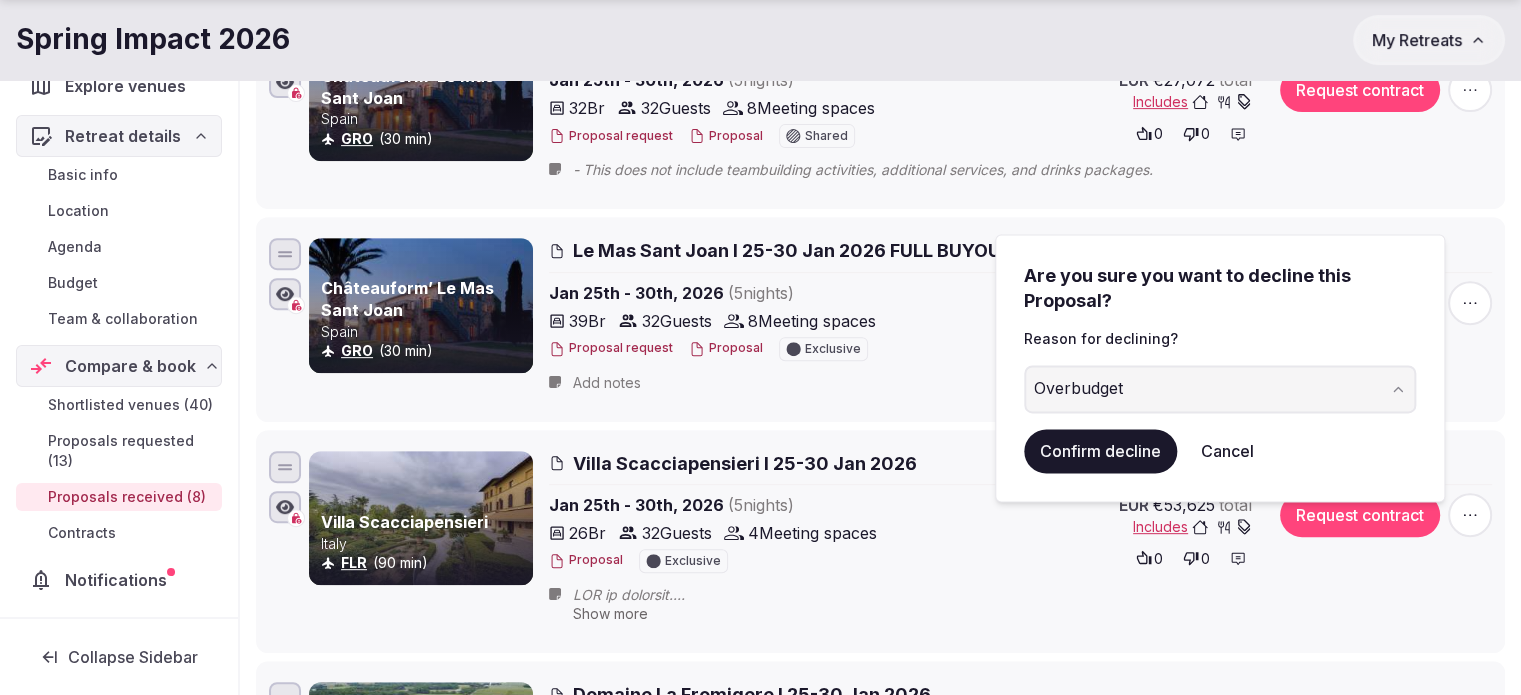click on "Confirm decline" at bounding box center (1100, 451) 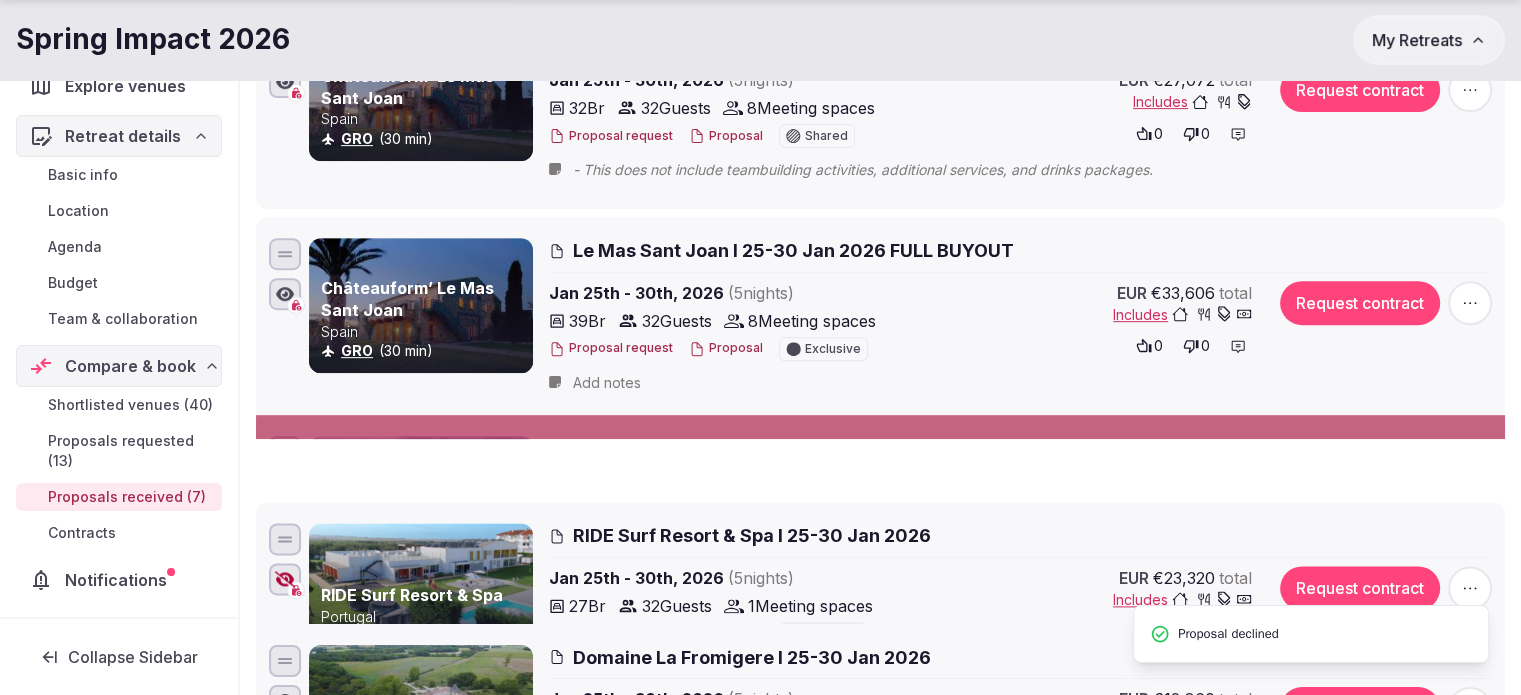 scroll, scrollTop: 0, scrollLeft: 0, axis: both 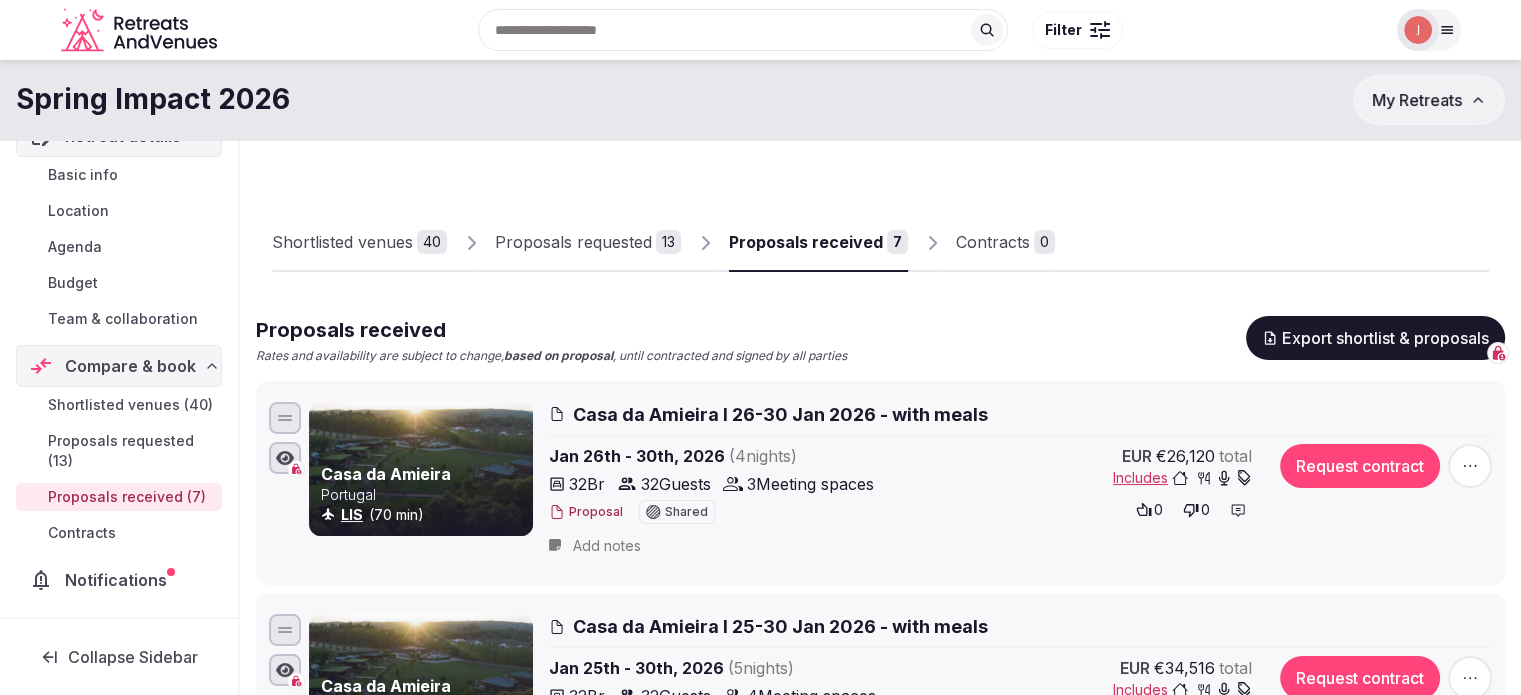 click on "Proposals requested" at bounding box center (573, 242) 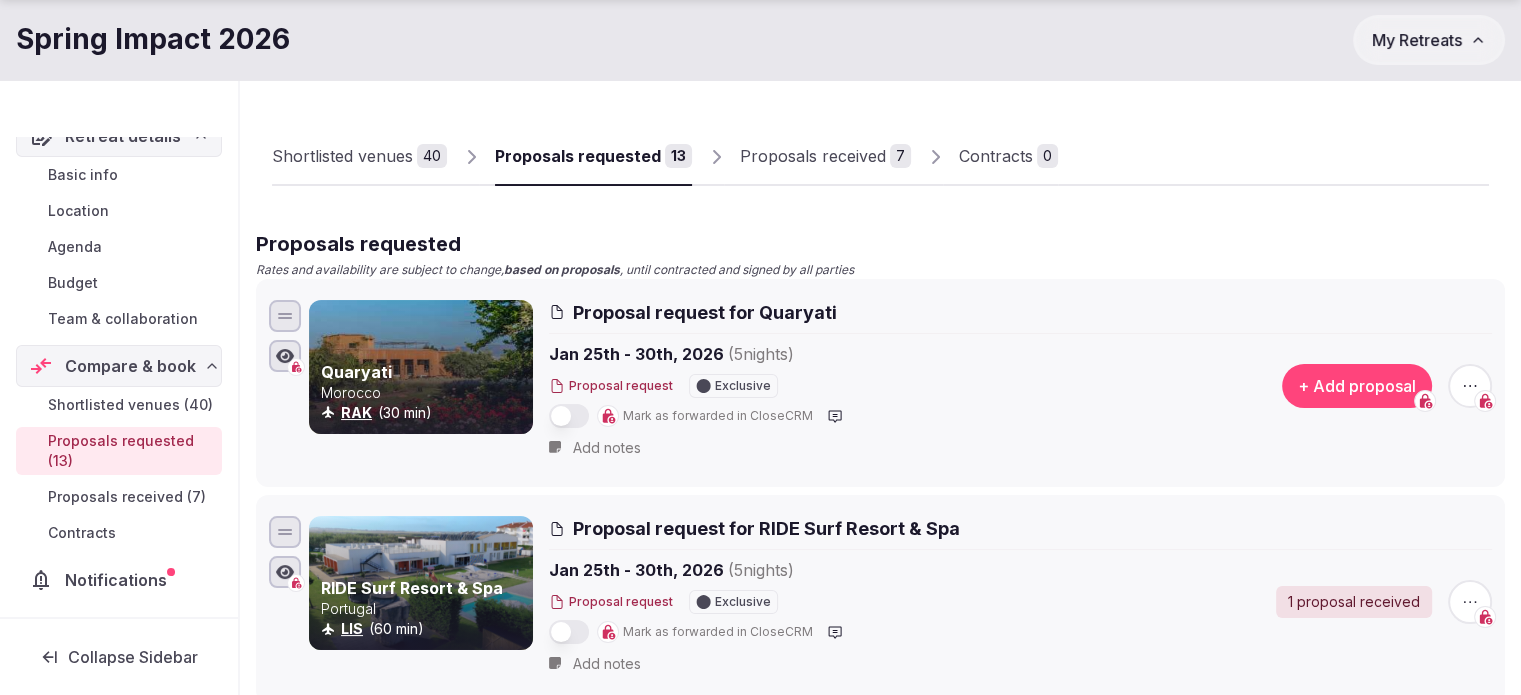 scroll, scrollTop: 278, scrollLeft: 0, axis: vertical 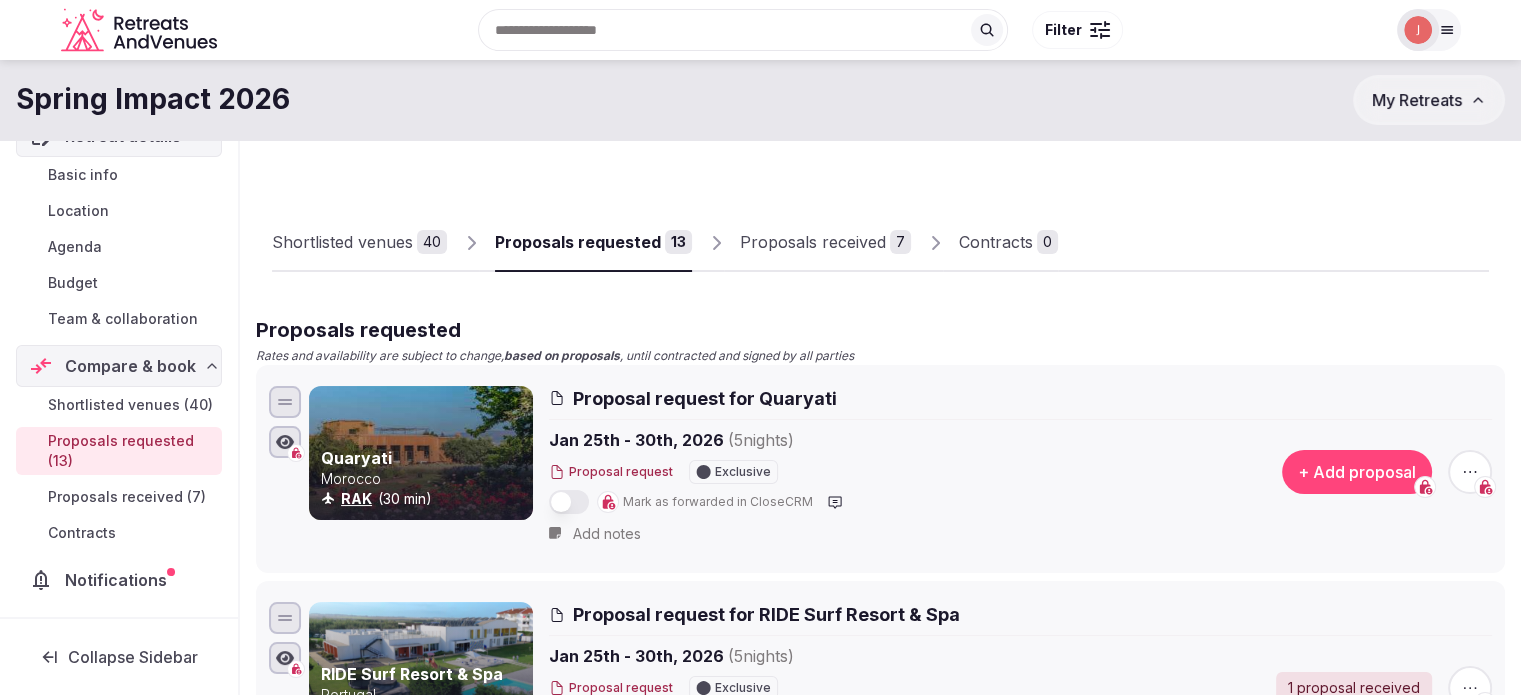 click on "Proposals received" at bounding box center [813, 242] 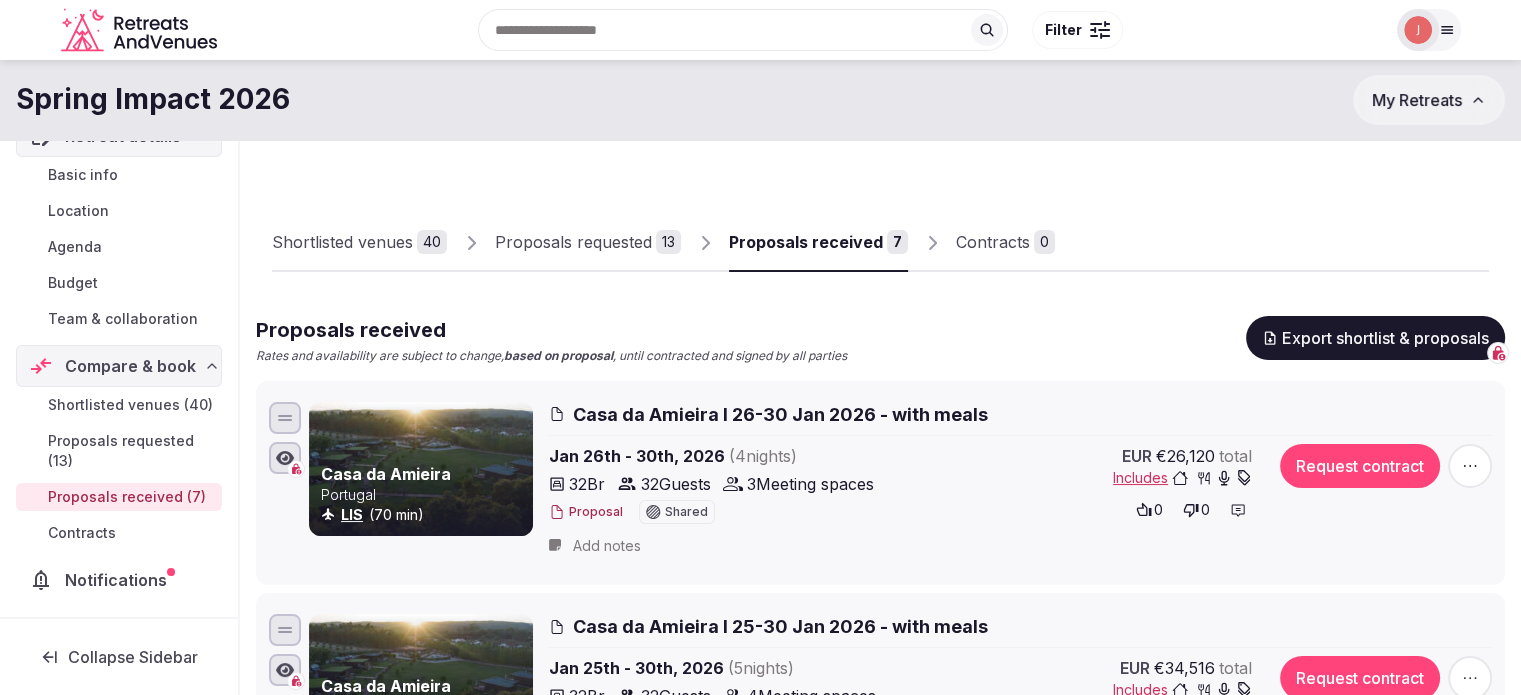 scroll, scrollTop: 100, scrollLeft: 0, axis: vertical 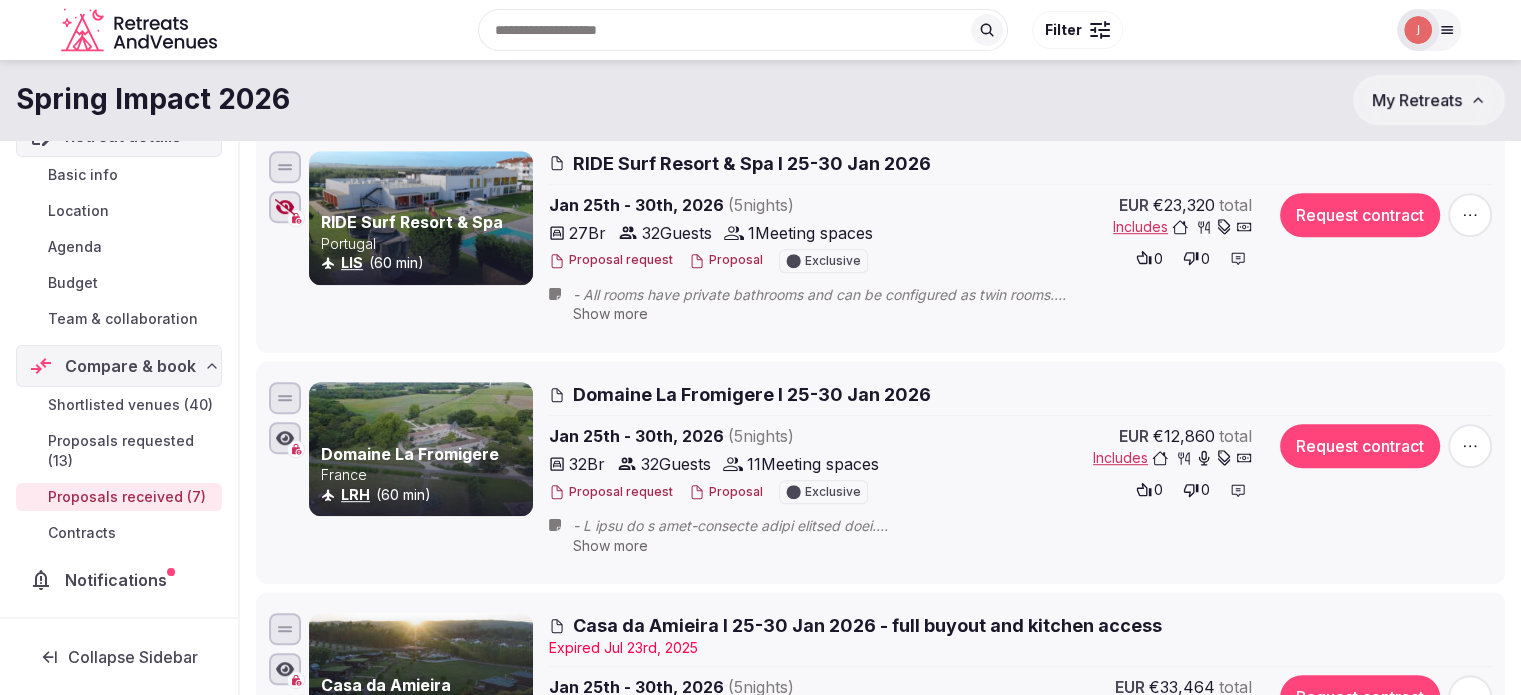 click on "Proposal" at bounding box center [726, 260] 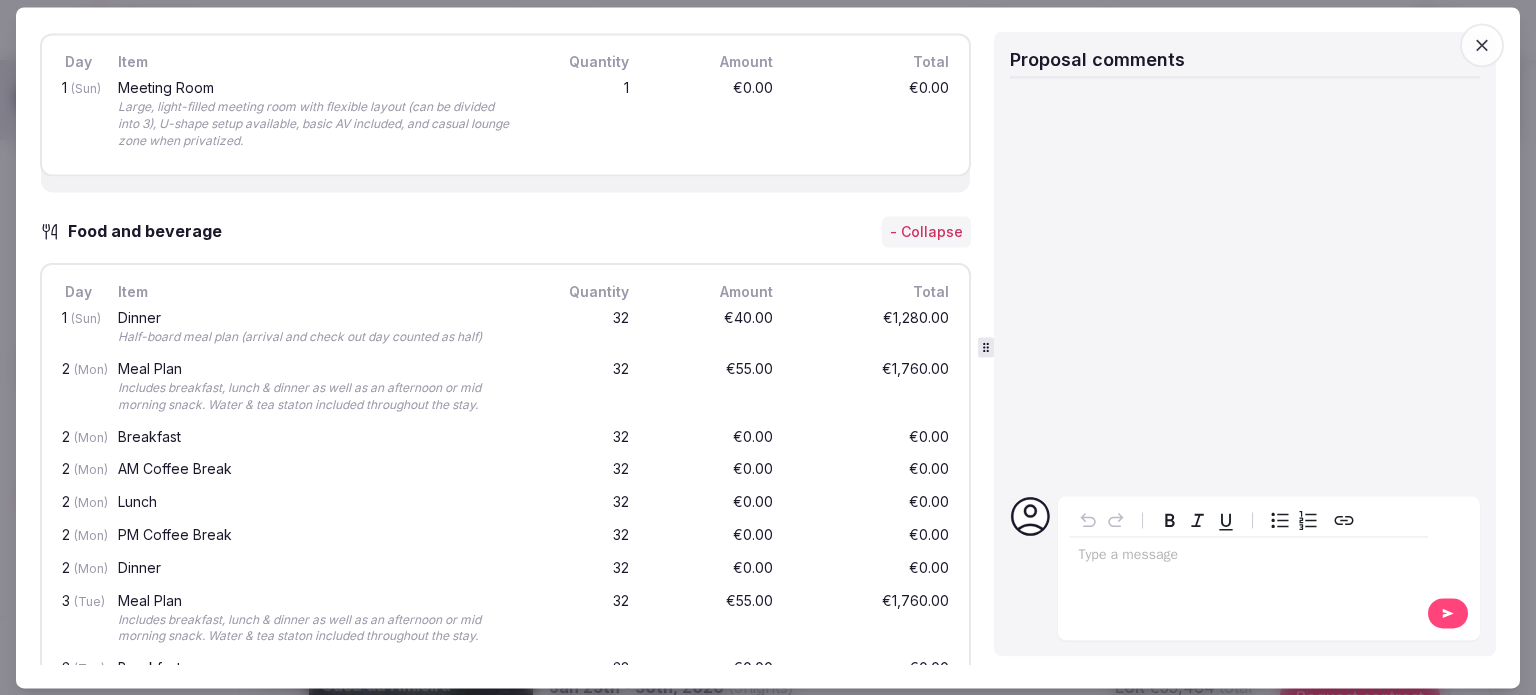 scroll, scrollTop: 1400, scrollLeft: 0, axis: vertical 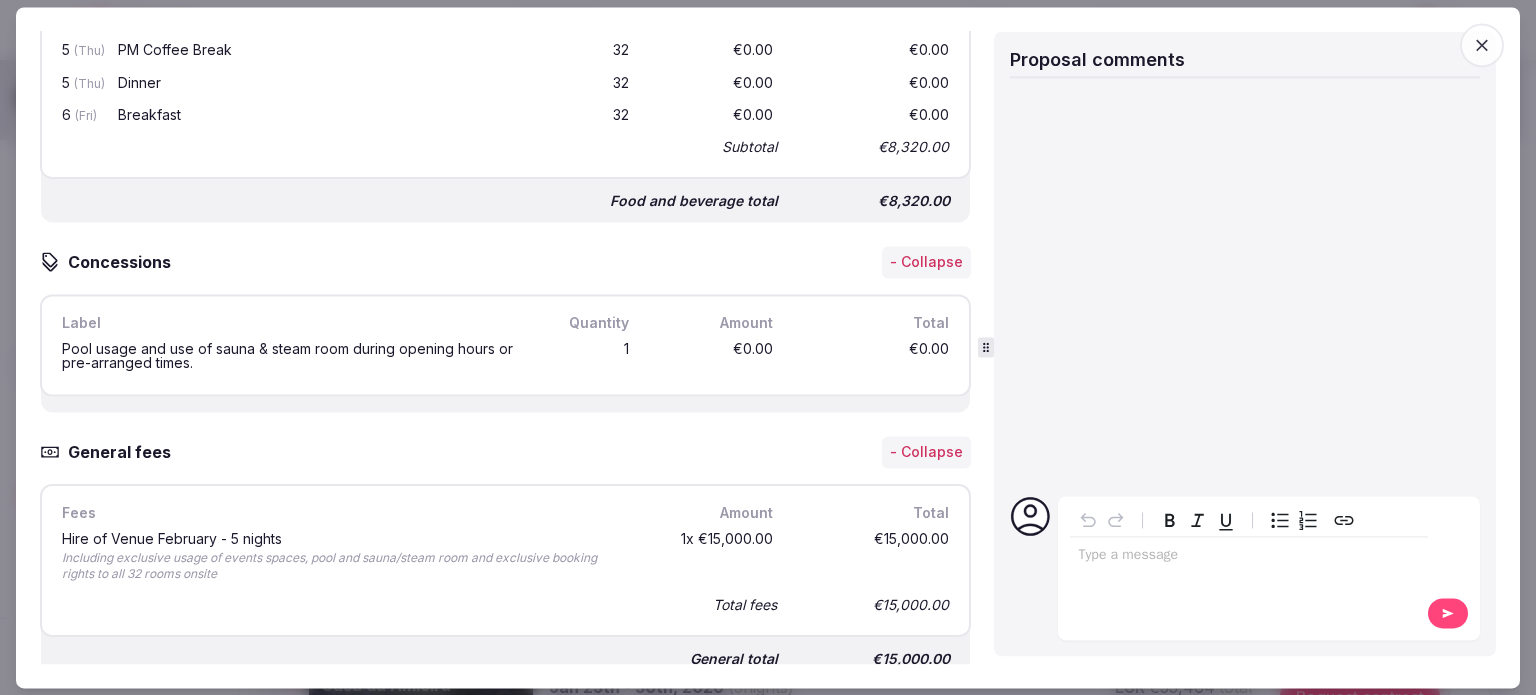 click on "Hire of Venue February - 5 nights" at bounding box center (345, 539) 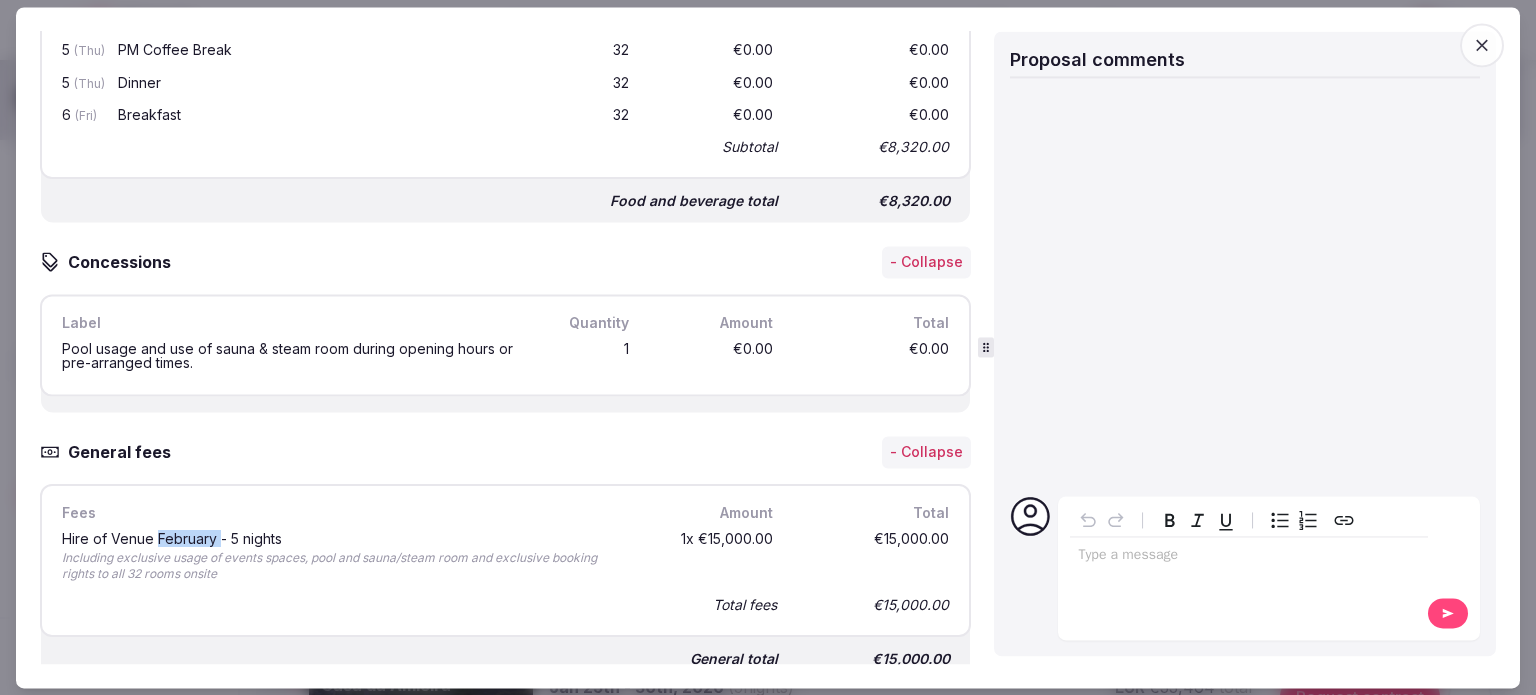 click on "Hire of Venue February - 5 nights" at bounding box center (345, 539) 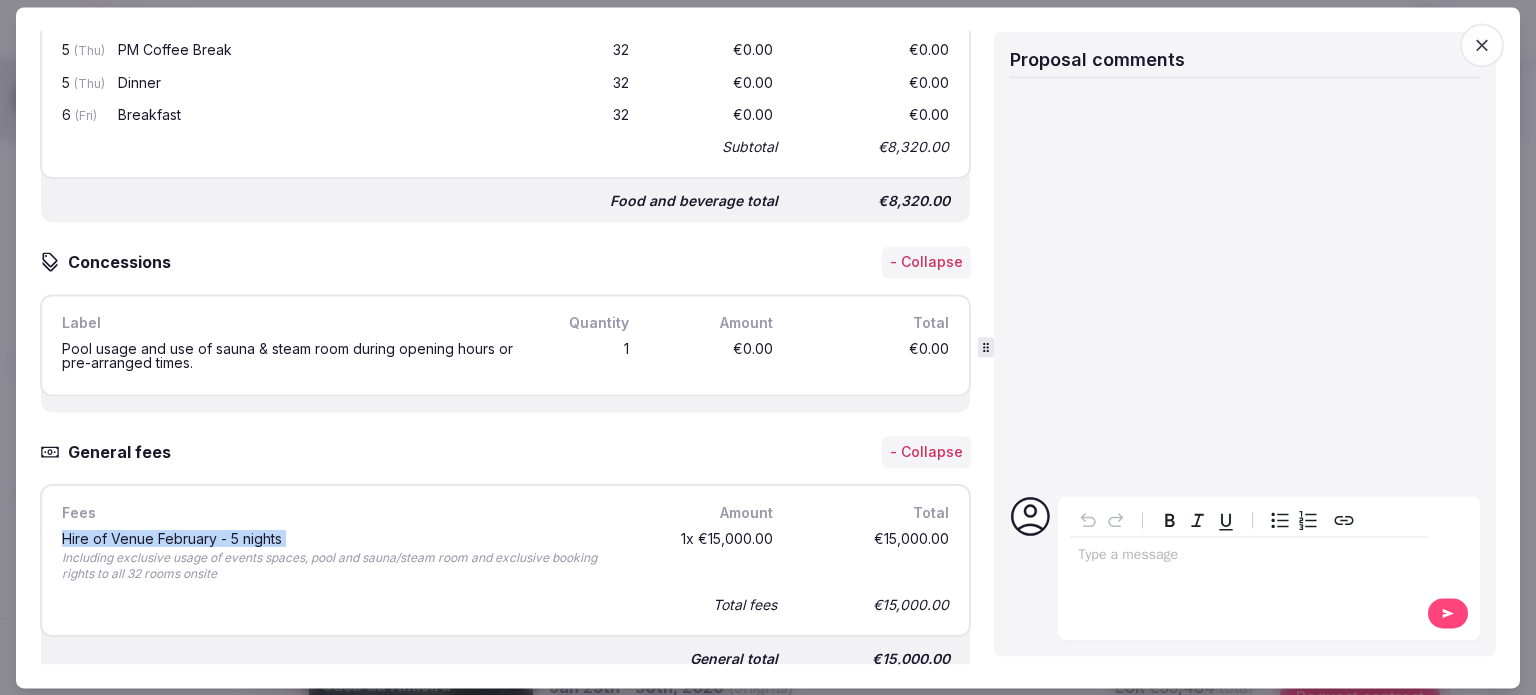 click on "Hire of Venue February - 5 nights" at bounding box center [345, 539] 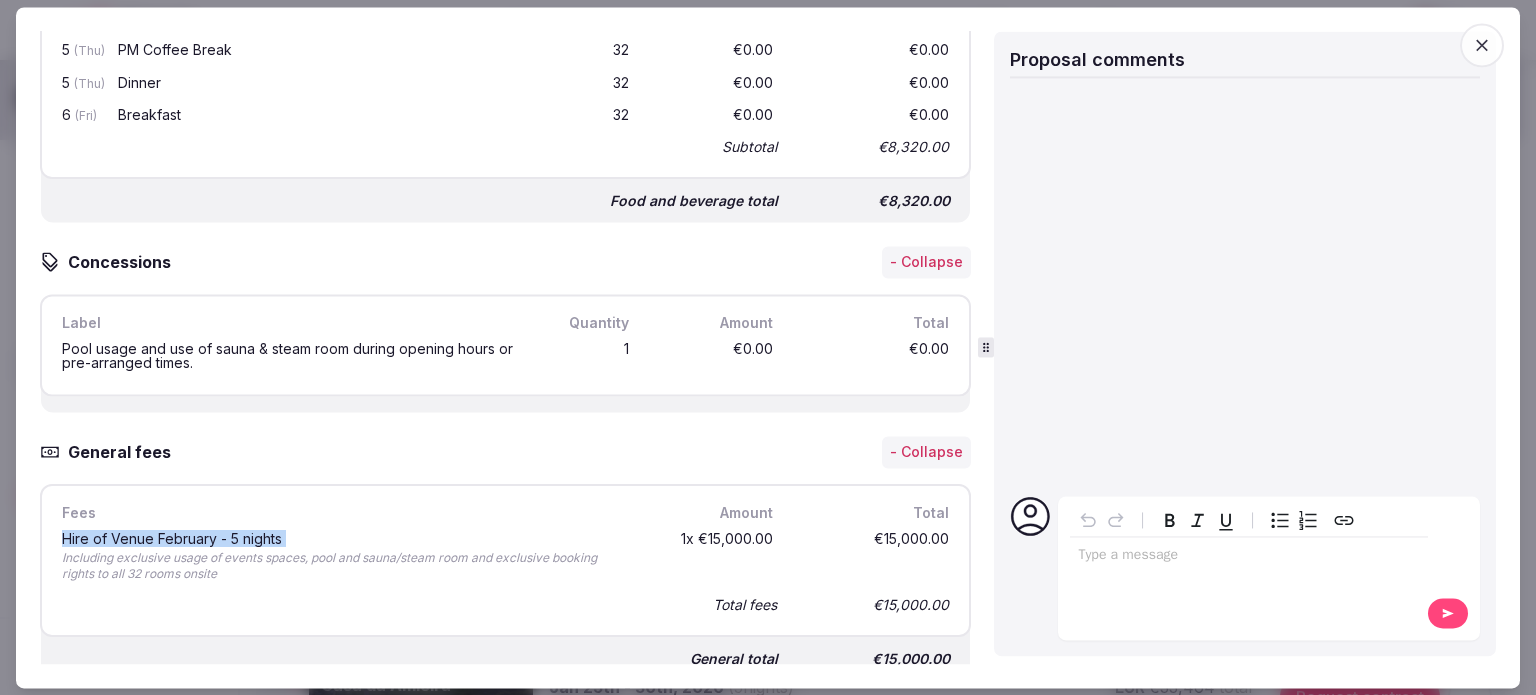 click 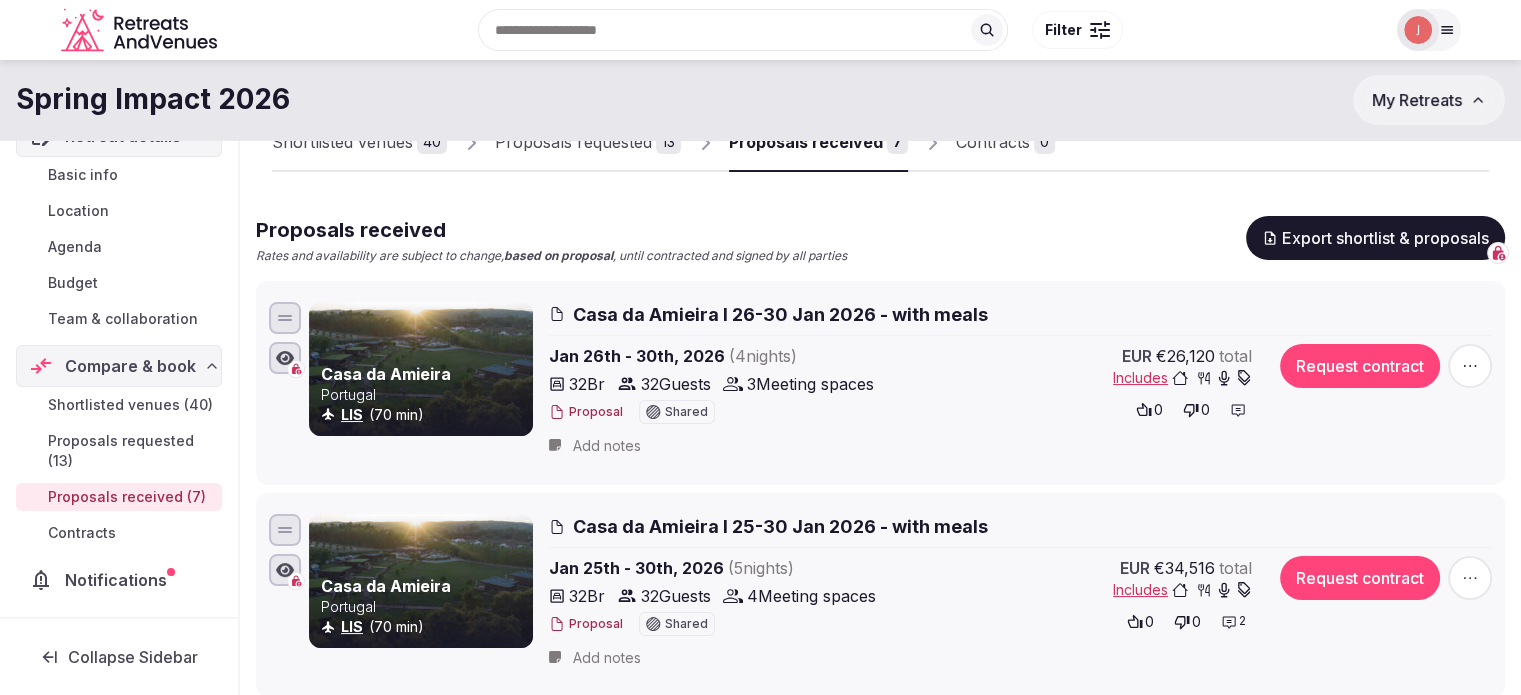 scroll, scrollTop: 0, scrollLeft: 0, axis: both 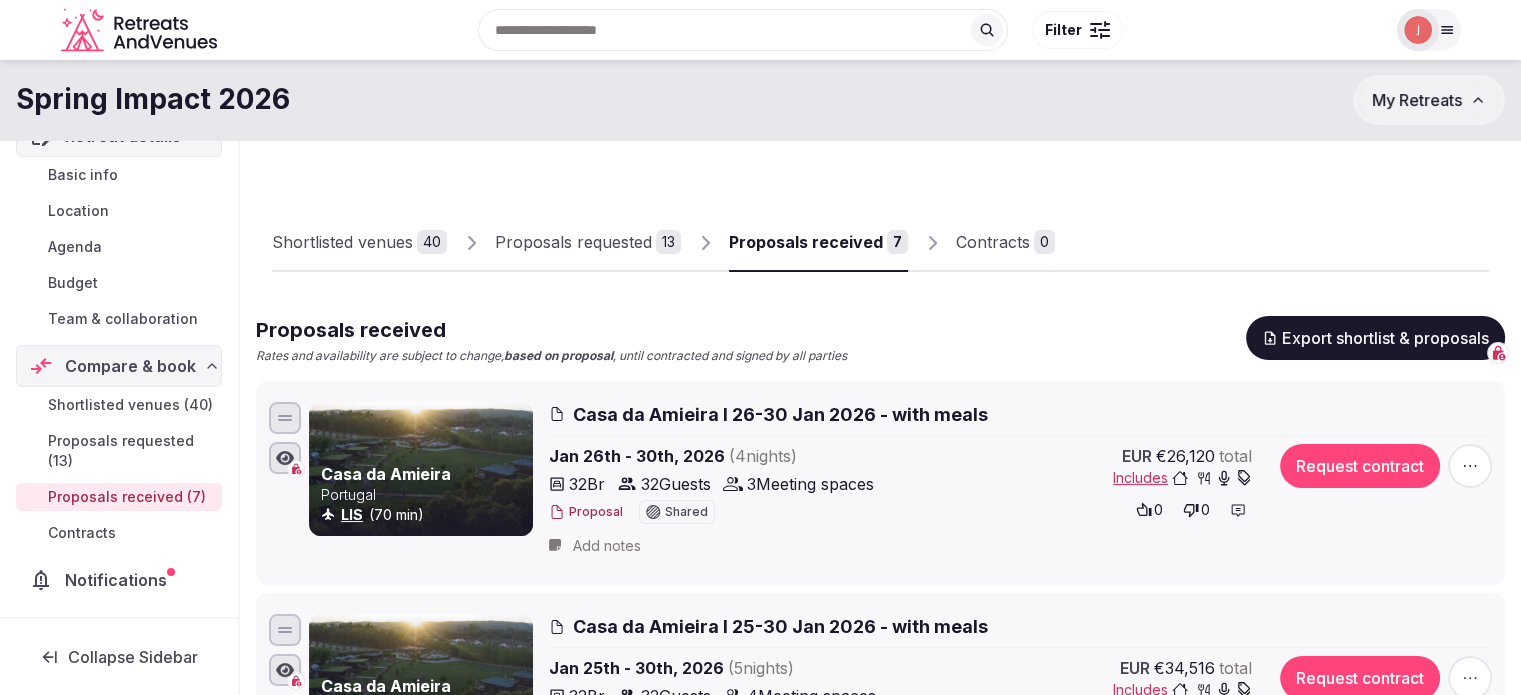 click on "Proposals requested" at bounding box center (573, 242) 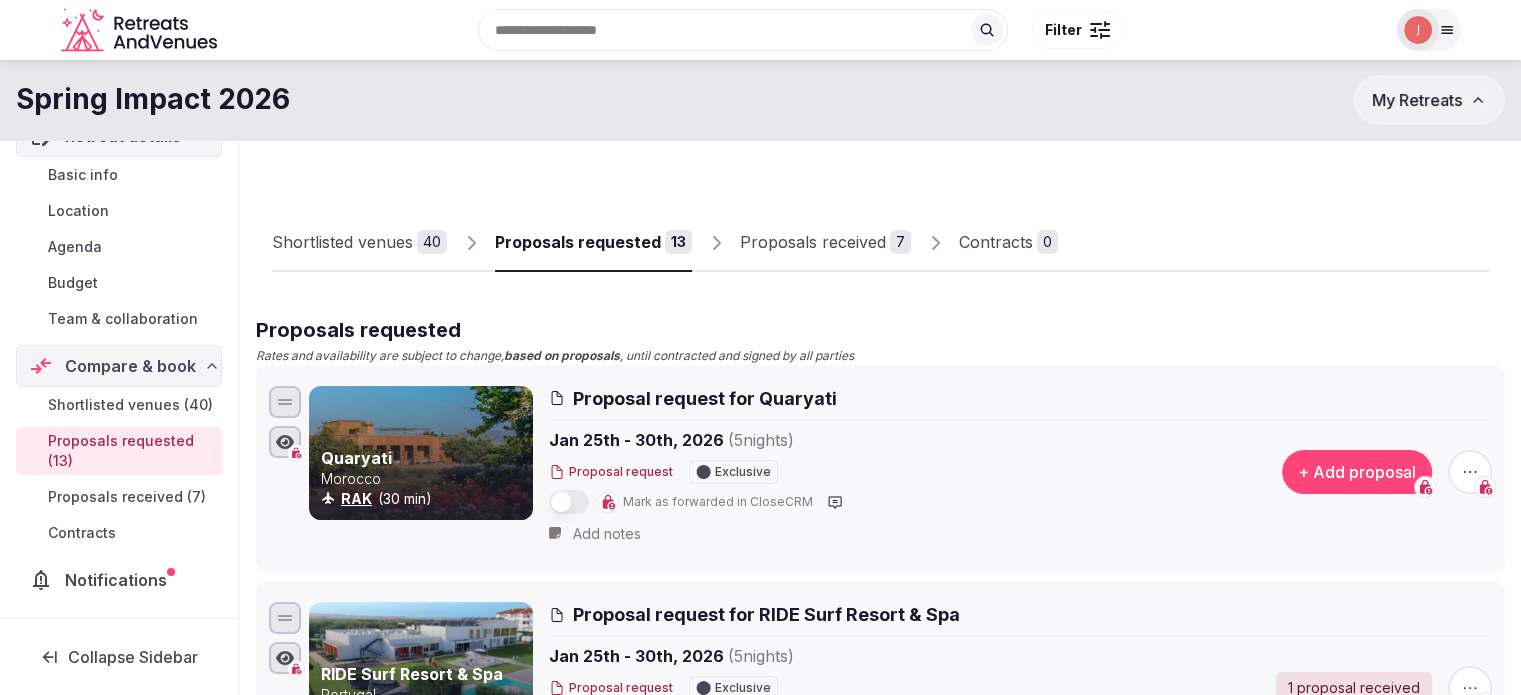 click on "Proposal request for Quaryati" at bounding box center (705, 398) 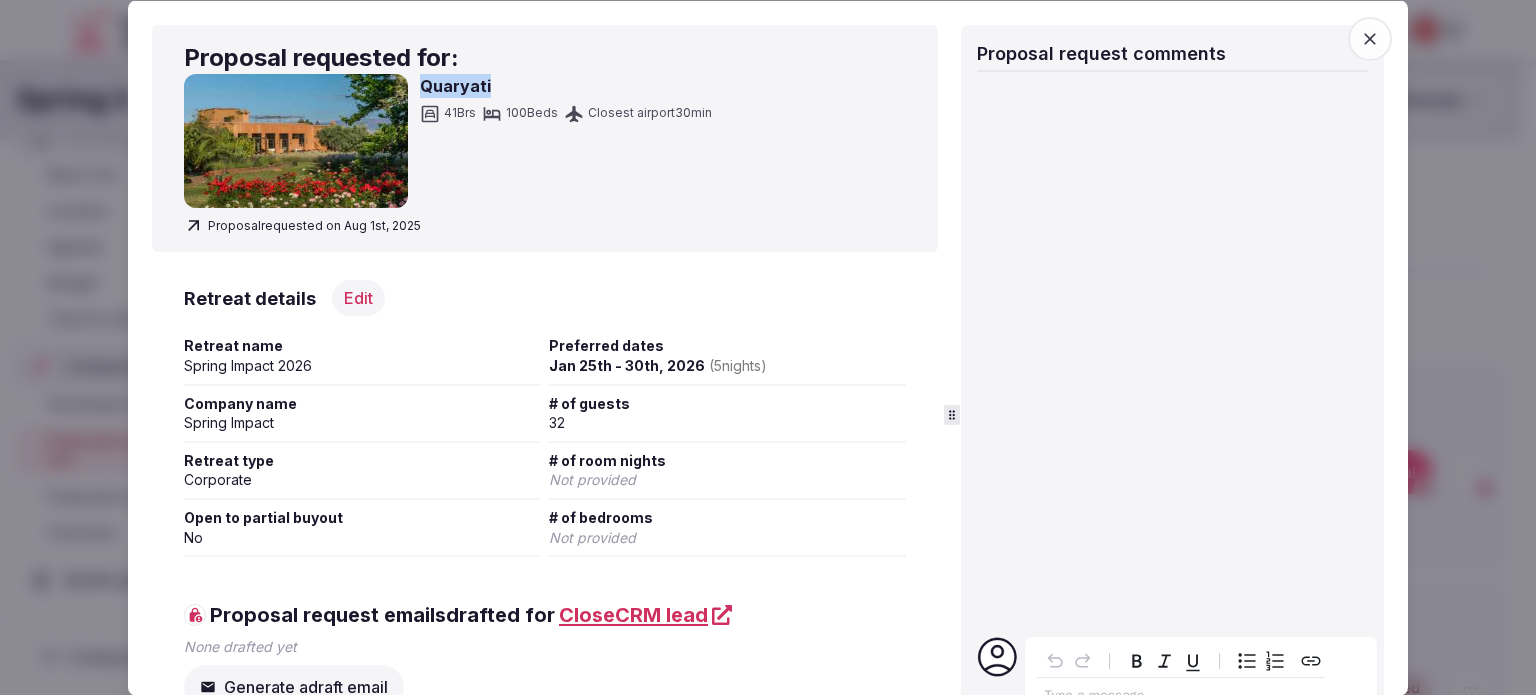 drag, startPoint x: 461, startPoint y: 83, endPoint x: 425, endPoint y: 83, distance: 36 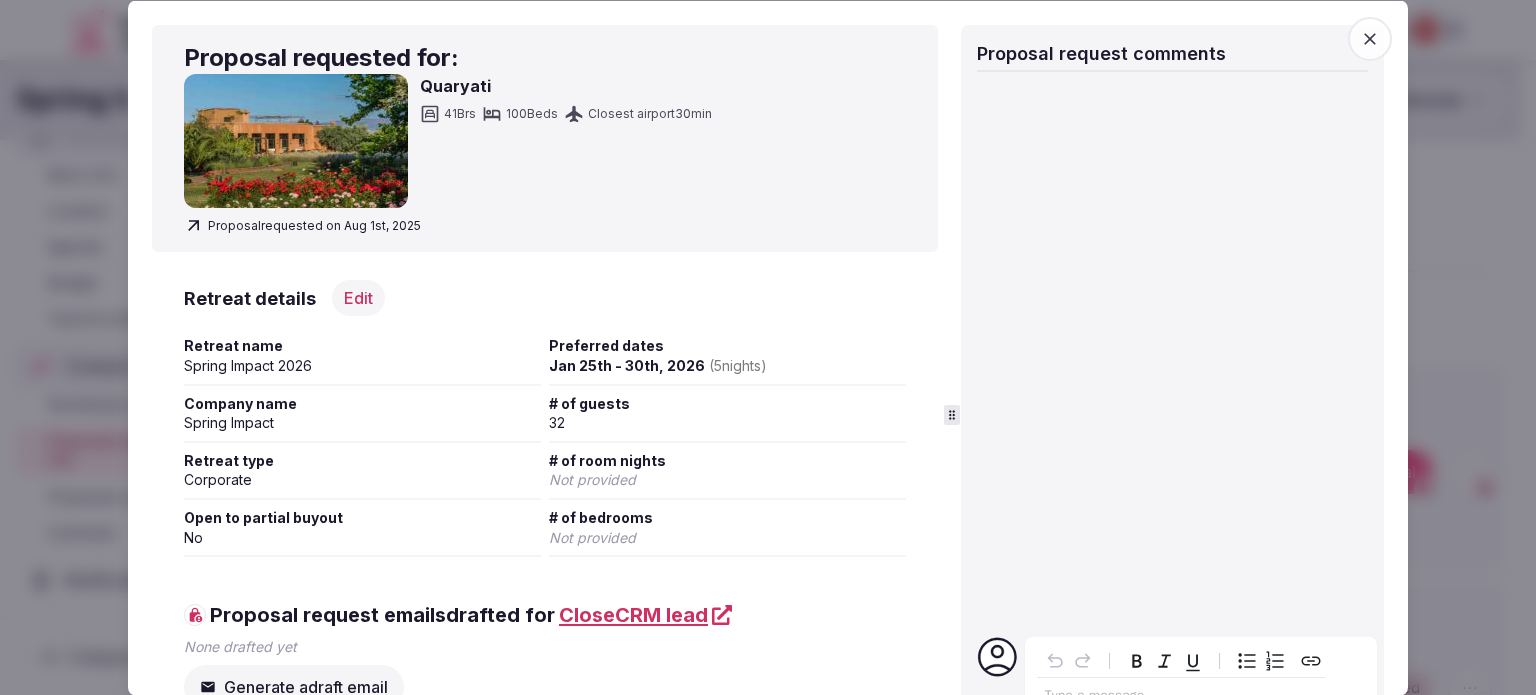 click at bounding box center (768, 347) 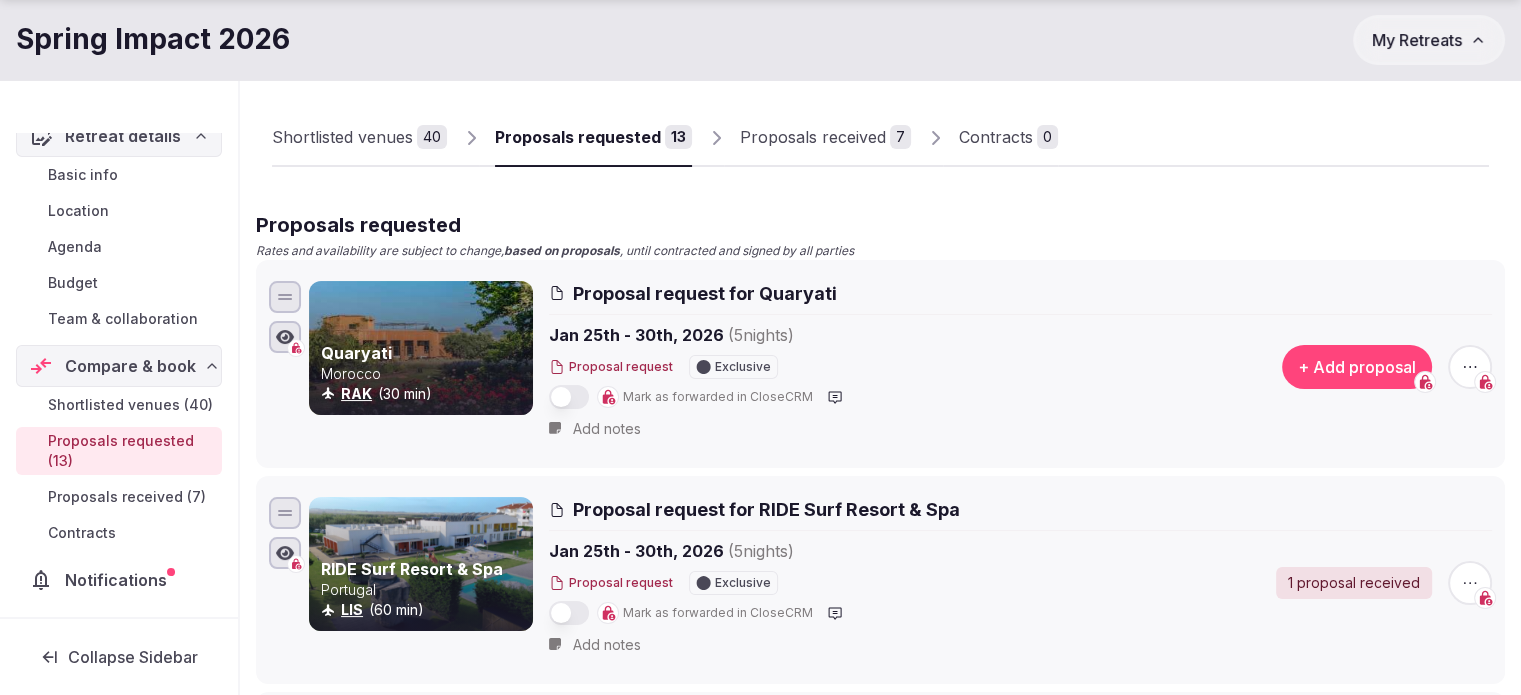 scroll, scrollTop: 292, scrollLeft: 0, axis: vertical 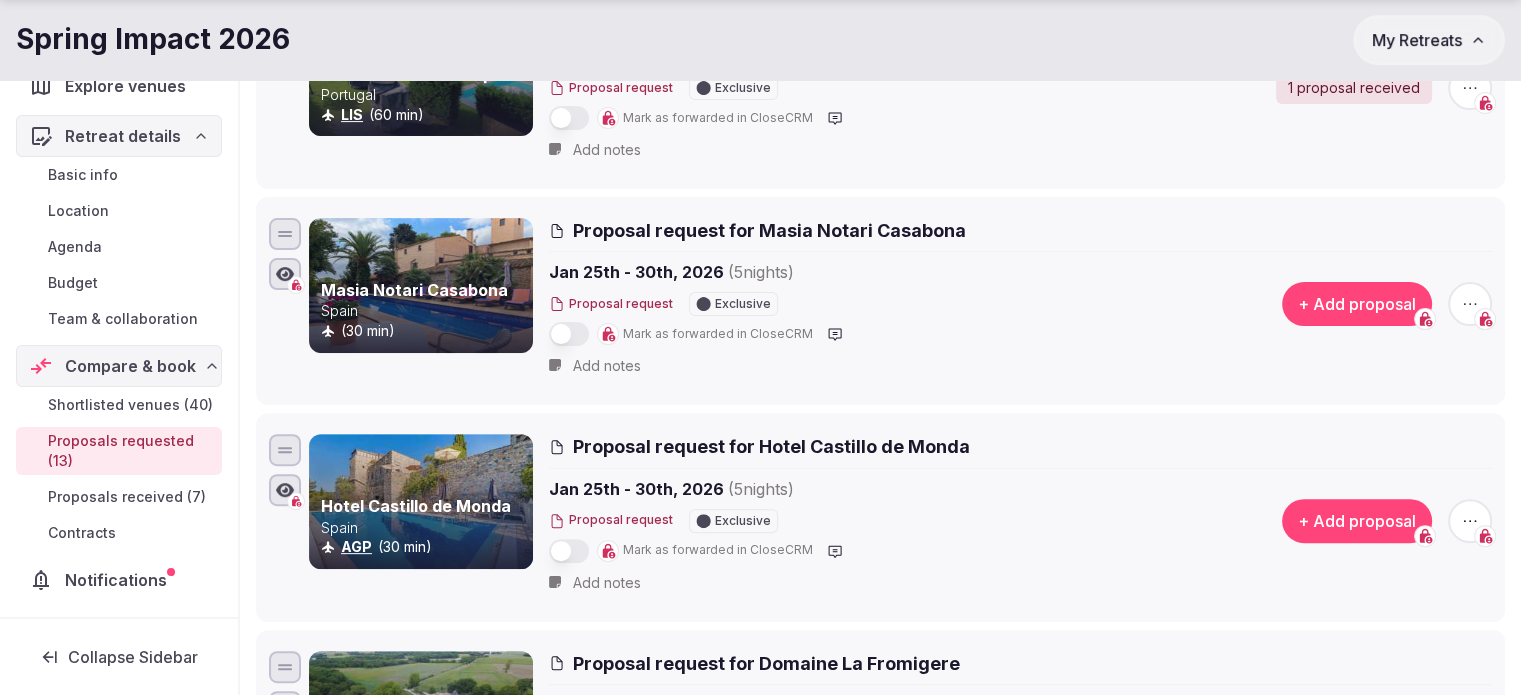 click on "Proposal request for Masia Notari Casabona" at bounding box center [769, 230] 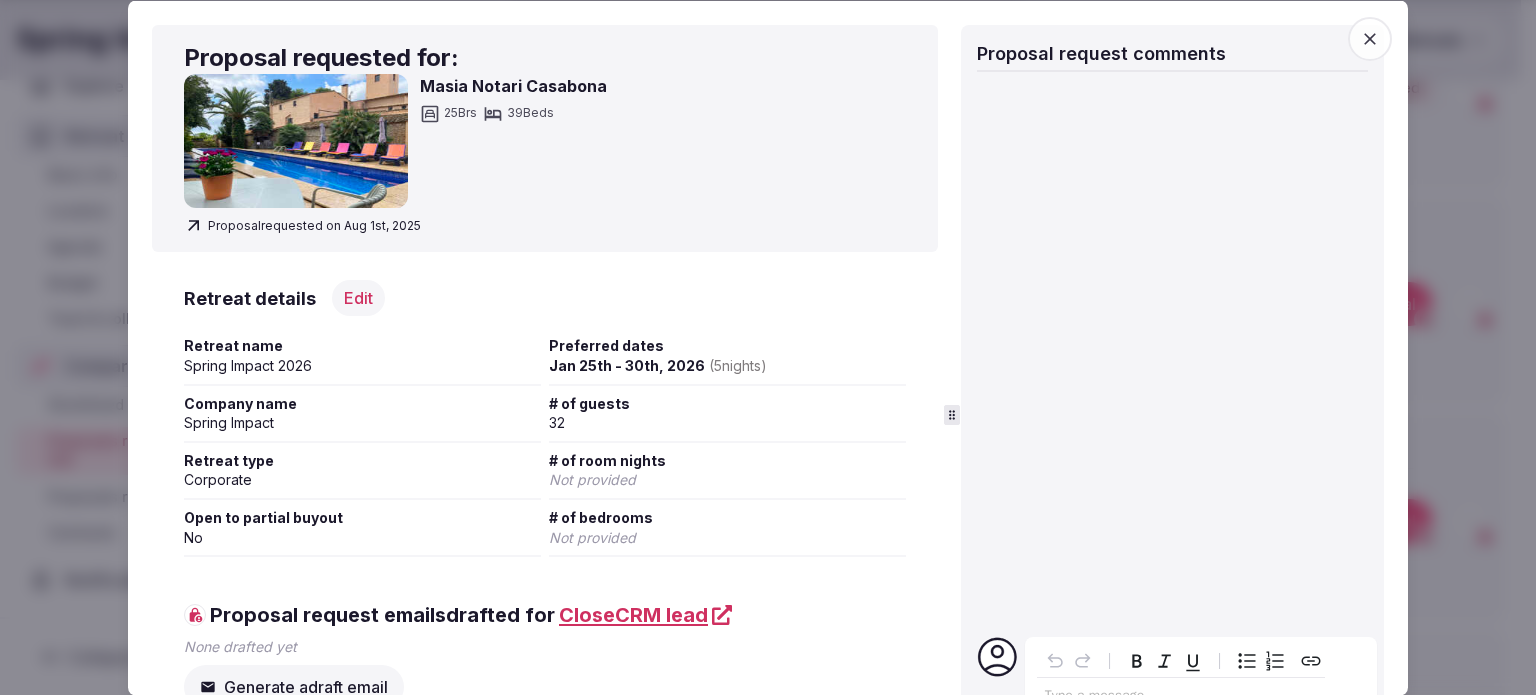 click on "Masia Notari Casabona" at bounding box center [513, 86] 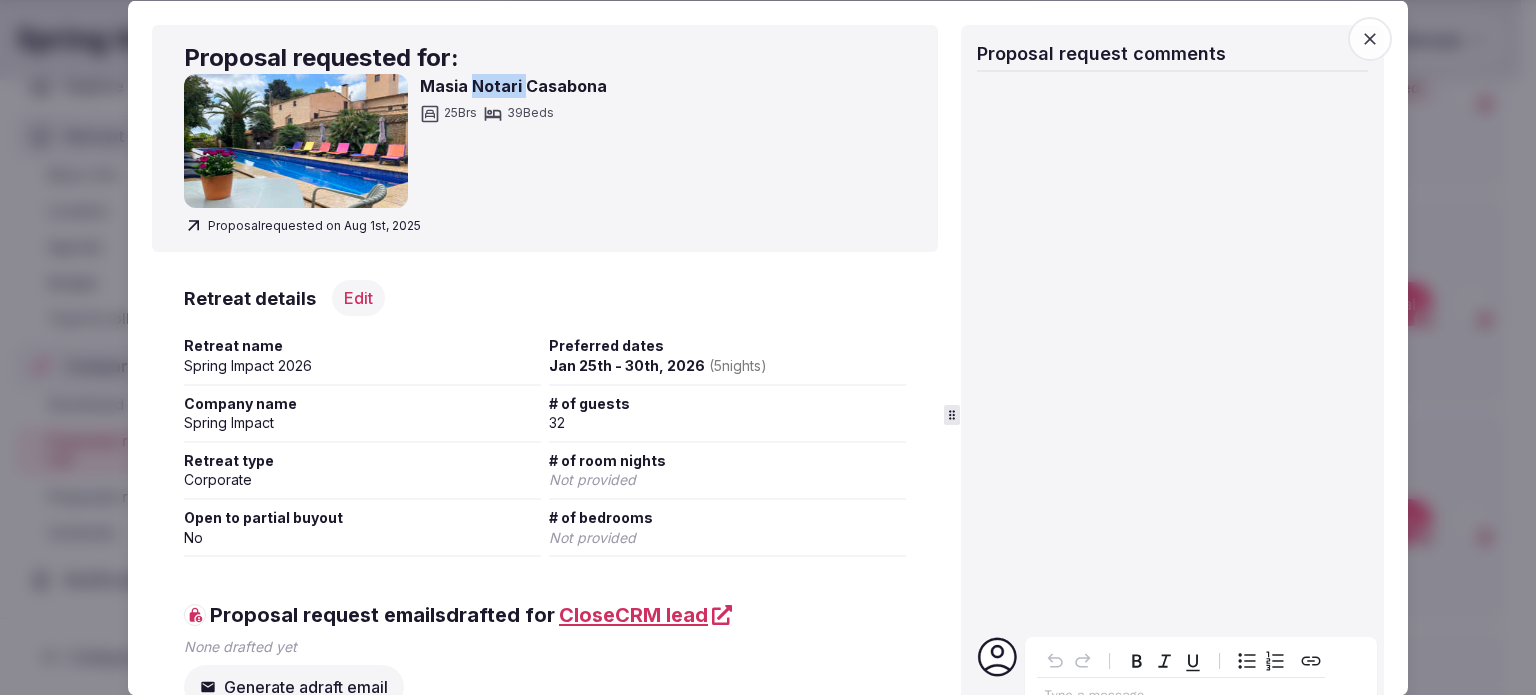 click on "Masia Notari Casabona" at bounding box center (513, 86) 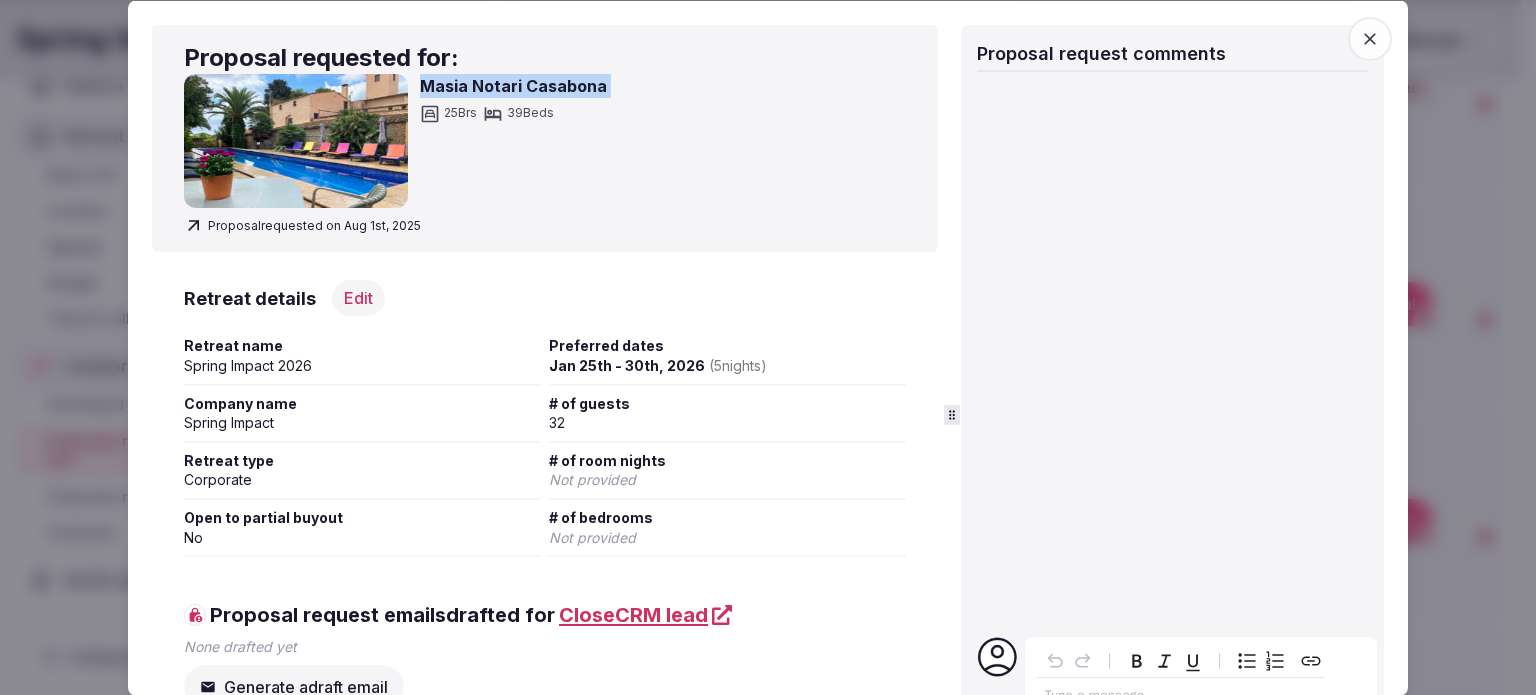 click on "Masia Notari Casabona" at bounding box center (513, 86) 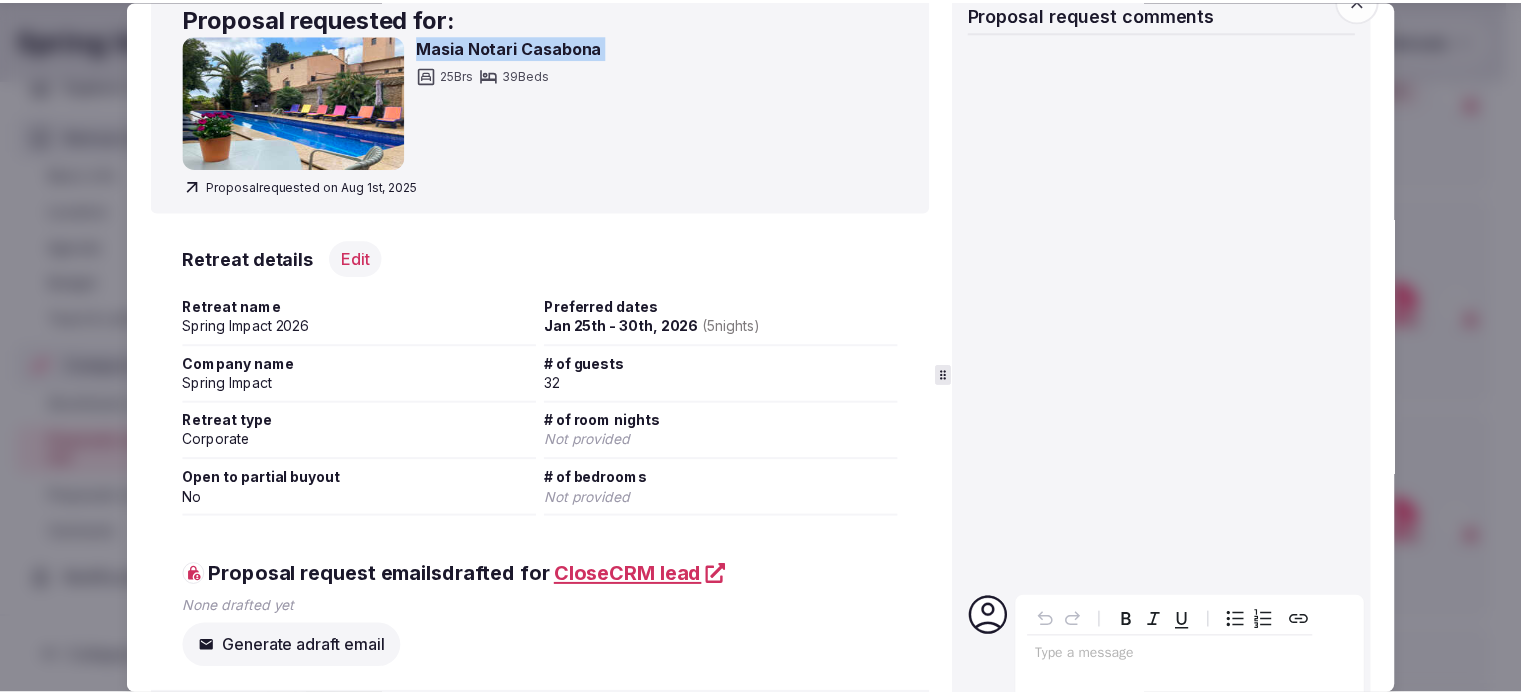 scroll, scrollTop: 132, scrollLeft: 0, axis: vertical 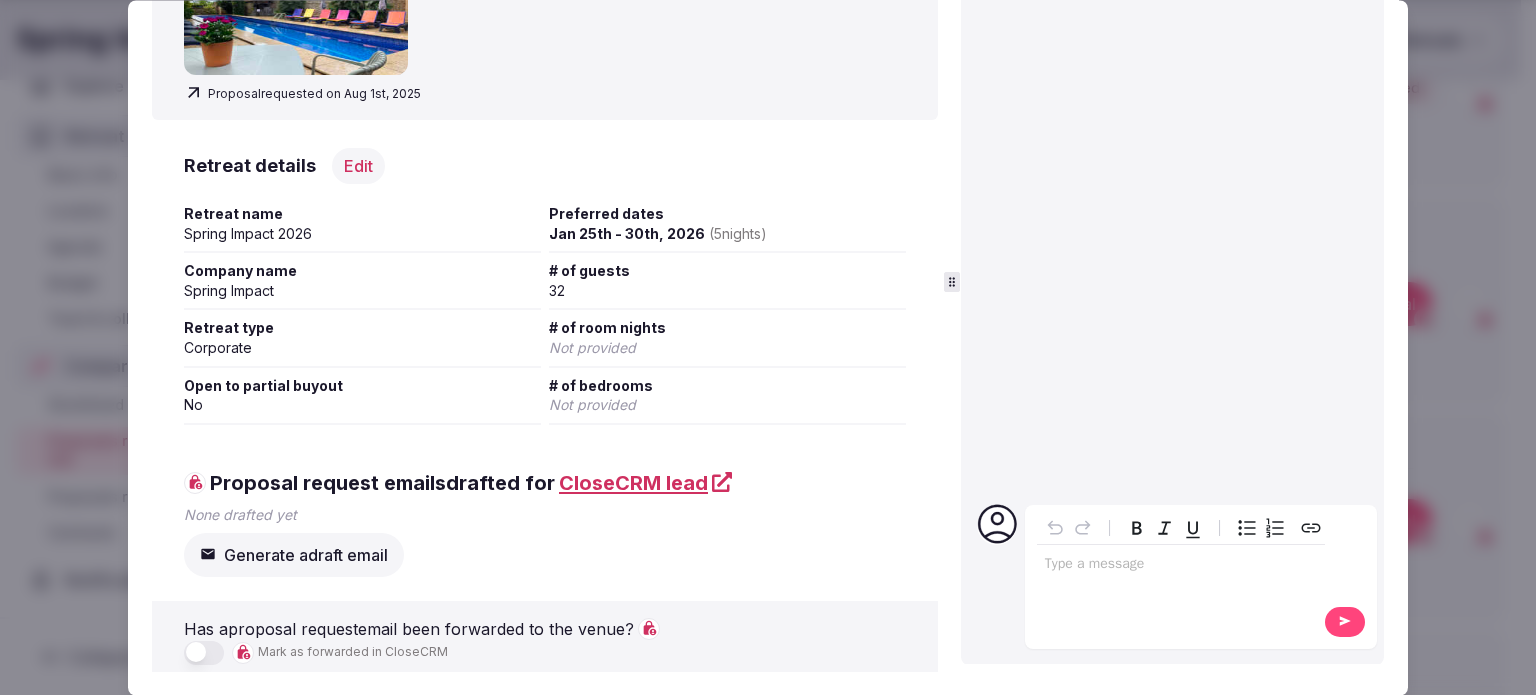 click at bounding box center (768, 347) 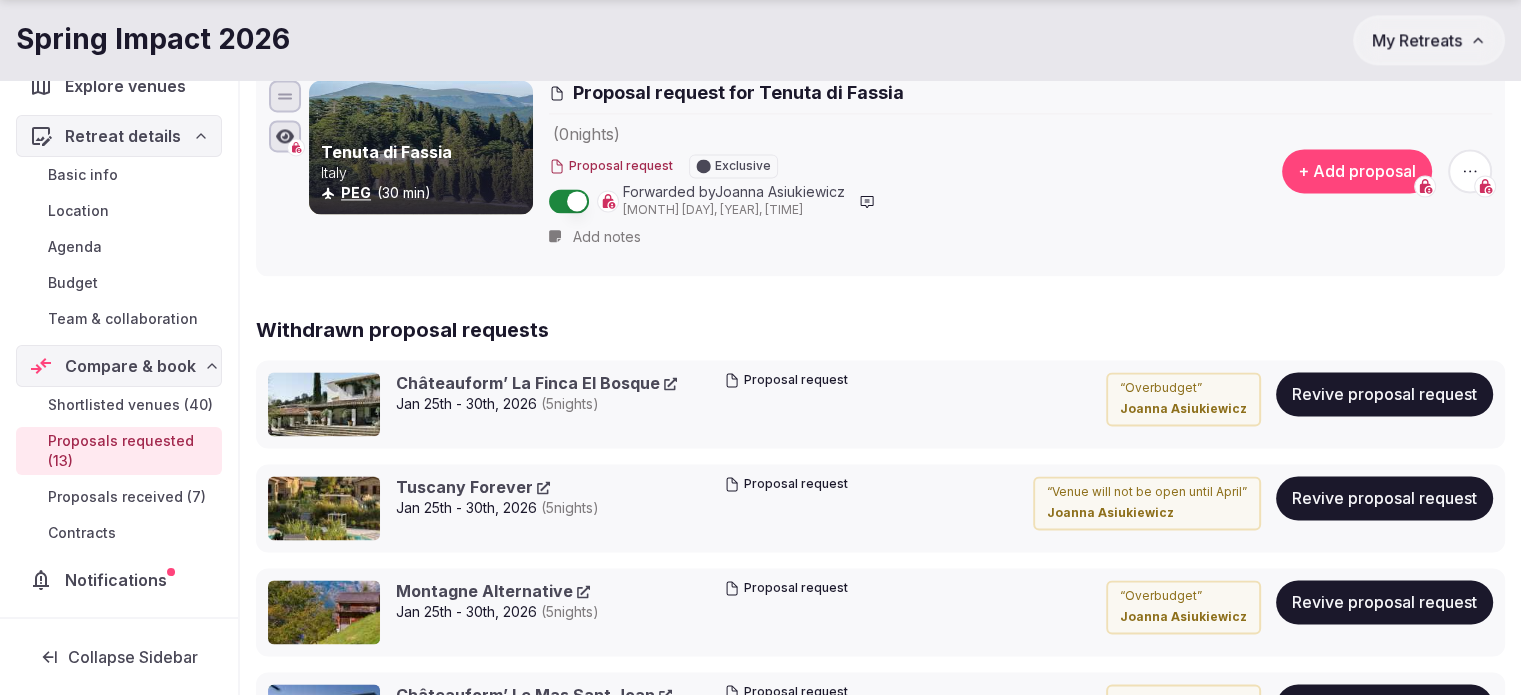 scroll, scrollTop: 2624, scrollLeft: 0, axis: vertical 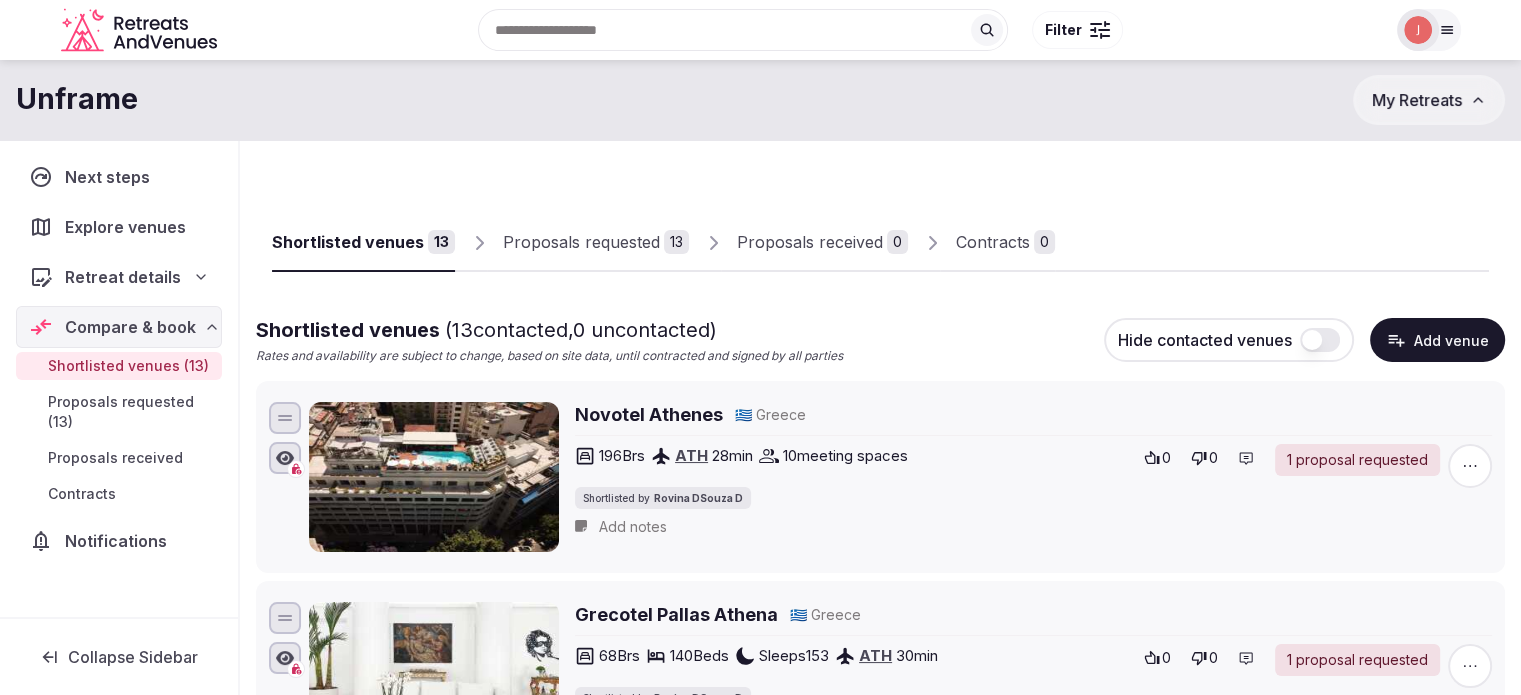 click at bounding box center (1320, 340) 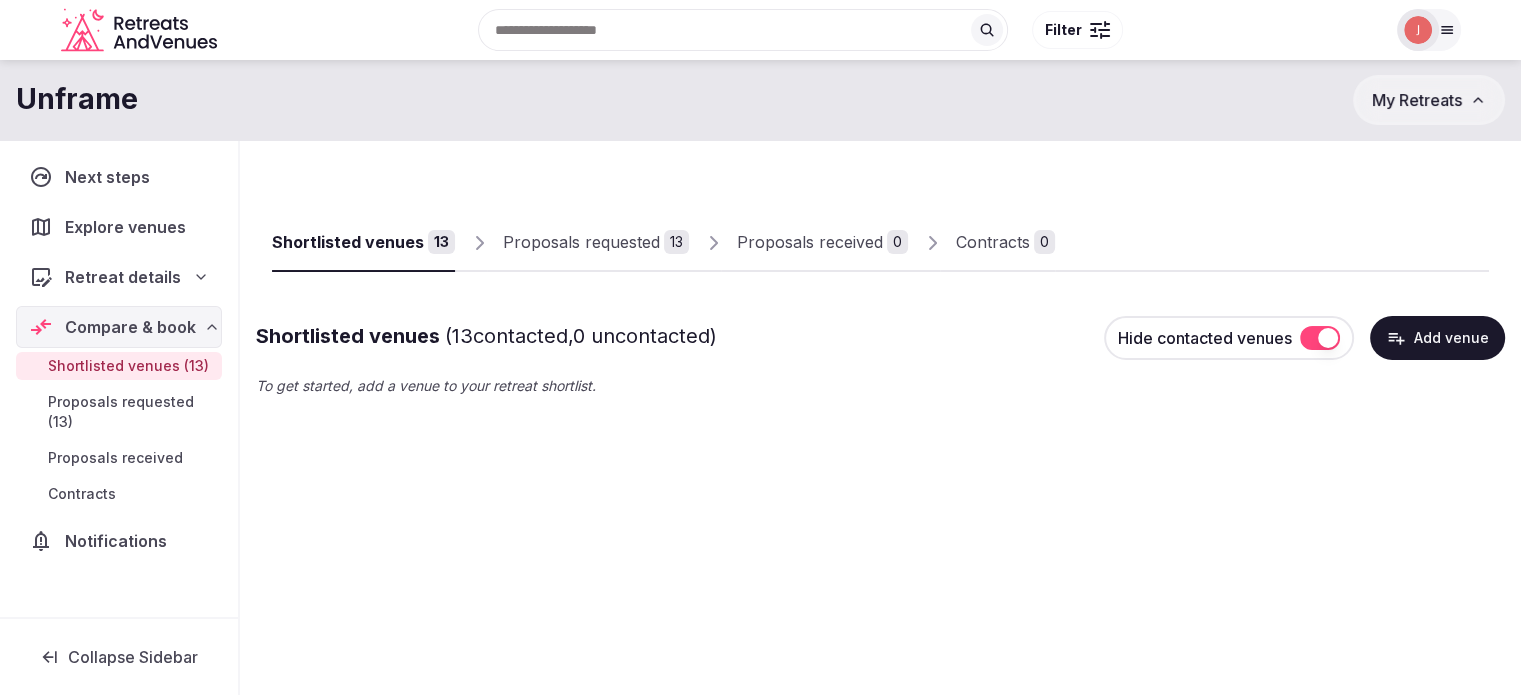 click at bounding box center [1320, 338] 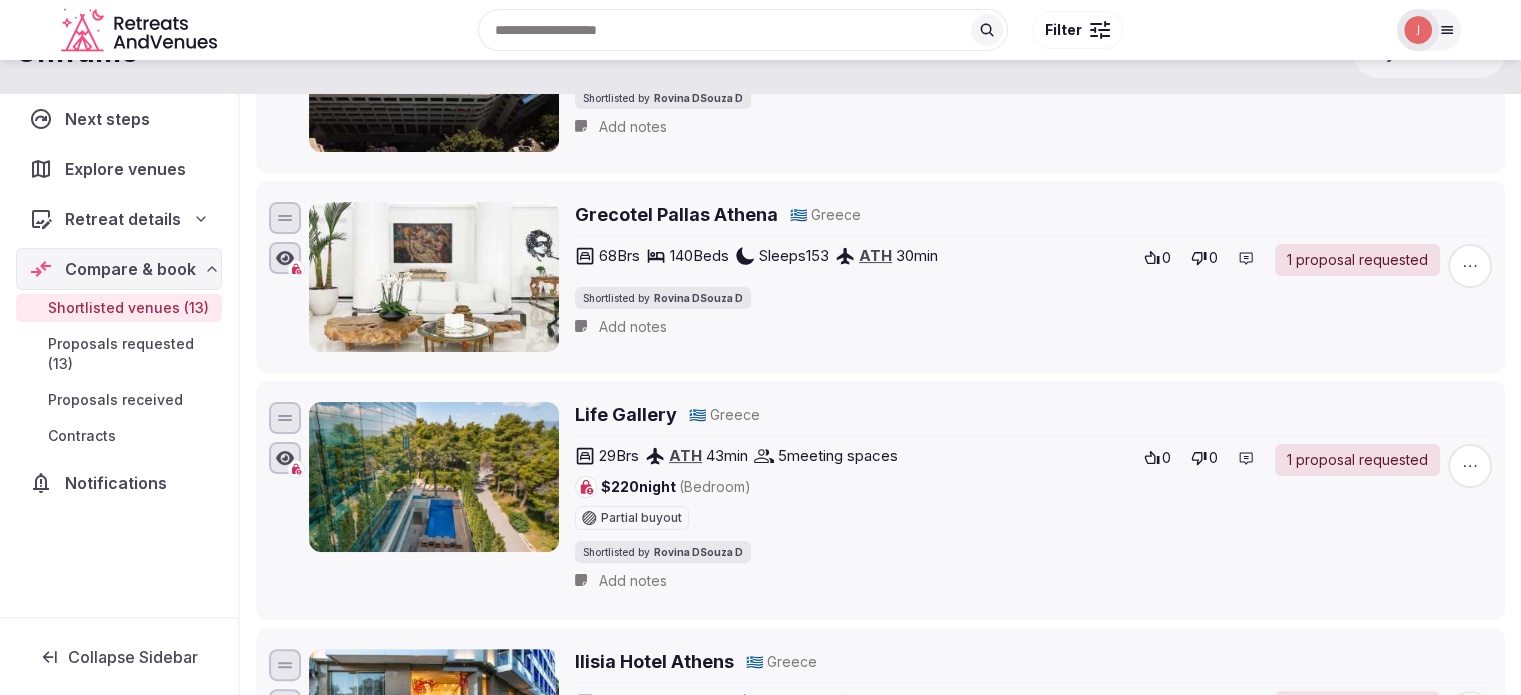 scroll, scrollTop: 0, scrollLeft: 0, axis: both 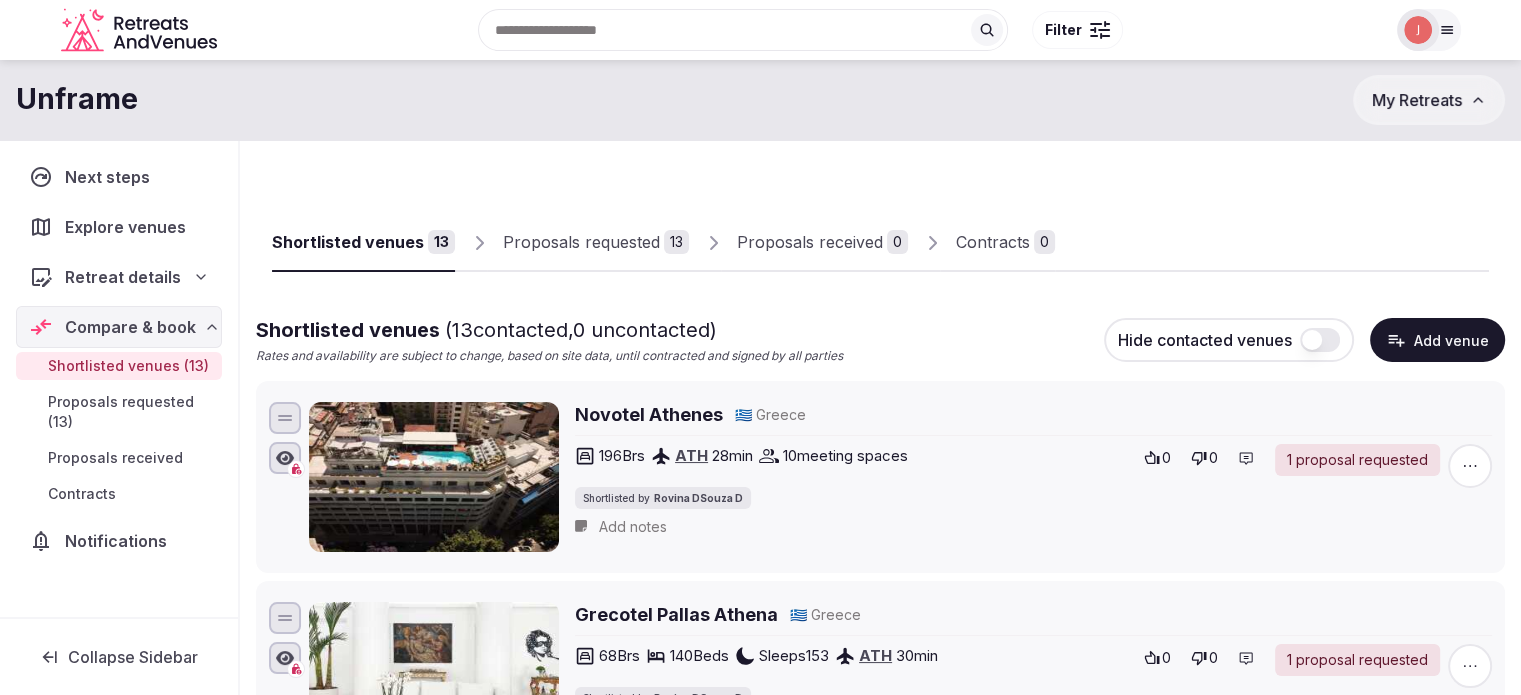 click on "Proposals requested" at bounding box center [581, 242] 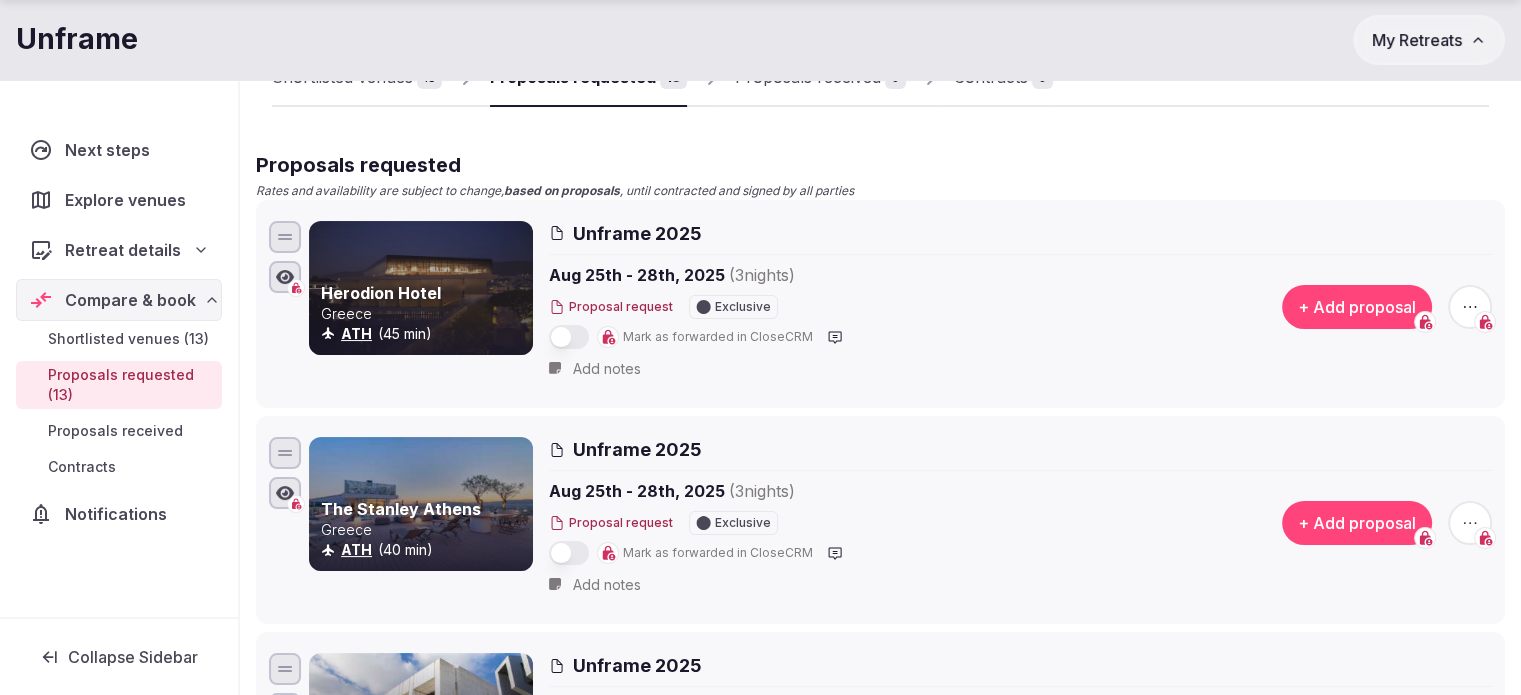 scroll, scrollTop: 500, scrollLeft: 0, axis: vertical 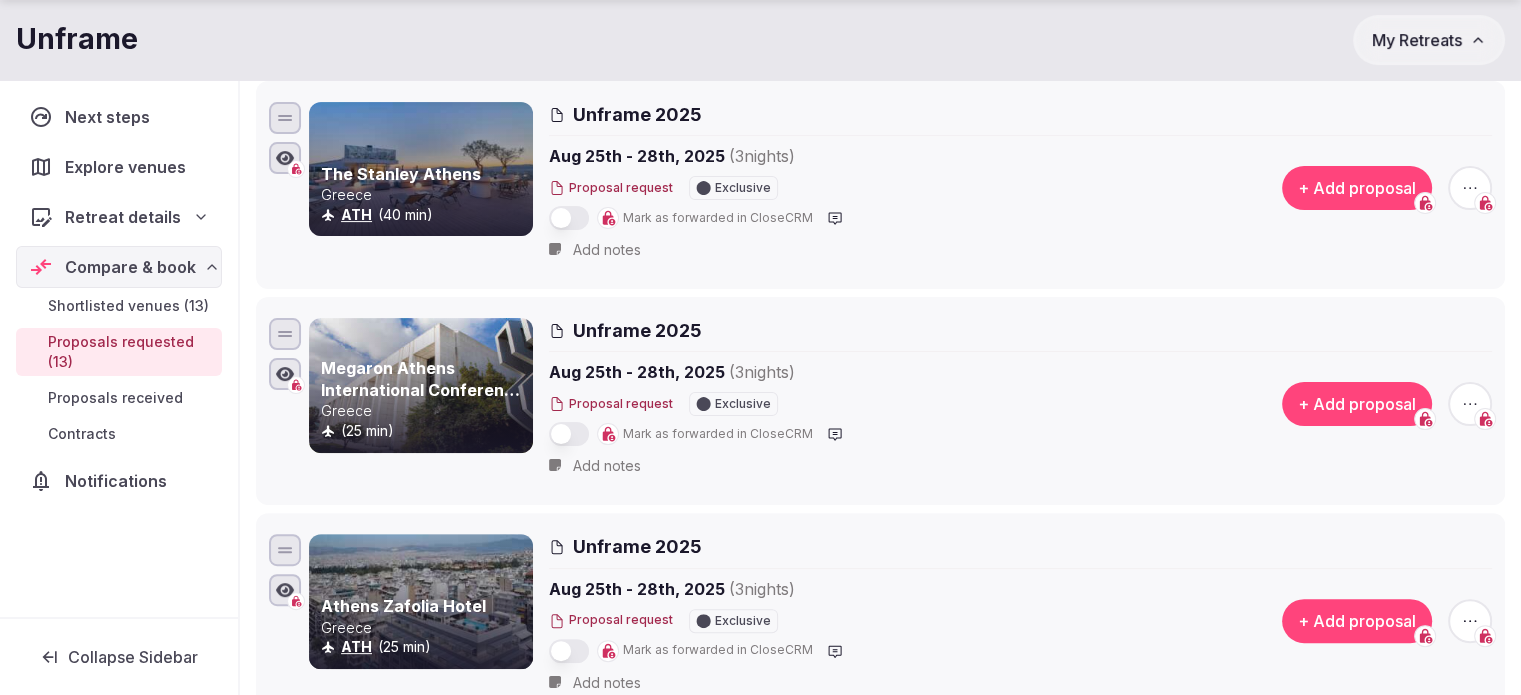 click at bounding box center [421, 169] 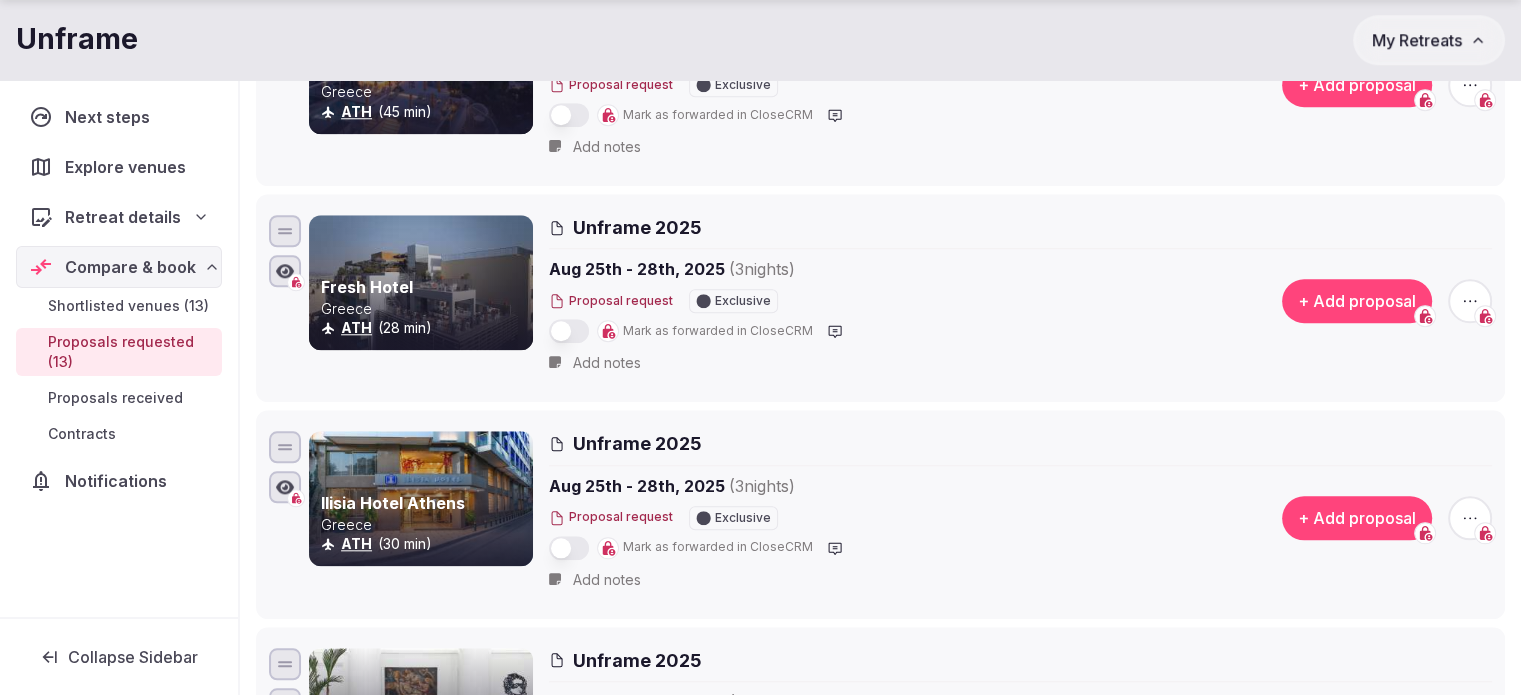 scroll, scrollTop: 2200, scrollLeft: 0, axis: vertical 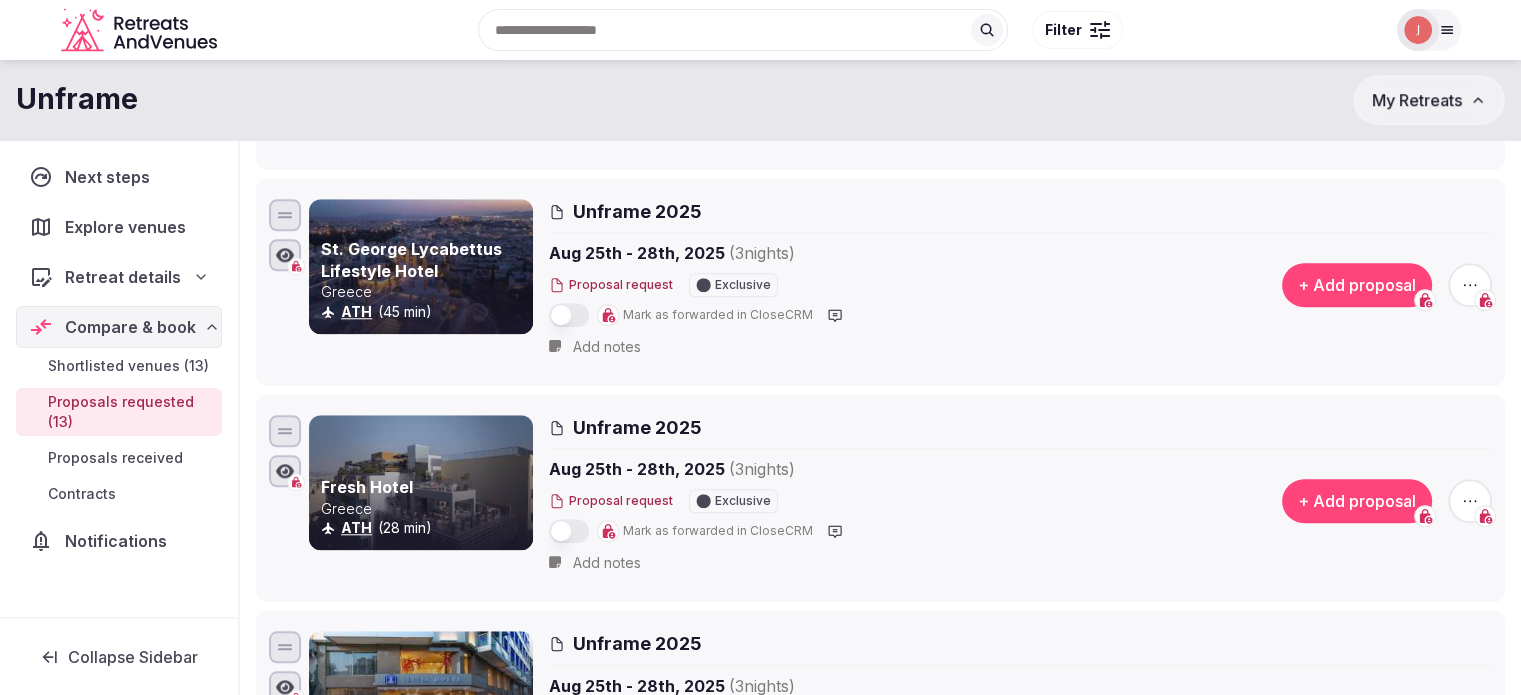 click on "Retreat details" at bounding box center [123, 277] 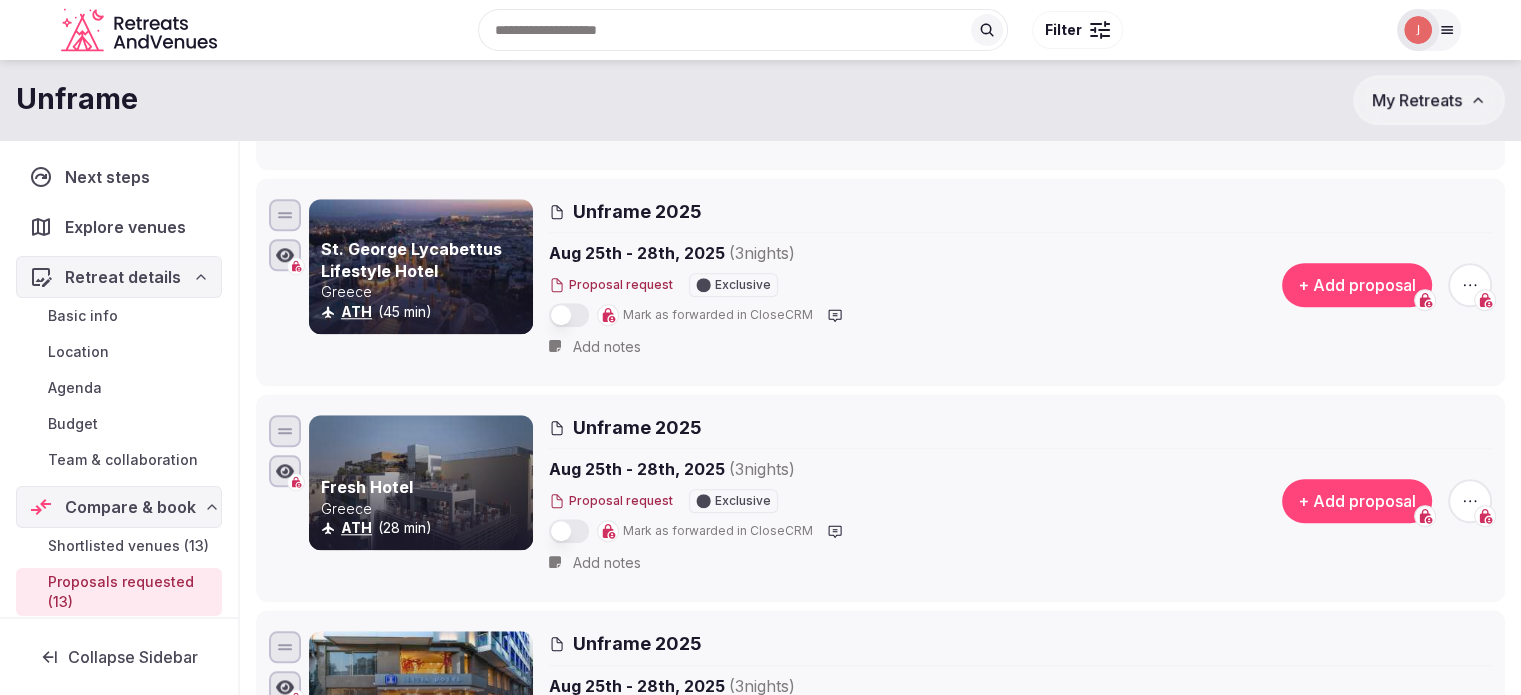 click on "Basic info" at bounding box center (83, 316) 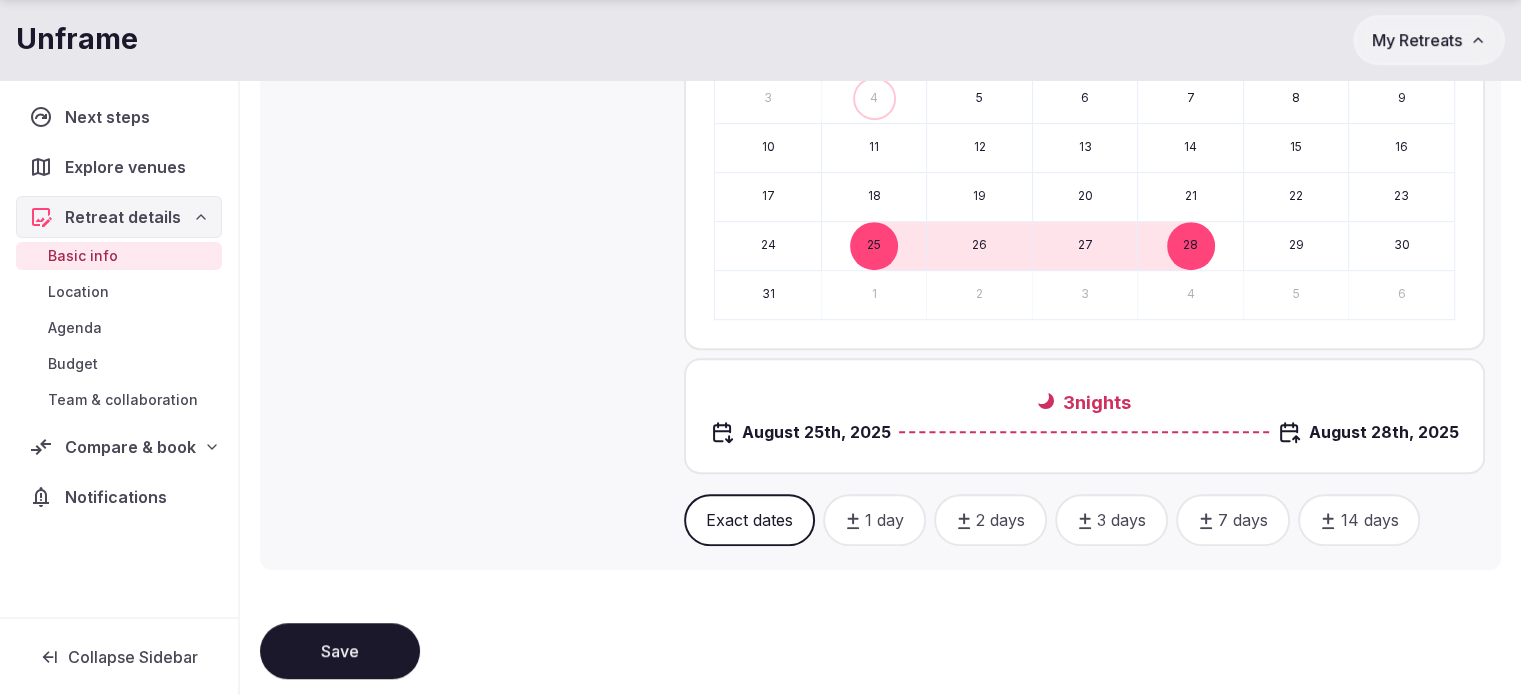 scroll, scrollTop: 1100, scrollLeft: 0, axis: vertical 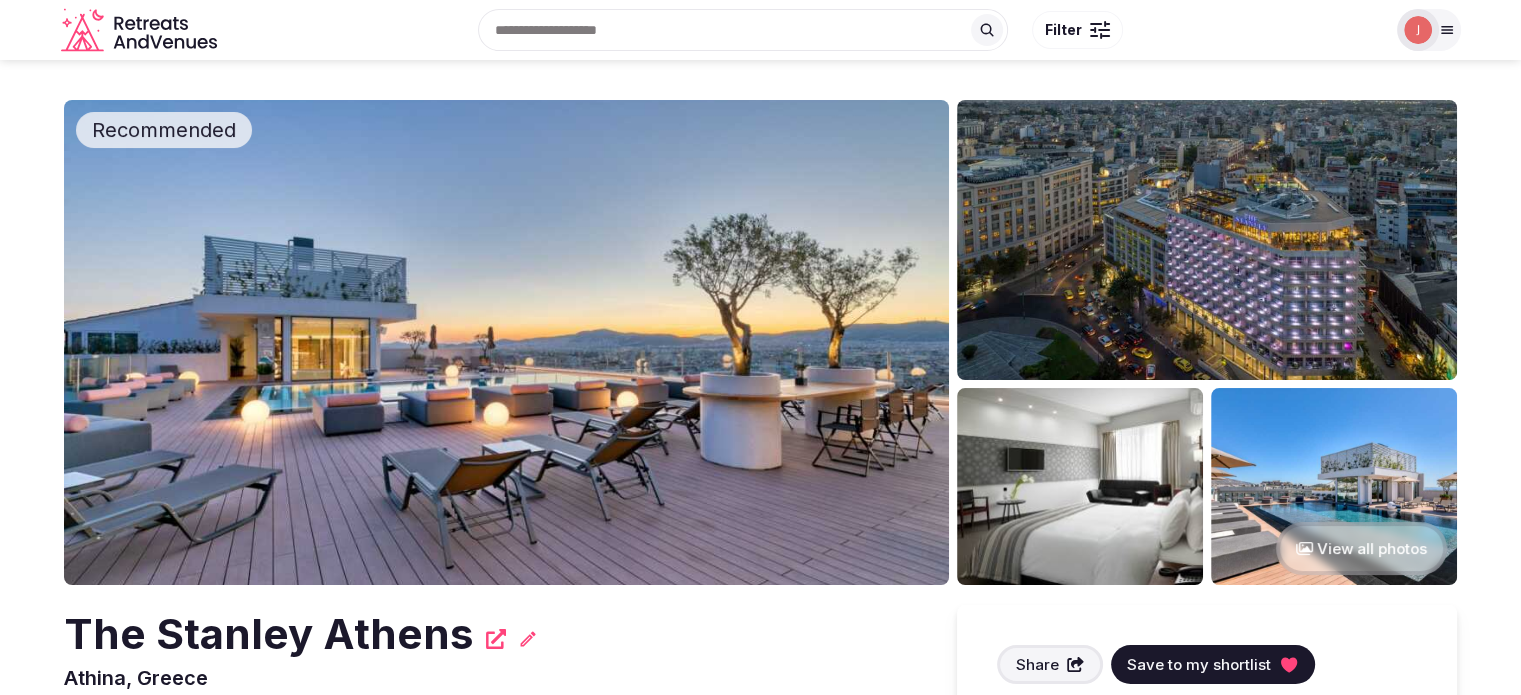 click on "Recommended" at bounding box center [164, 130] 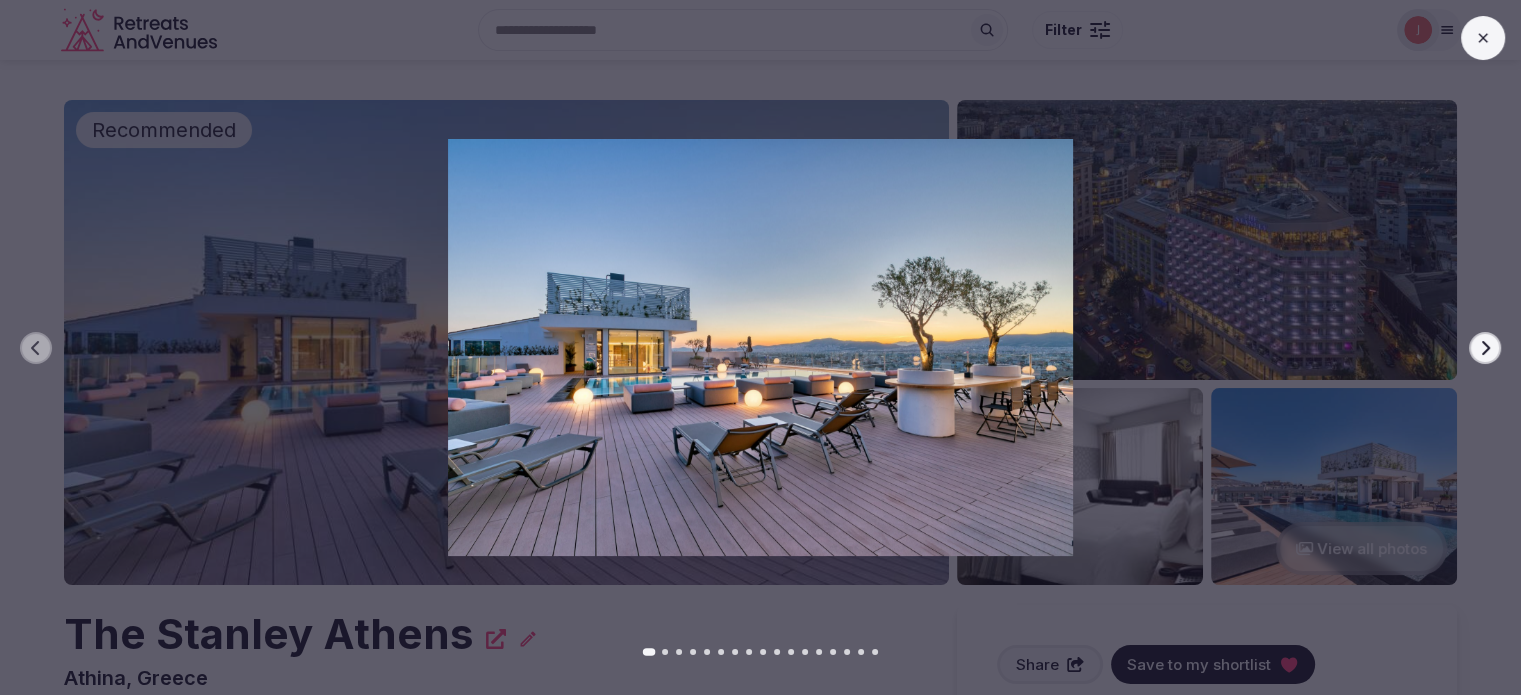 click on "Previous slide Next slide" at bounding box center [760, 347] 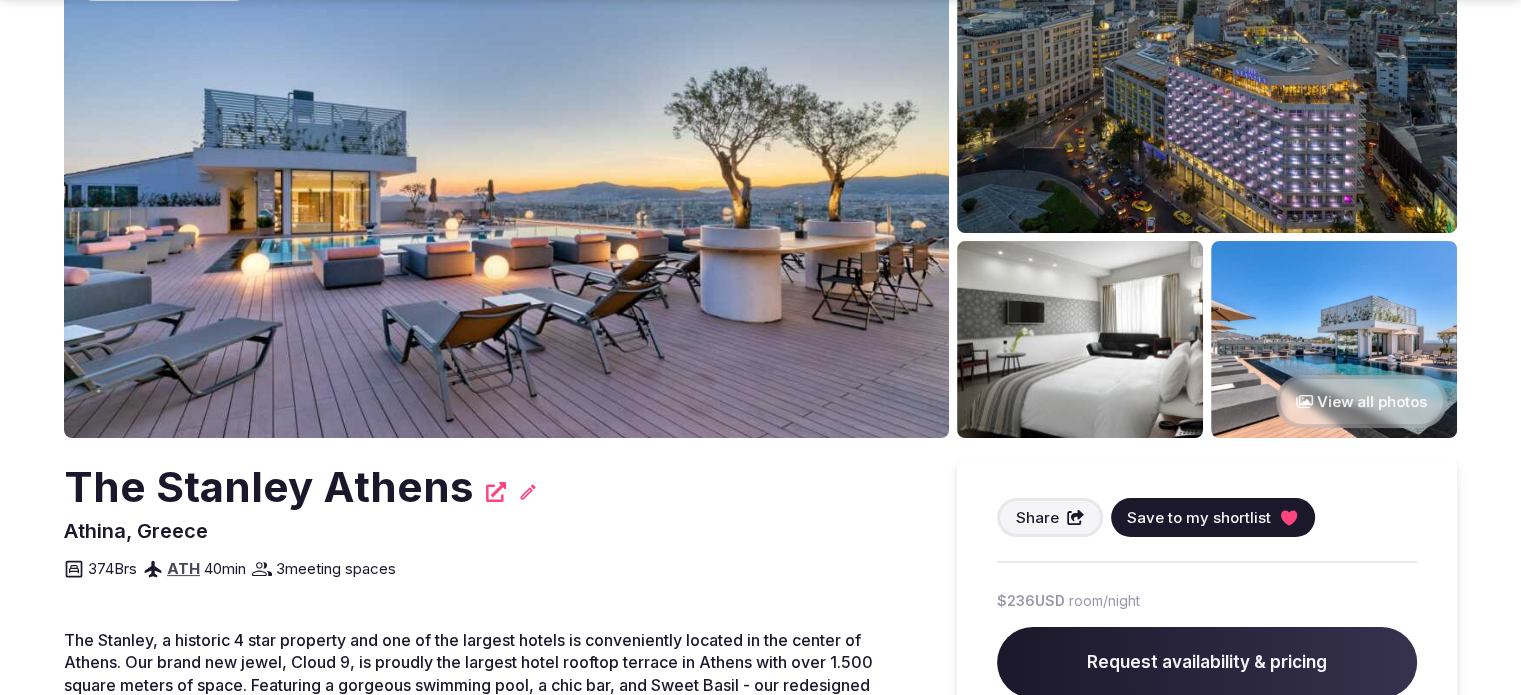 scroll, scrollTop: 500, scrollLeft: 0, axis: vertical 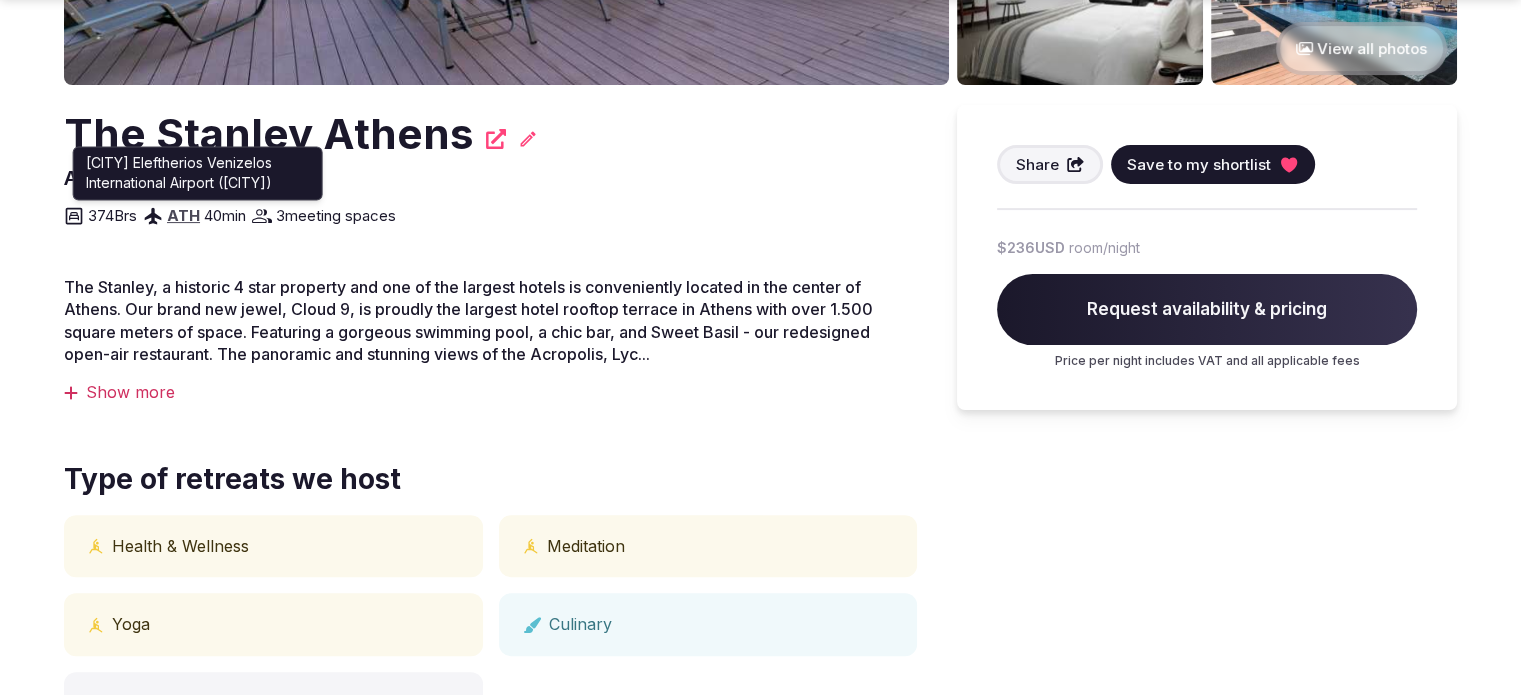 click on "ATH" at bounding box center [183, 215] 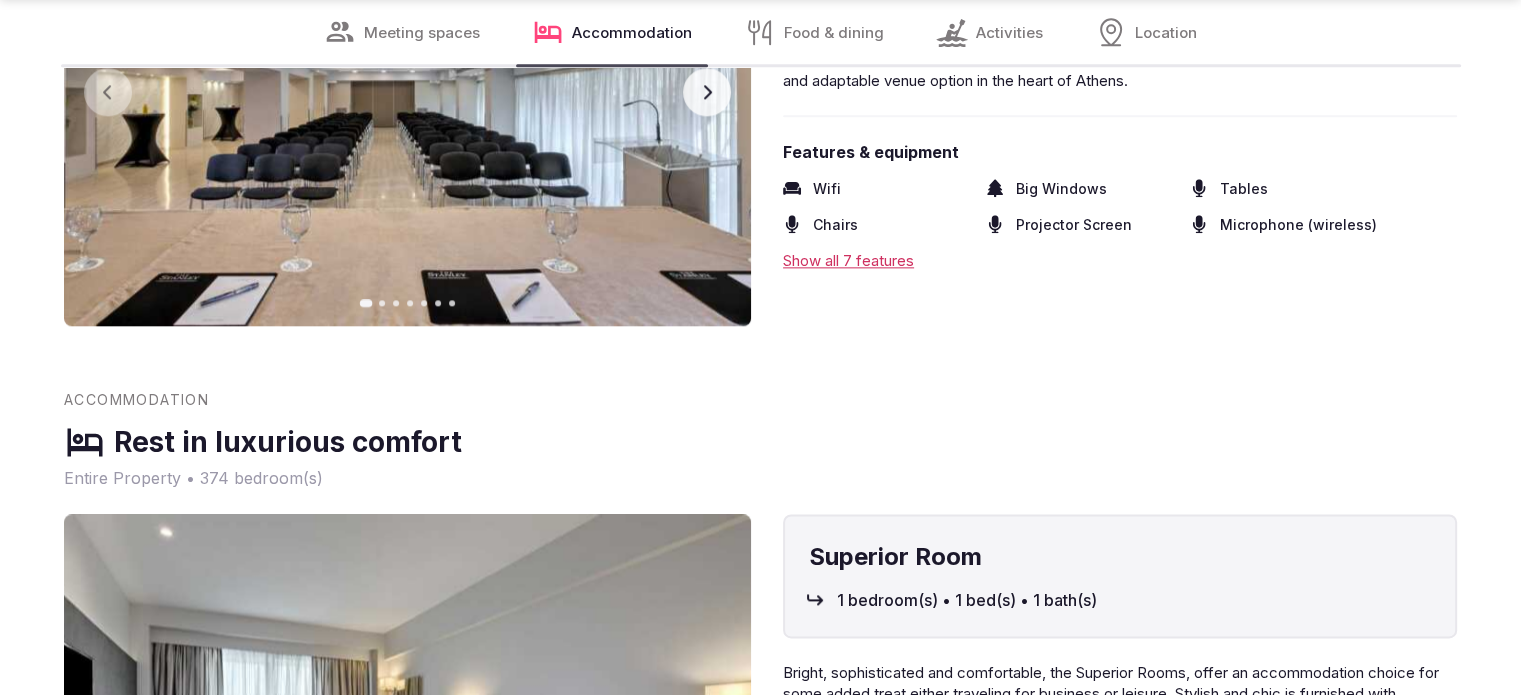 scroll, scrollTop: 3200, scrollLeft: 0, axis: vertical 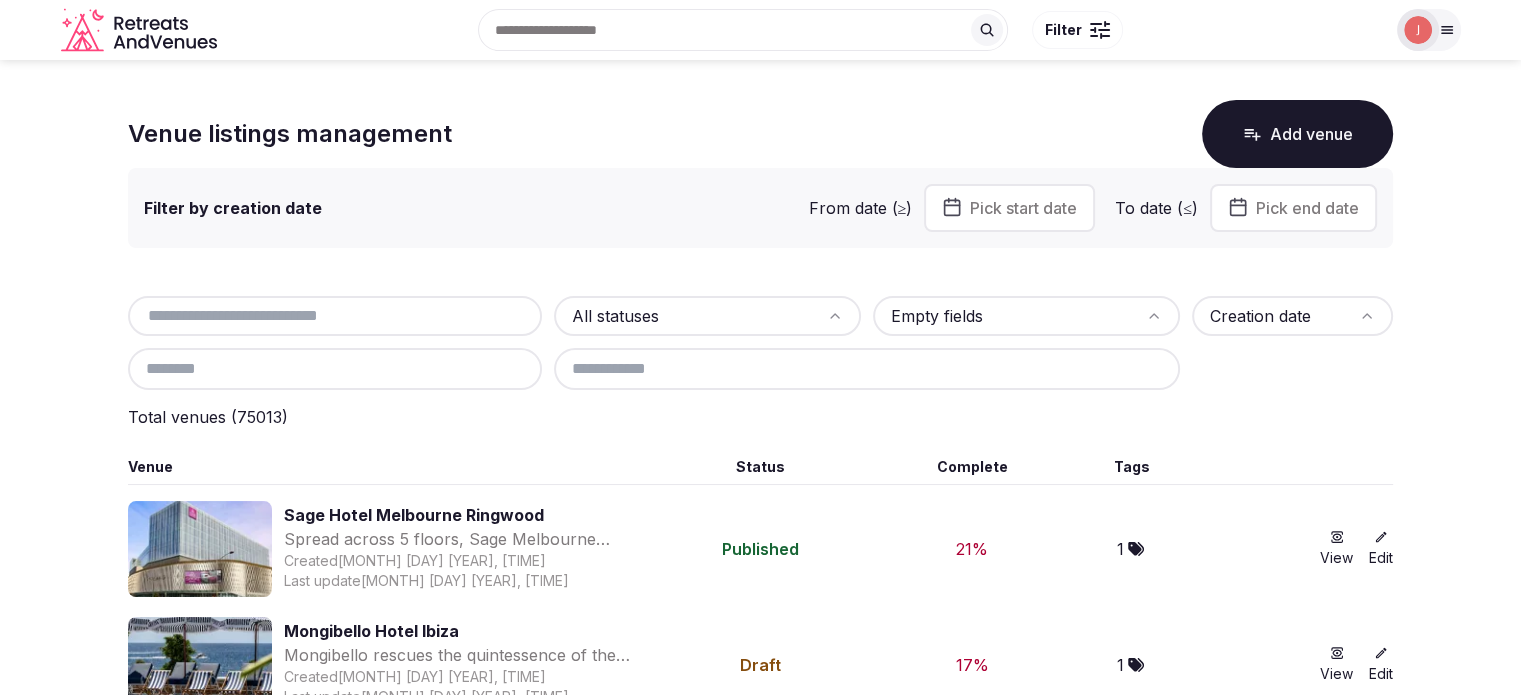 click at bounding box center [1418, 30] 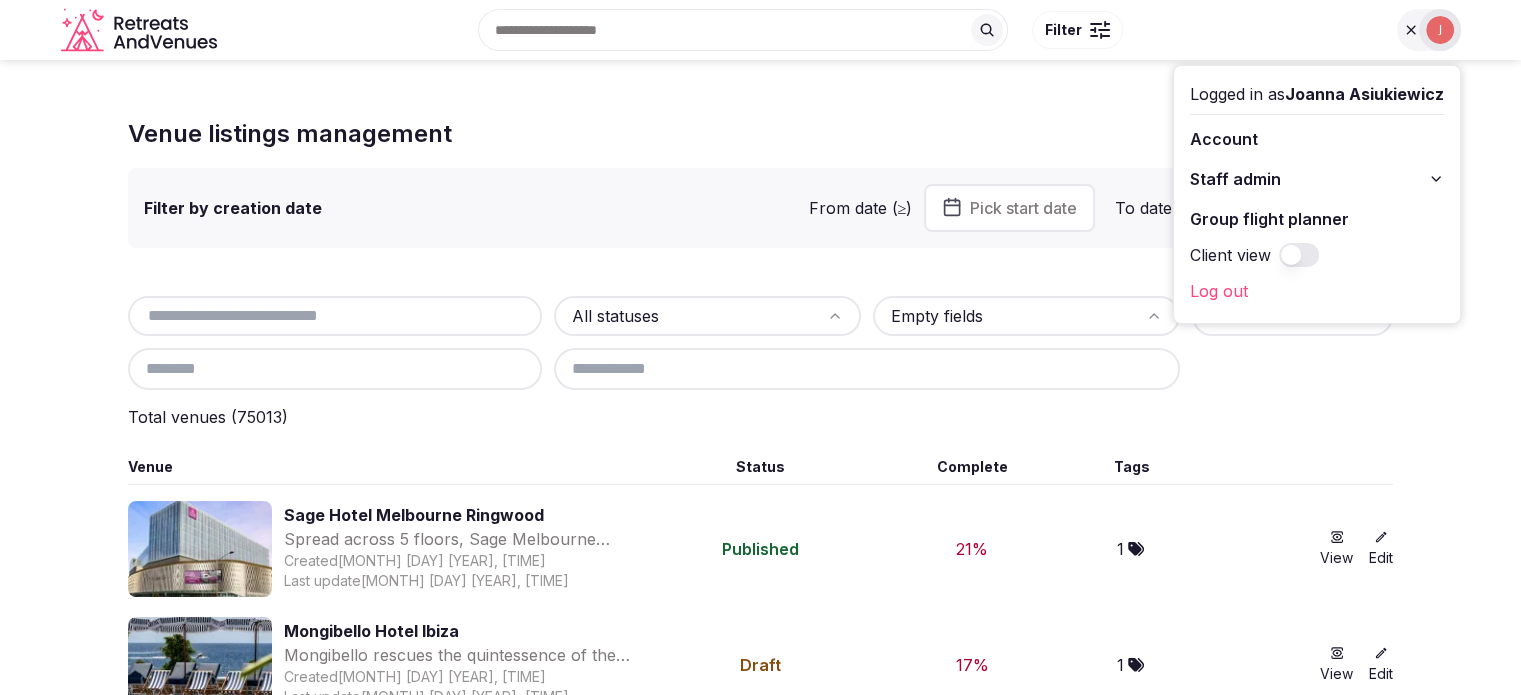 click 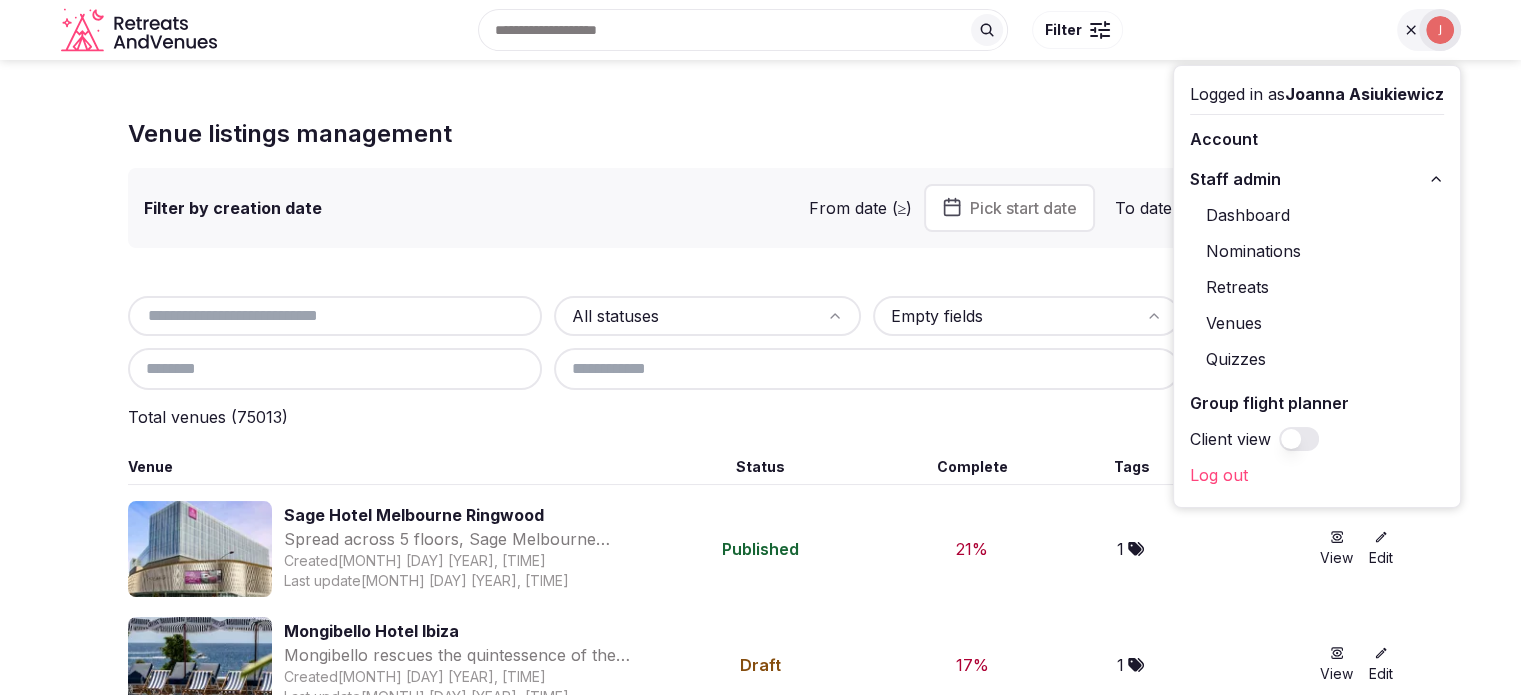click on "Retreats" at bounding box center [1317, 287] 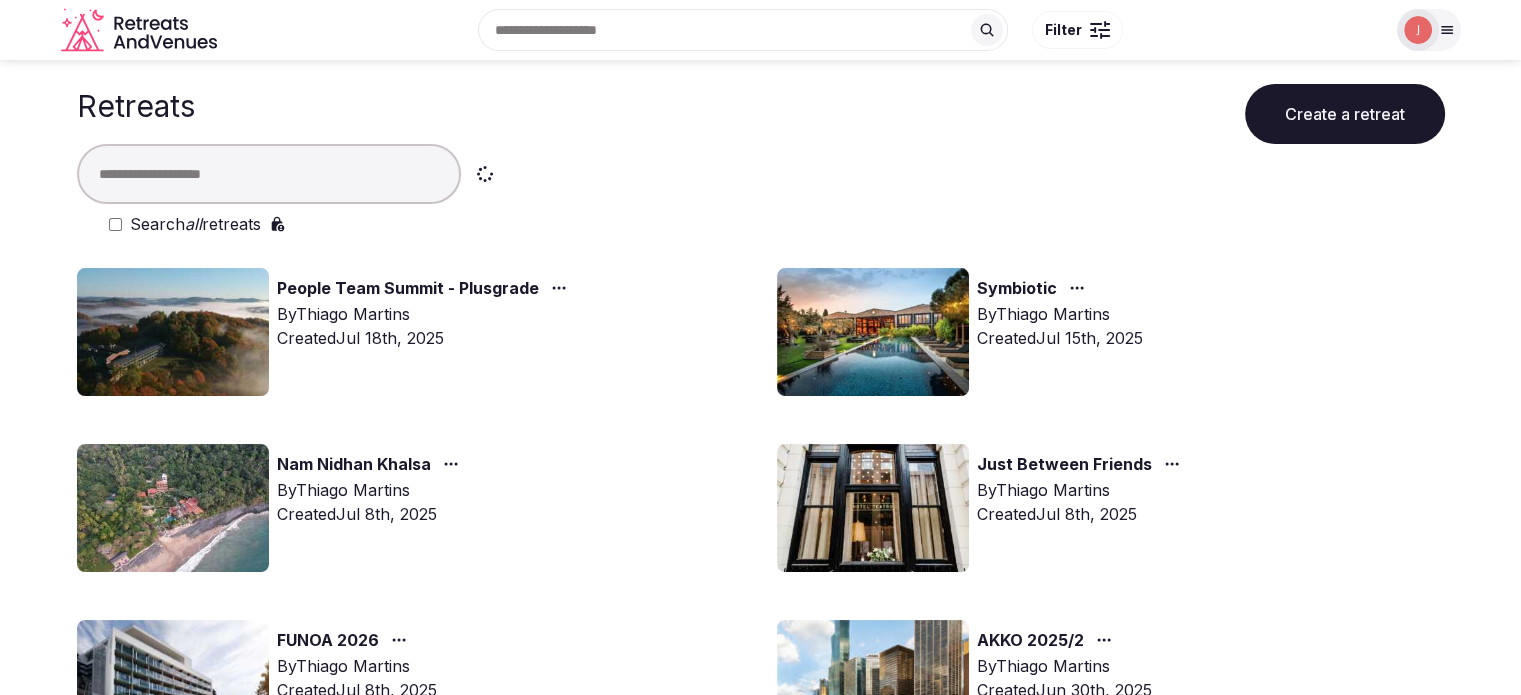 click on "People Team Summit - Plusgrade" at bounding box center (408, 289) 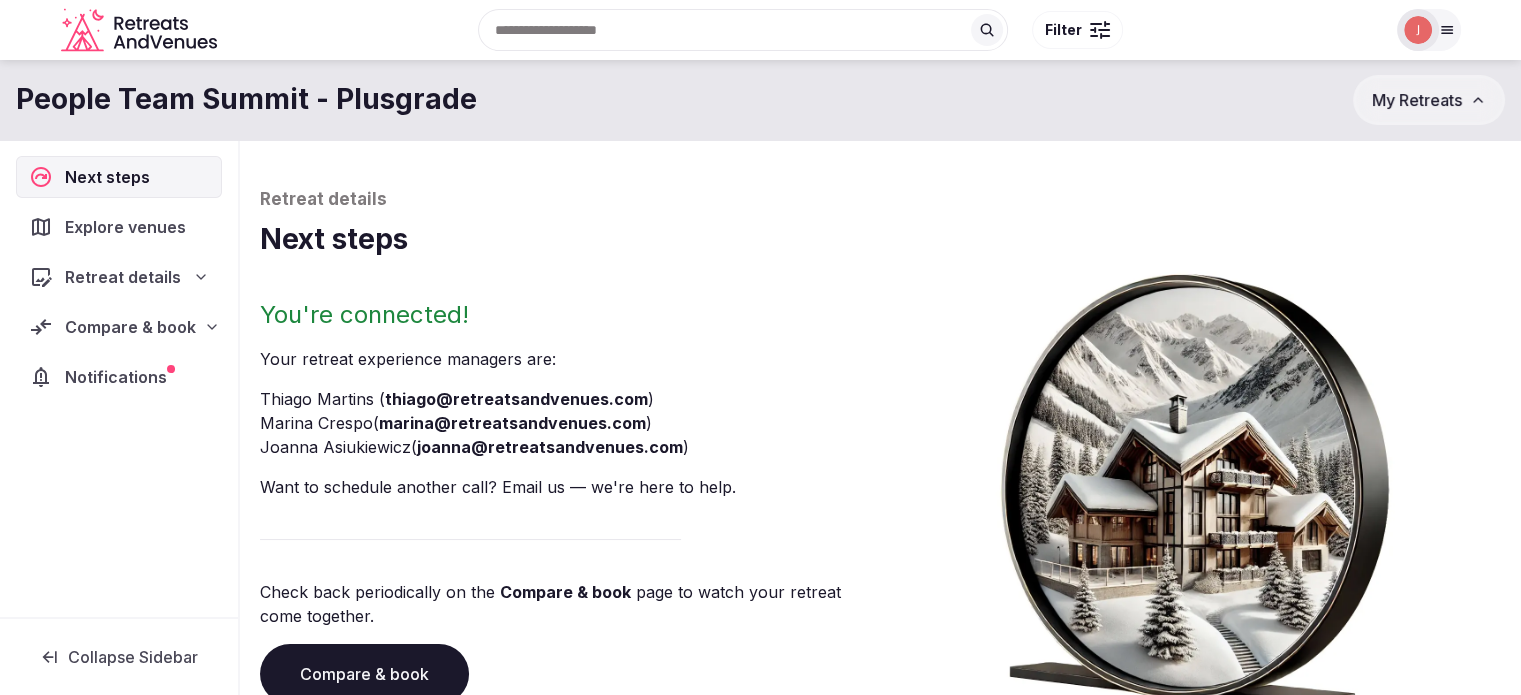 click on "Compare & book" at bounding box center [119, 327] 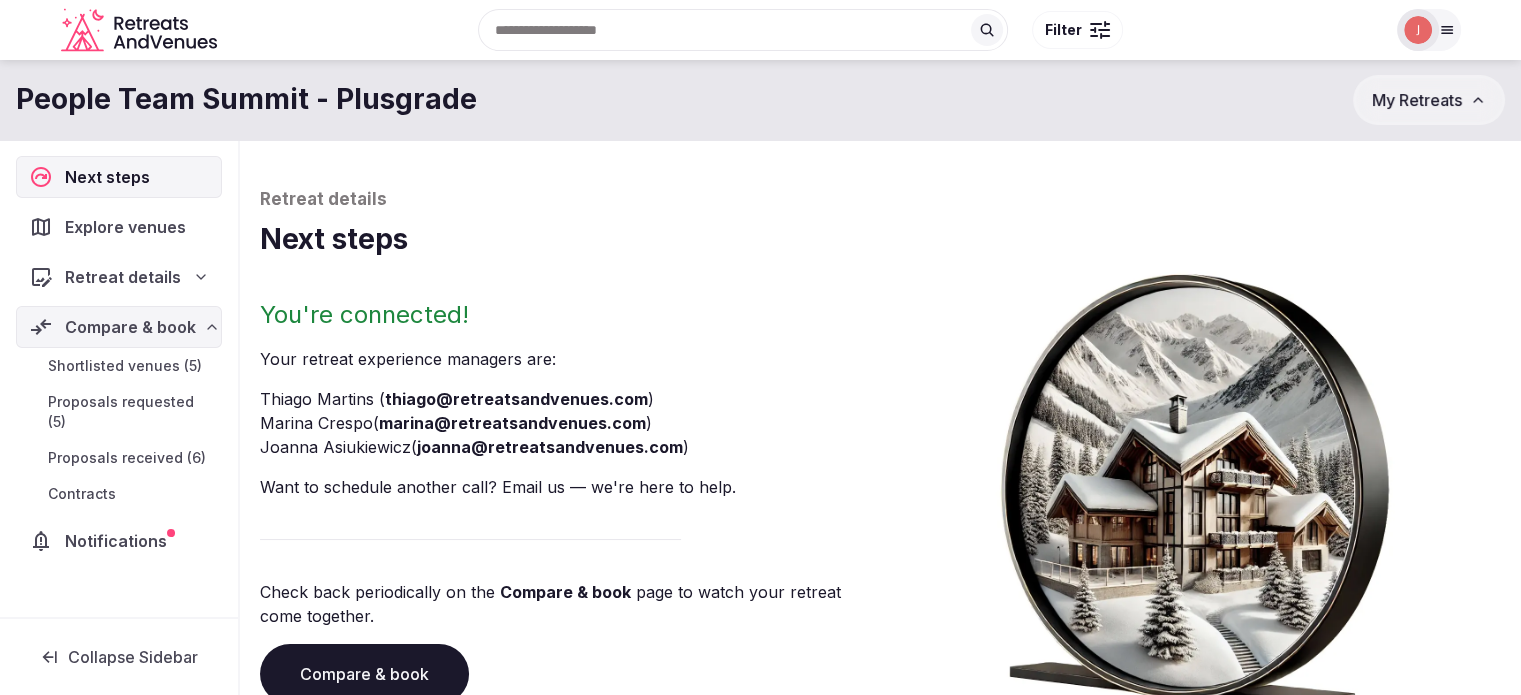 click on "Proposals received (6)" at bounding box center (127, 458) 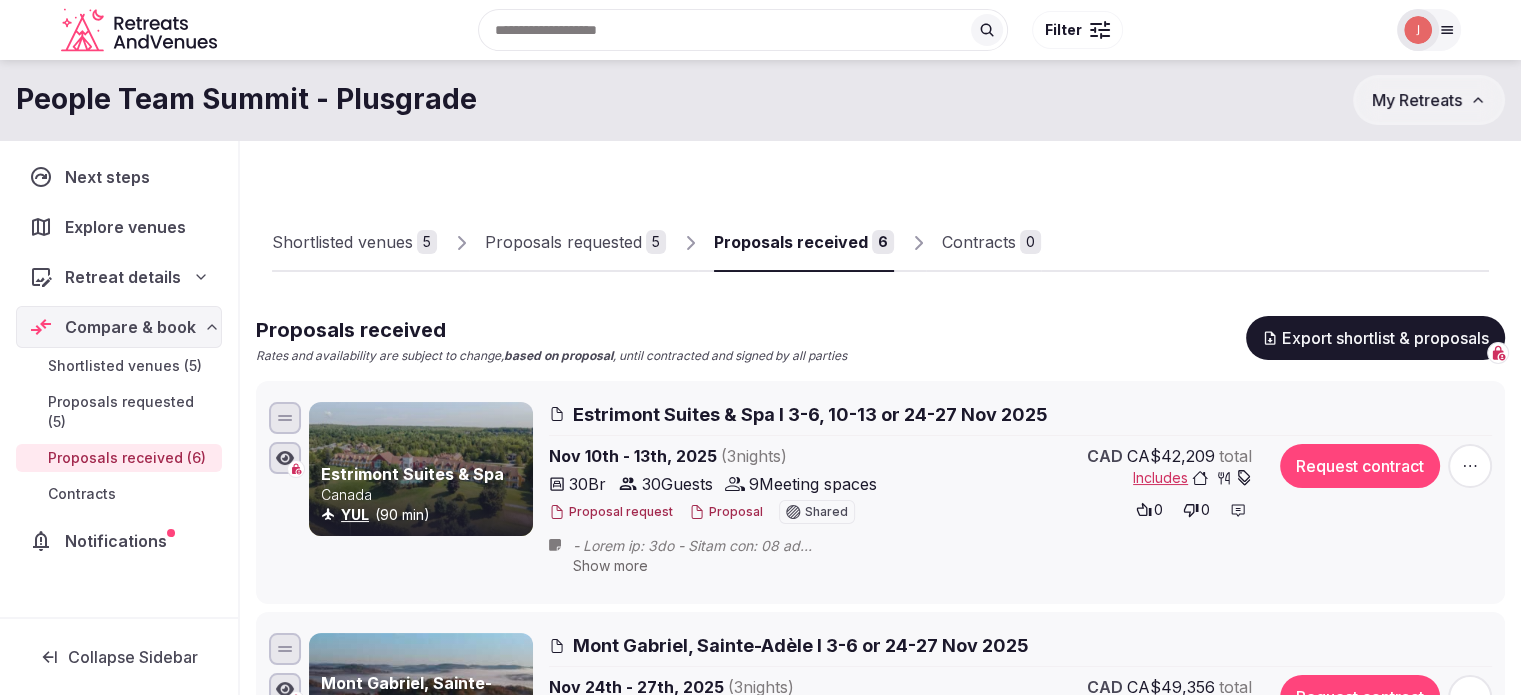 scroll, scrollTop: 0, scrollLeft: 0, axis: both 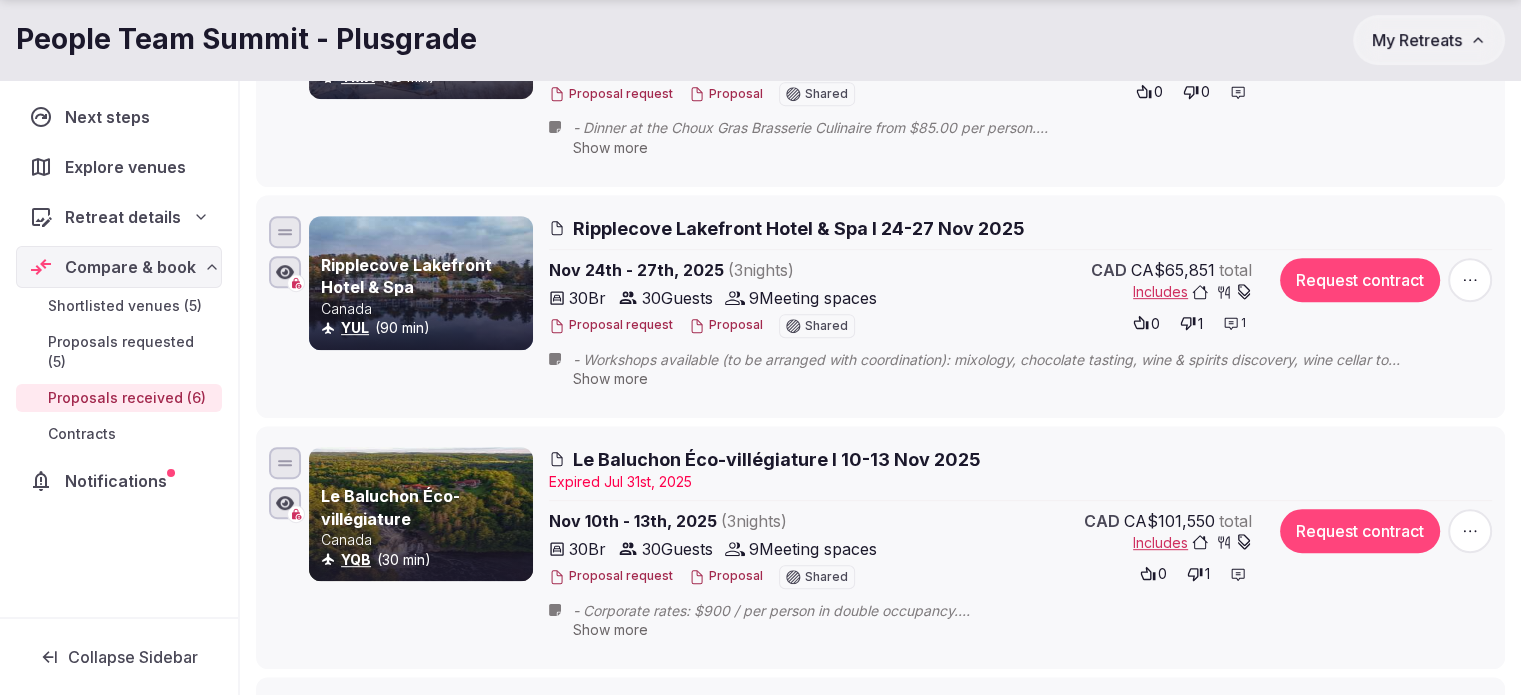 click on "Notifications" at bounding box center [120, 481] 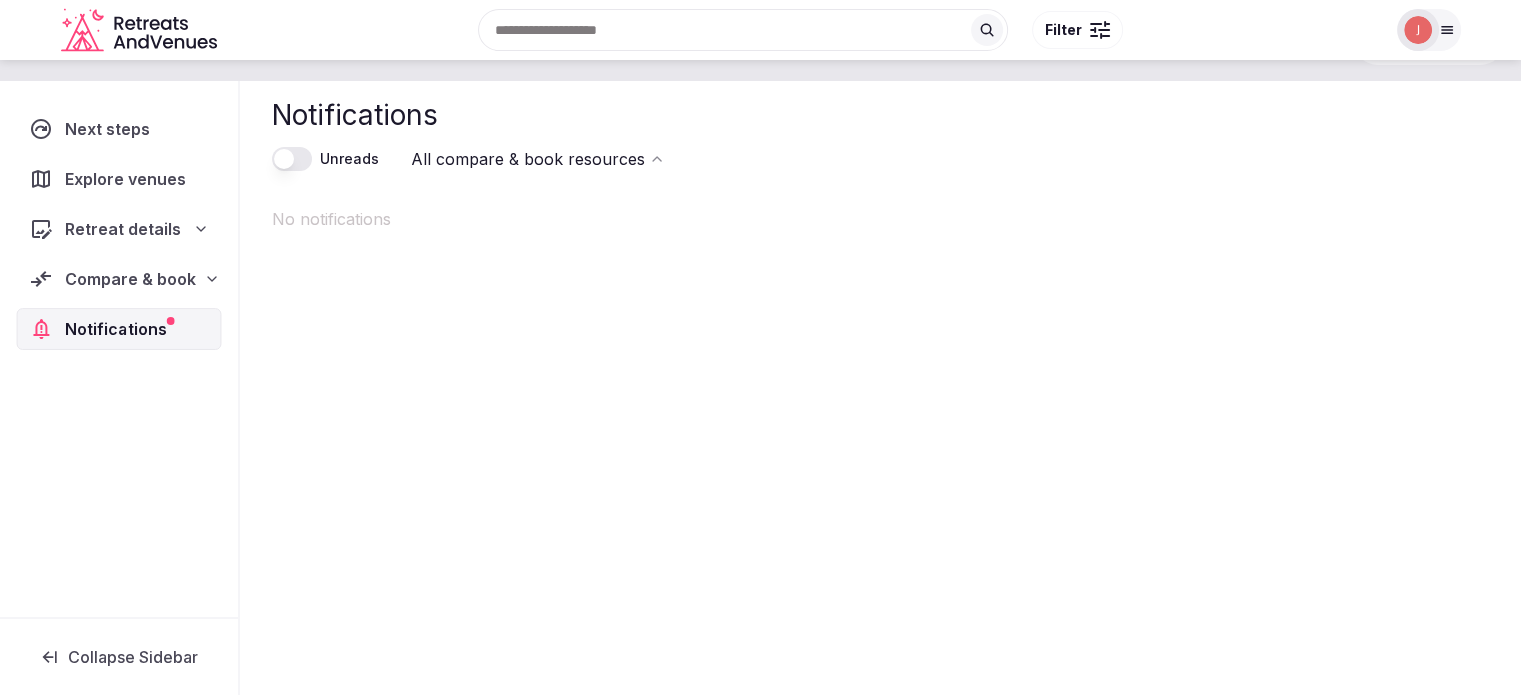 scroll, scrollTop: 0, scrollLeft: 0, axis: both 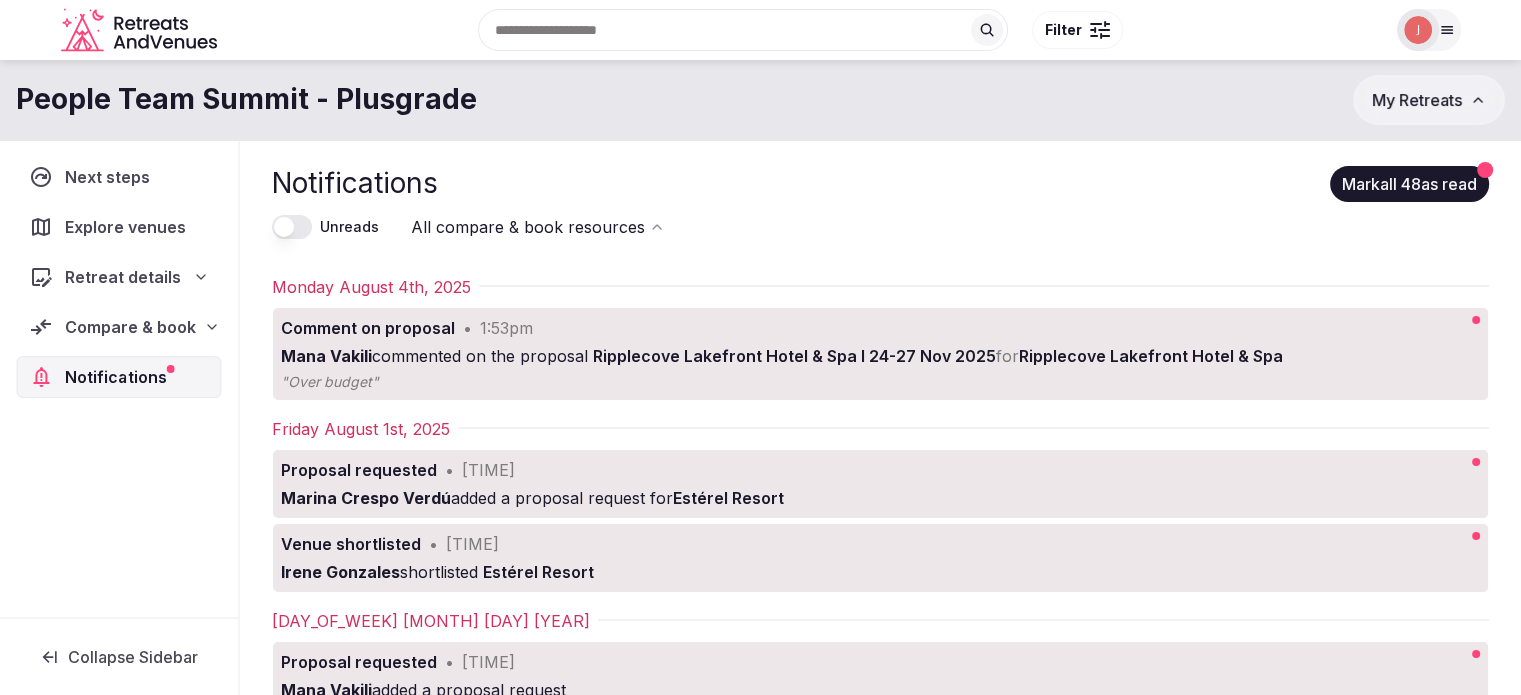 click on "1:53pm" at bounding box center (506, 328) 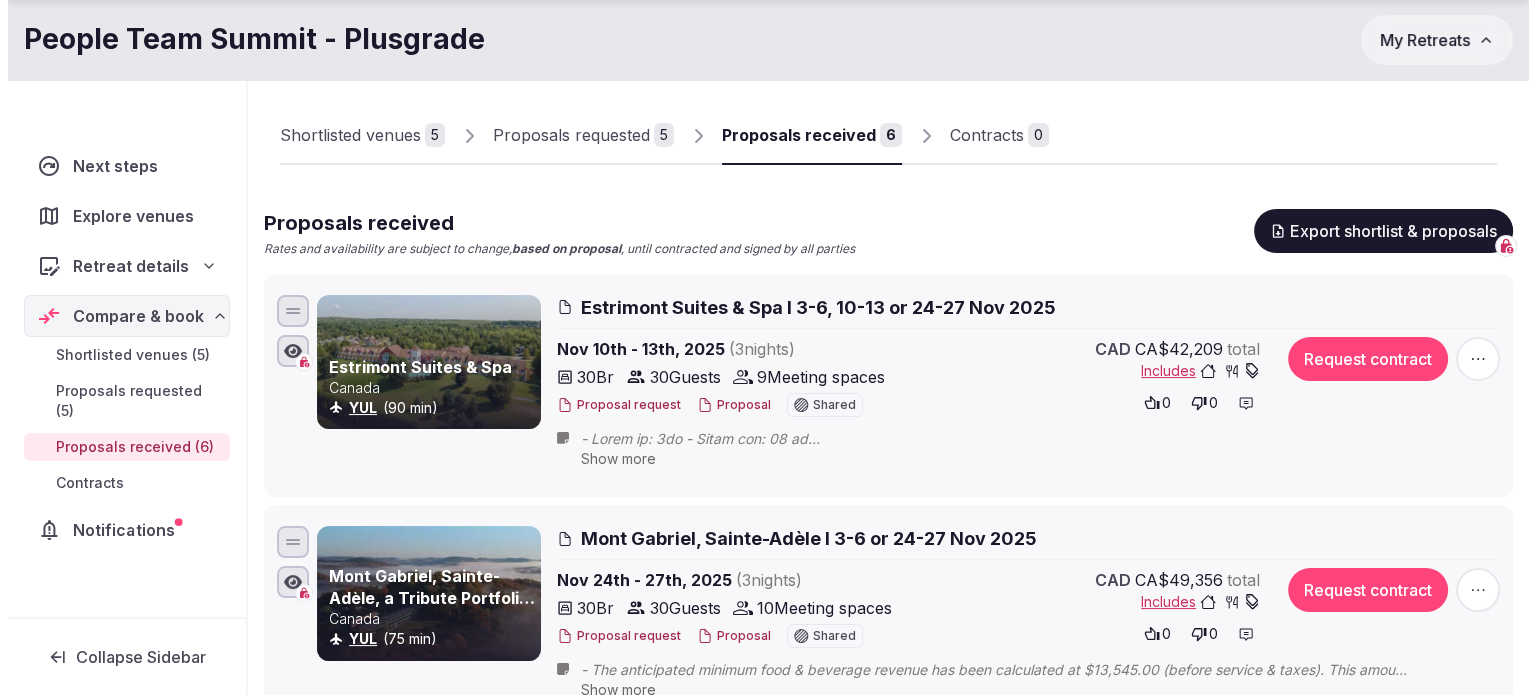 scroll, scrollTop: 200, scrollLeft: 0, axis: vertical 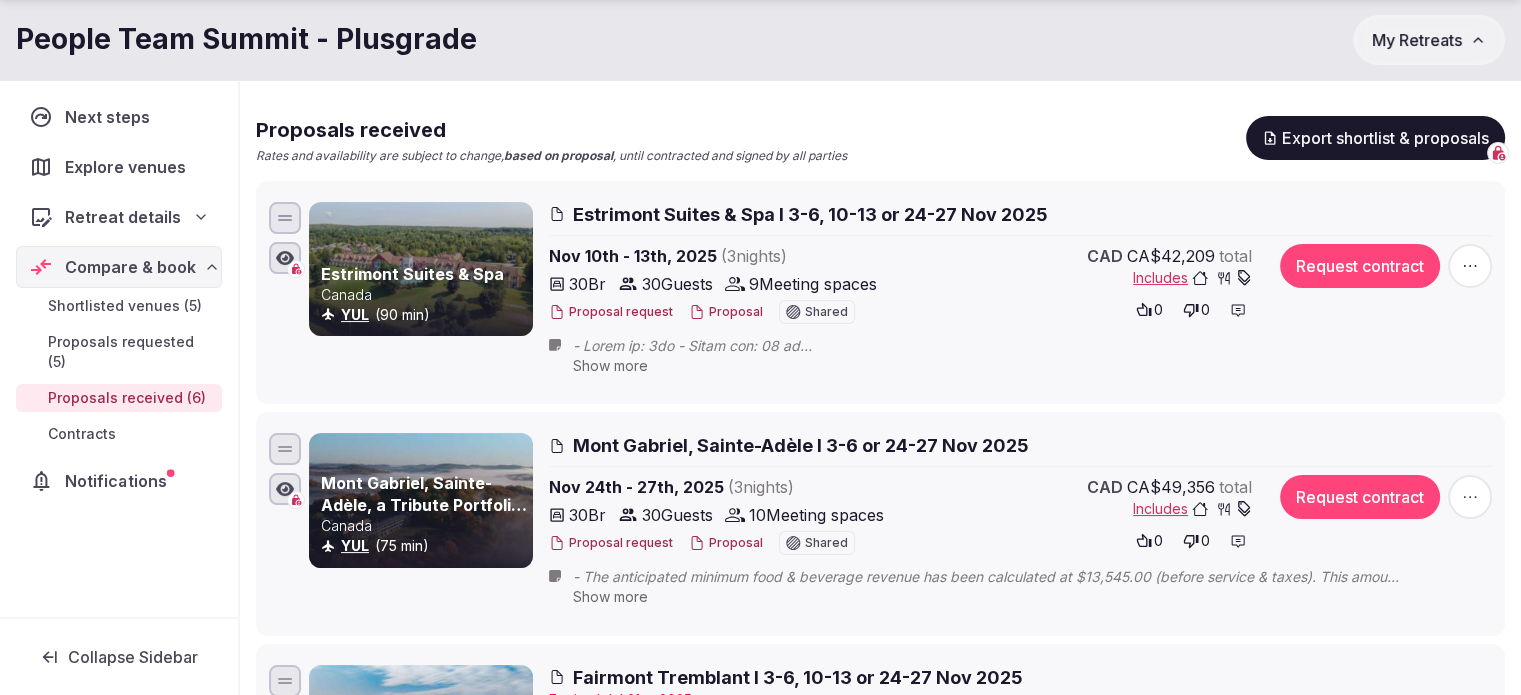 click at bounding box center [1470, 266] 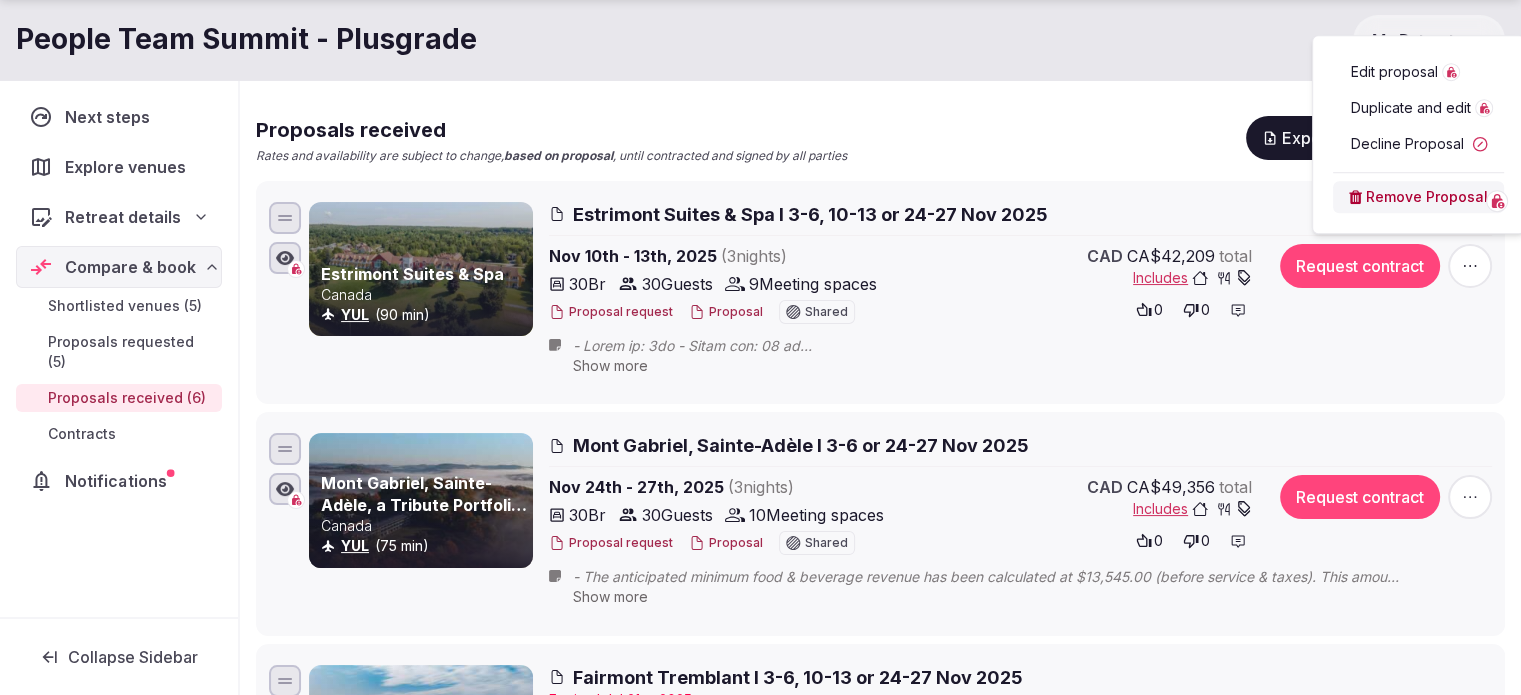 click at bounding box center [1470, 266] 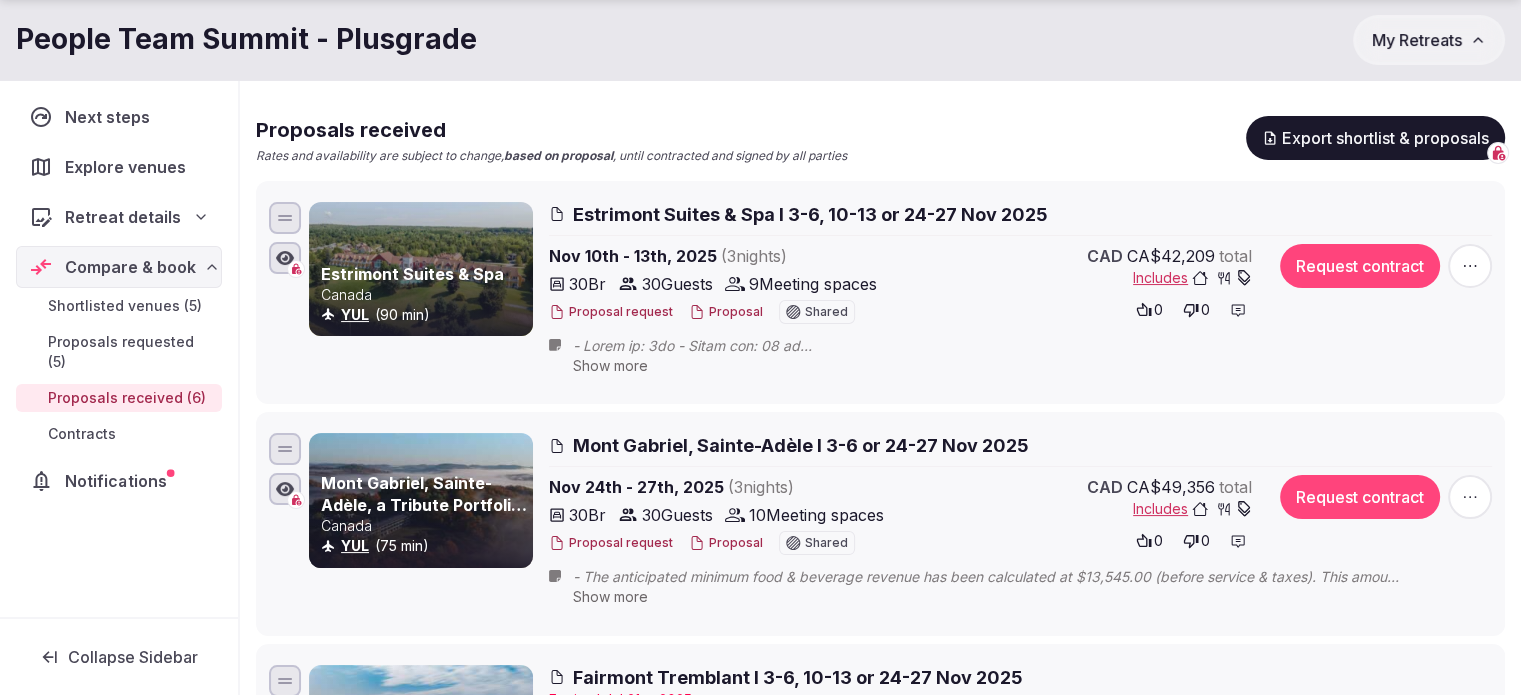 click on "Proposal" at bounding box center (726, 312) 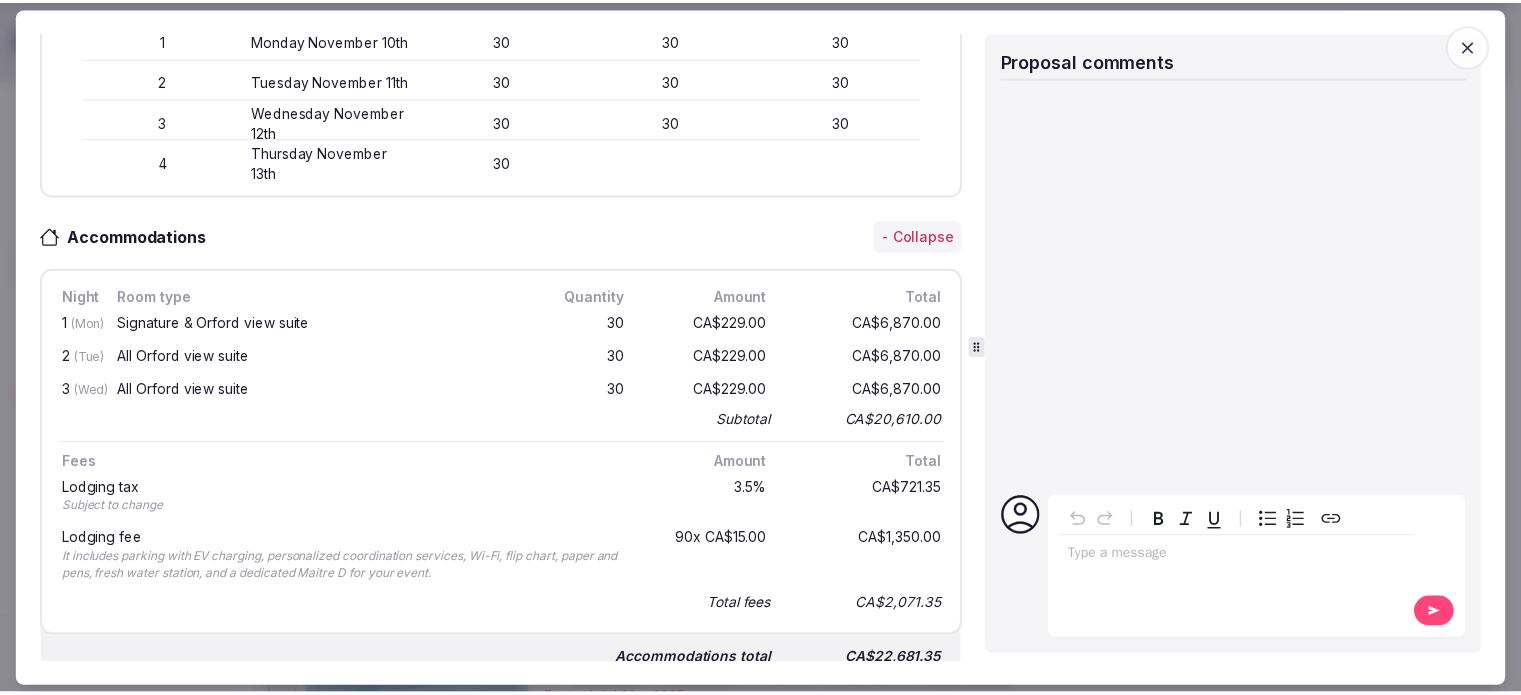 scroll, scrollTop: 500, scrollLeft: 0, axis: vertical 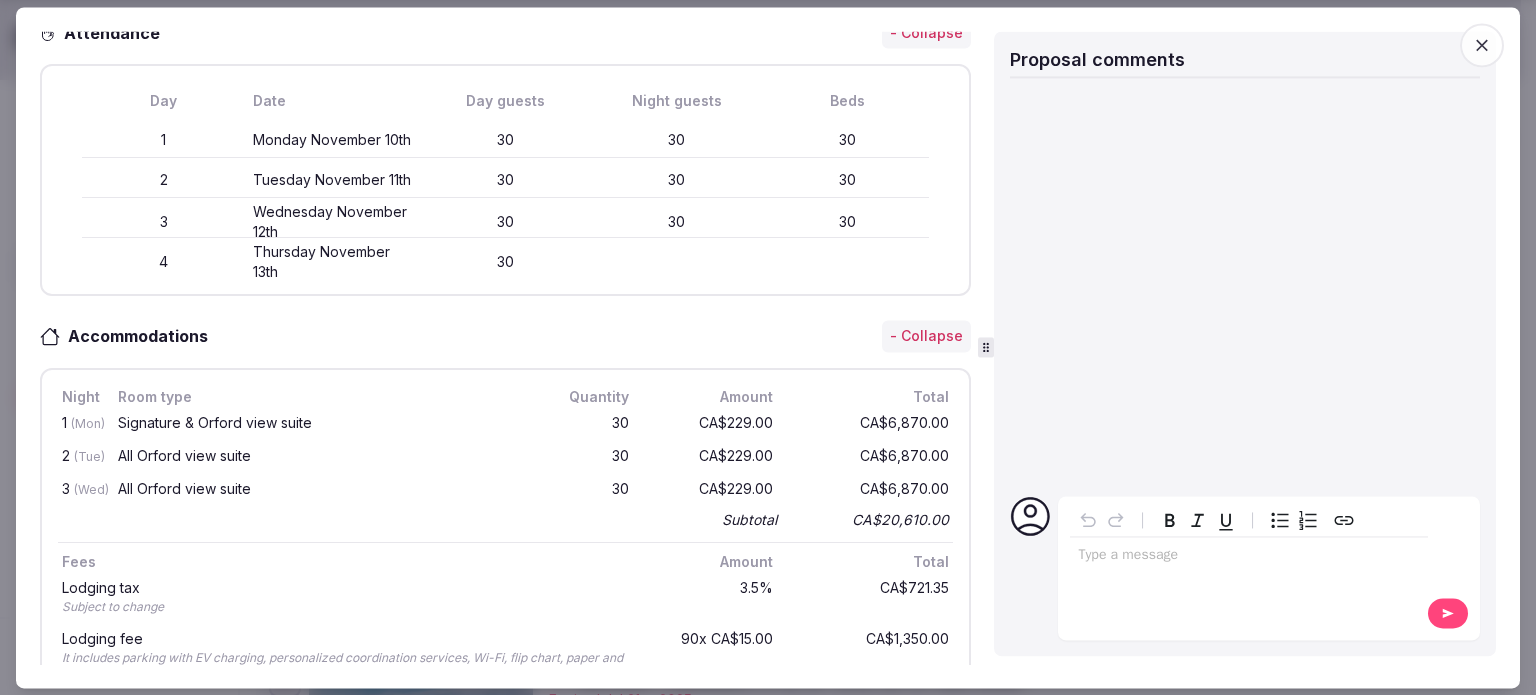 click 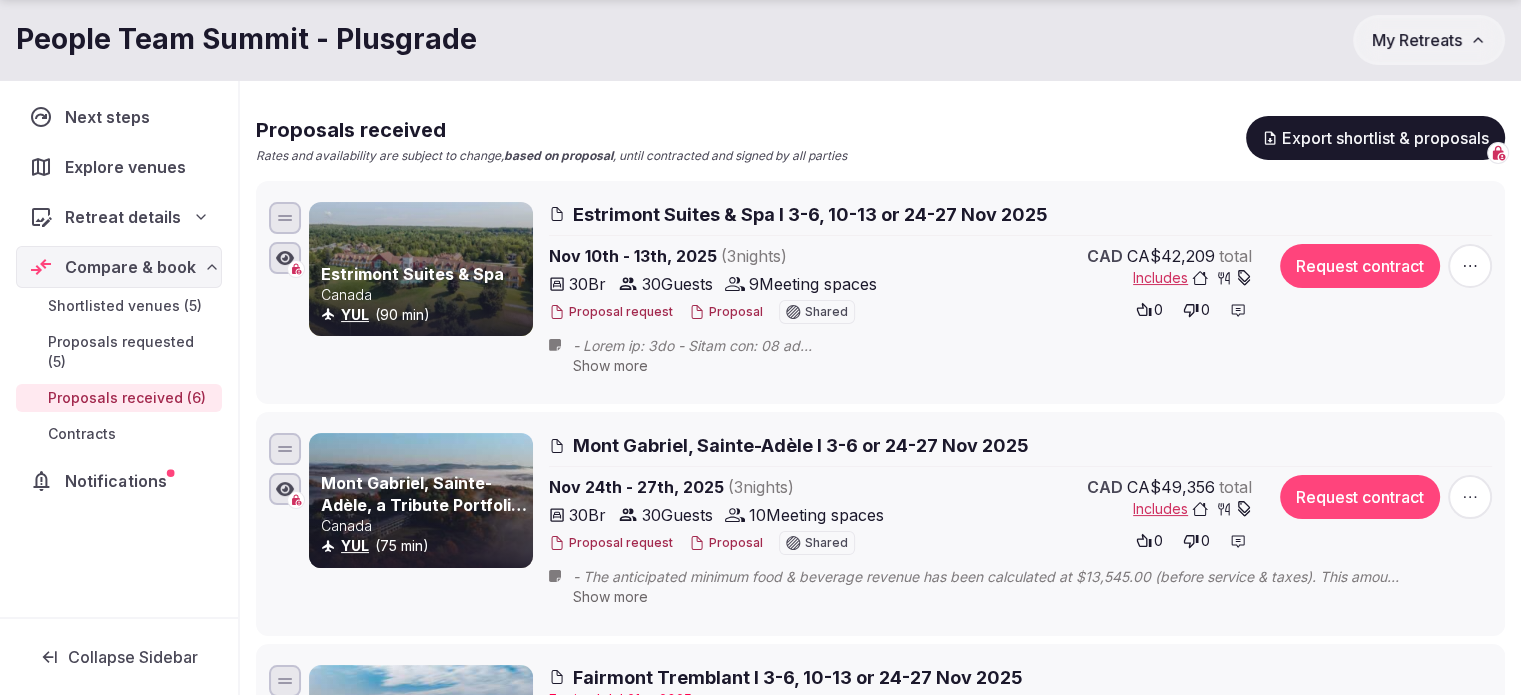 click on "Proposal" at bounding box center (726, 543) 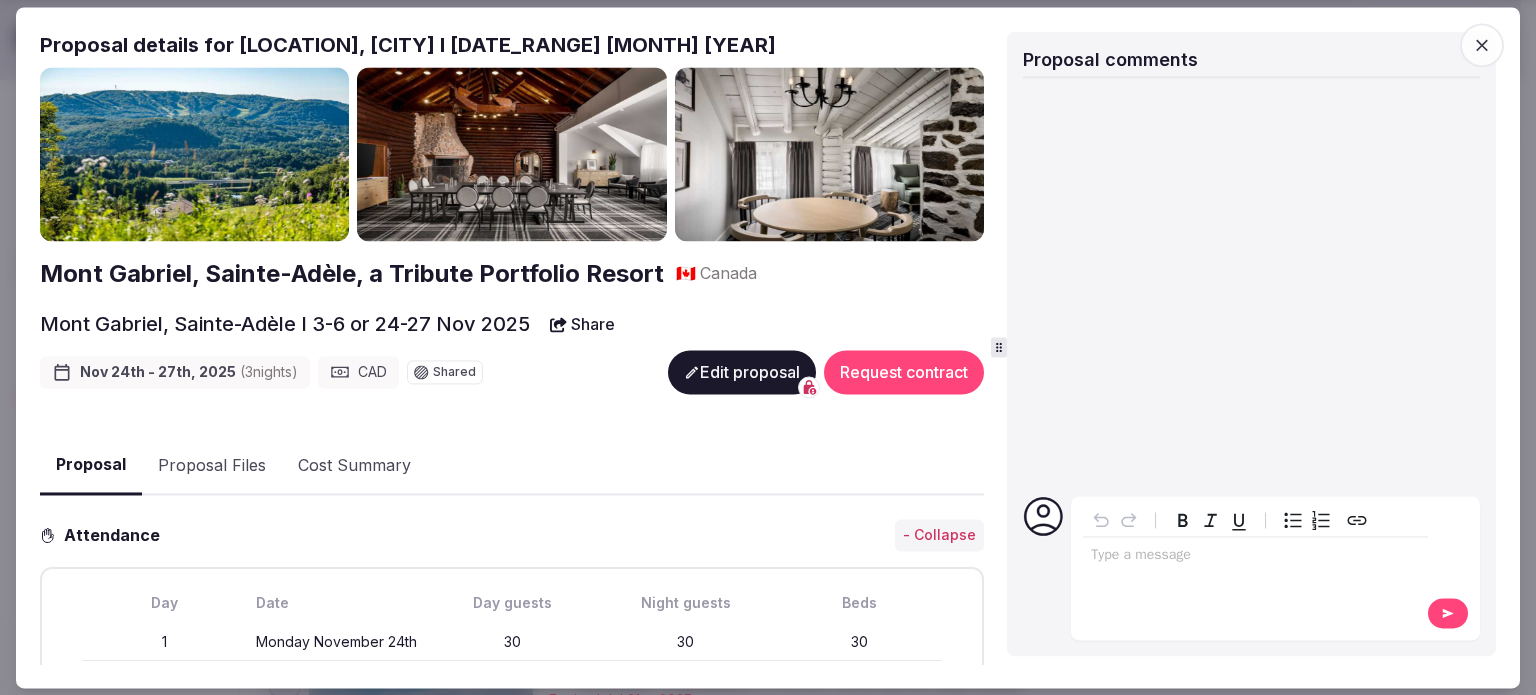 click at bounding box center (998, 347) 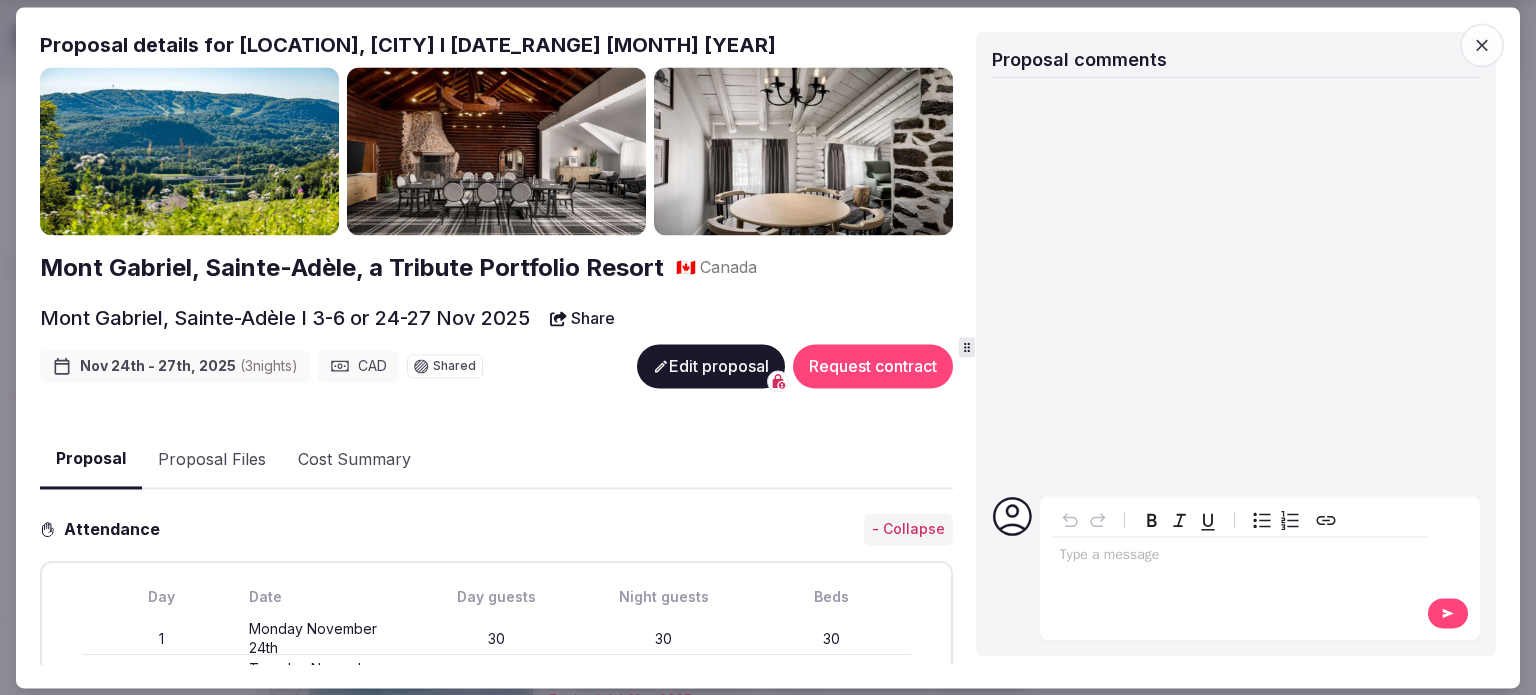 drag, startPoint x: 1488, startPoint y: 48, endPoint x: 1416, endPoint y: 141, distance: 117.61378 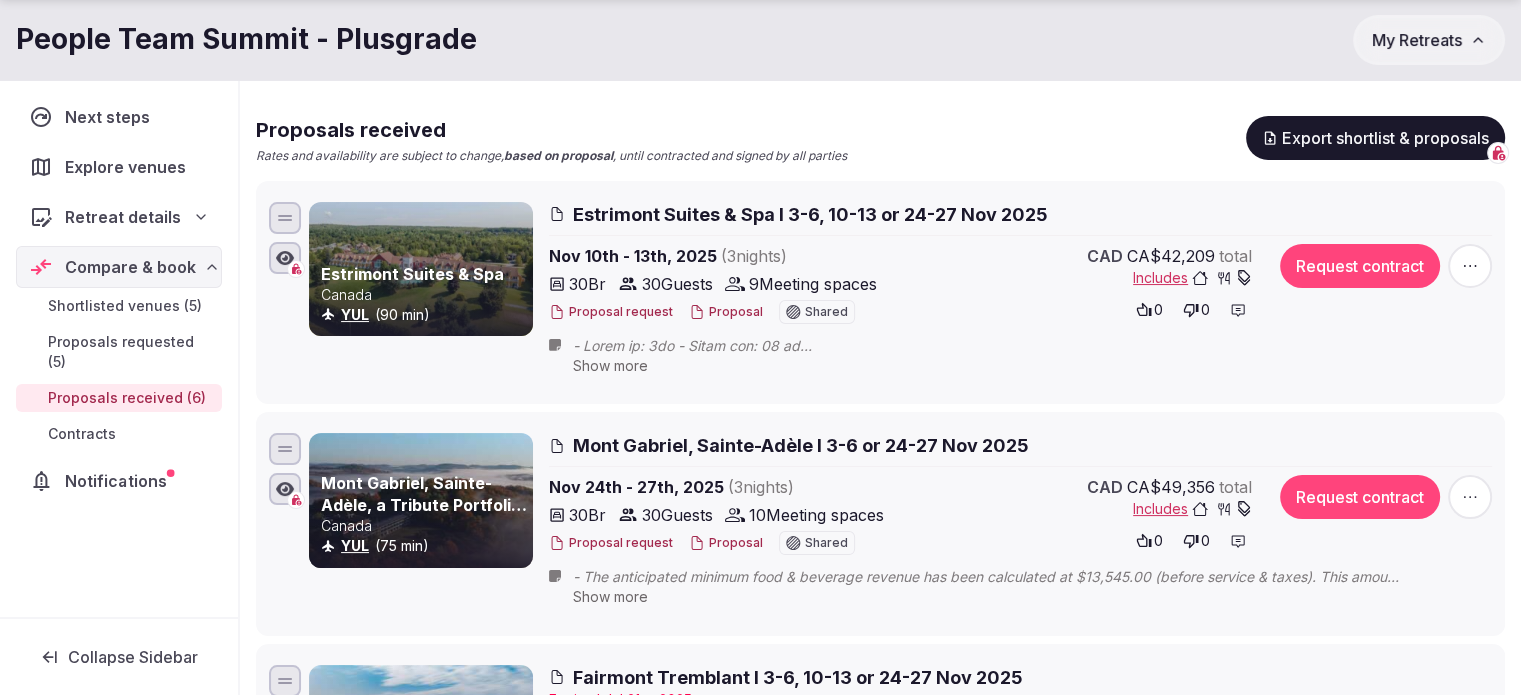 click on "Mont Gabriel, Sainte-Adèle I 3-6 or 24-27 Nov 2025" at bounding box center [1020, 445] 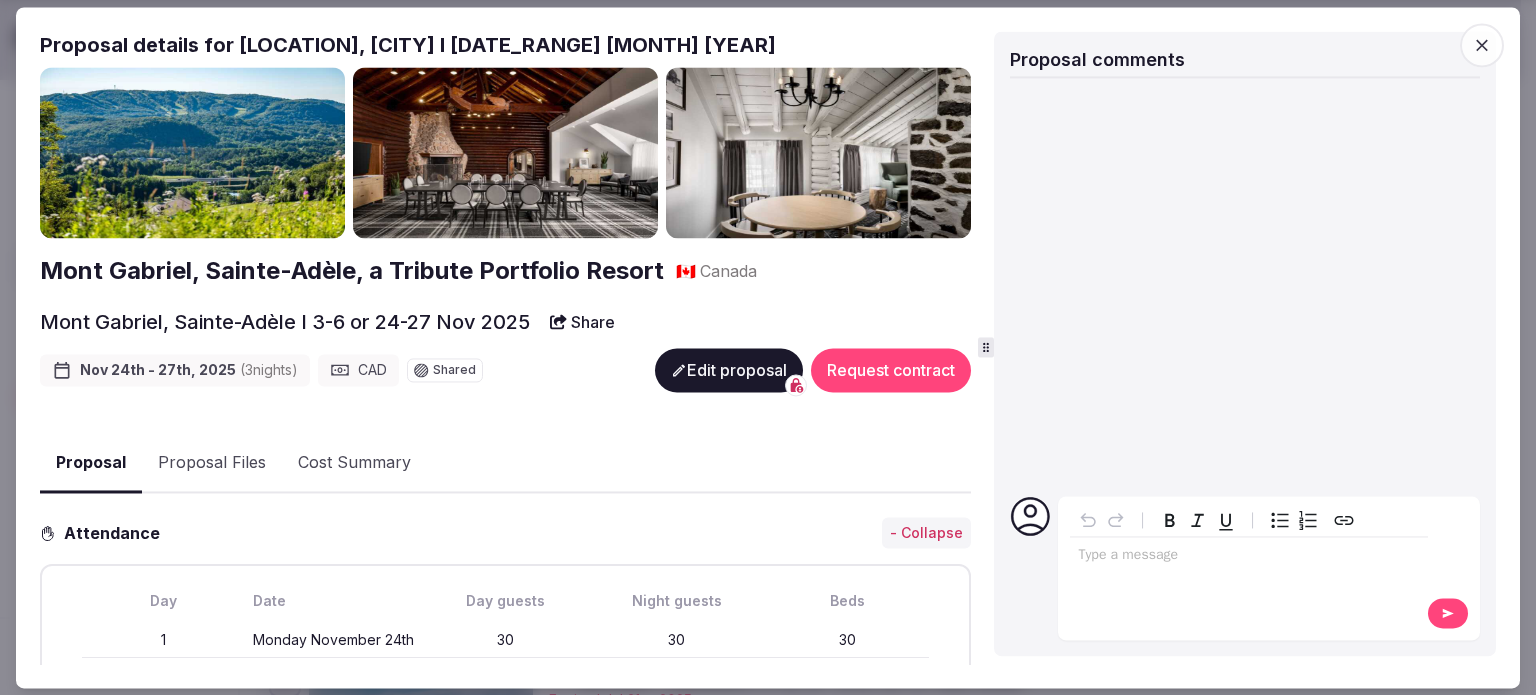 drag, startPoint x: 1484, startPoint y: 48, endPoint x: 1433, endPoint y: 10, distance: 63.600315 